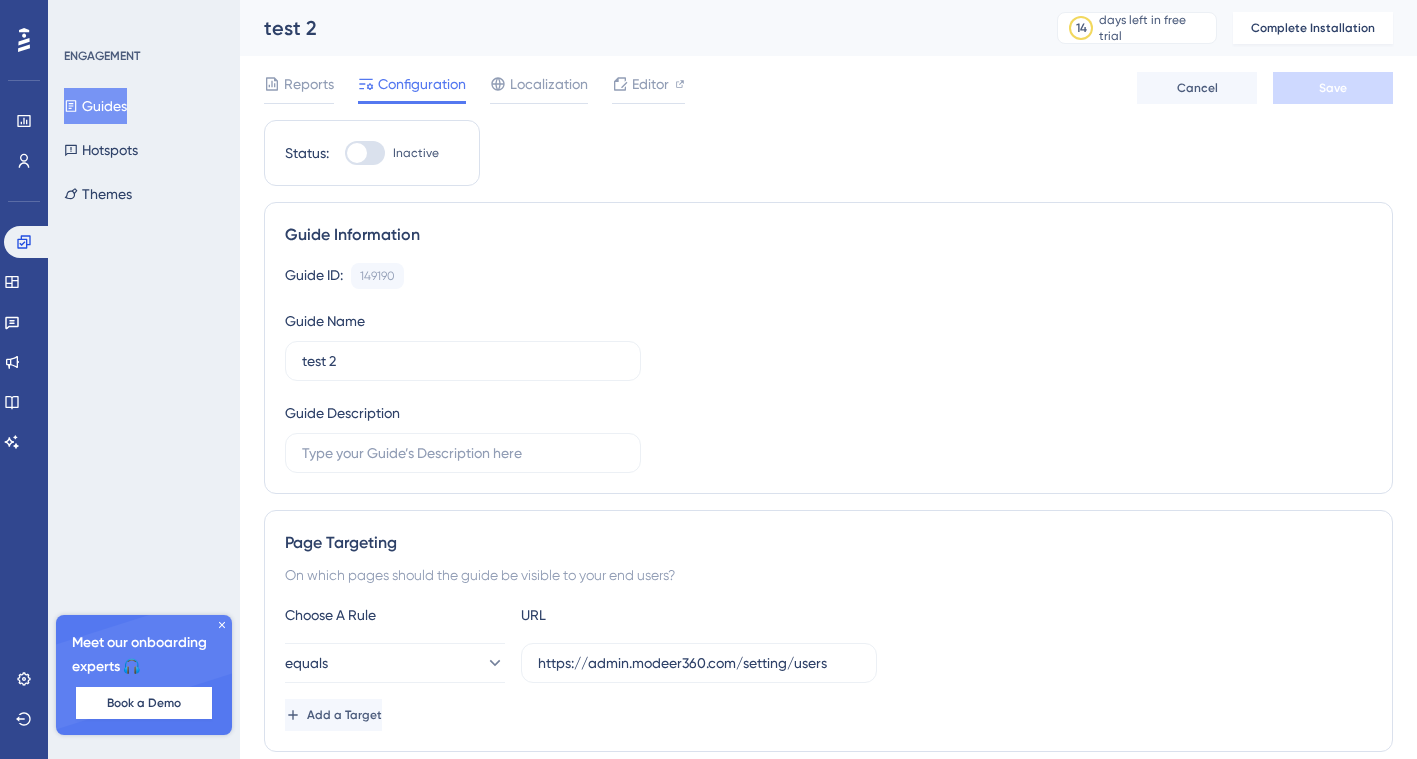 scroll, scrollTop: 0, scrollLeft: 0, axis: both 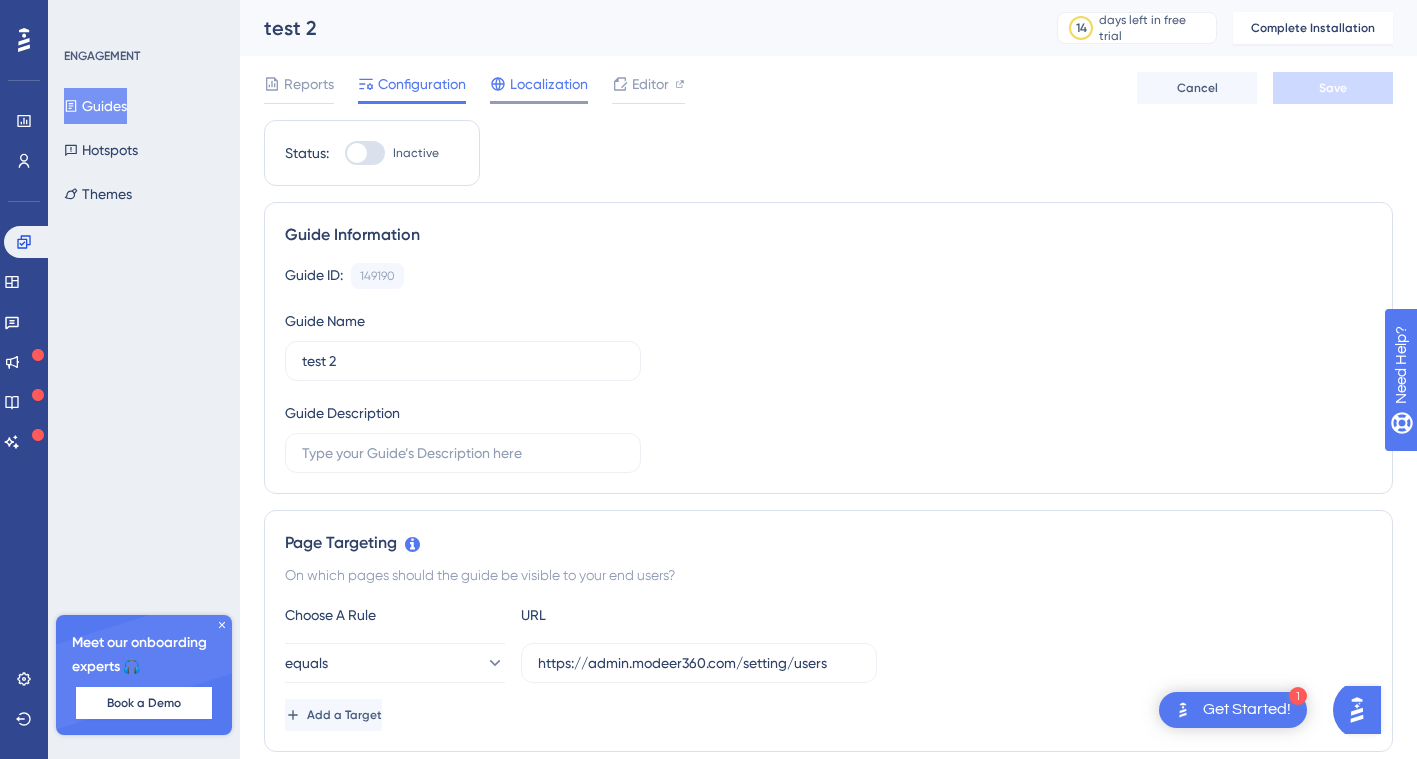 click on "Localization" at bounding box center [549, 84] 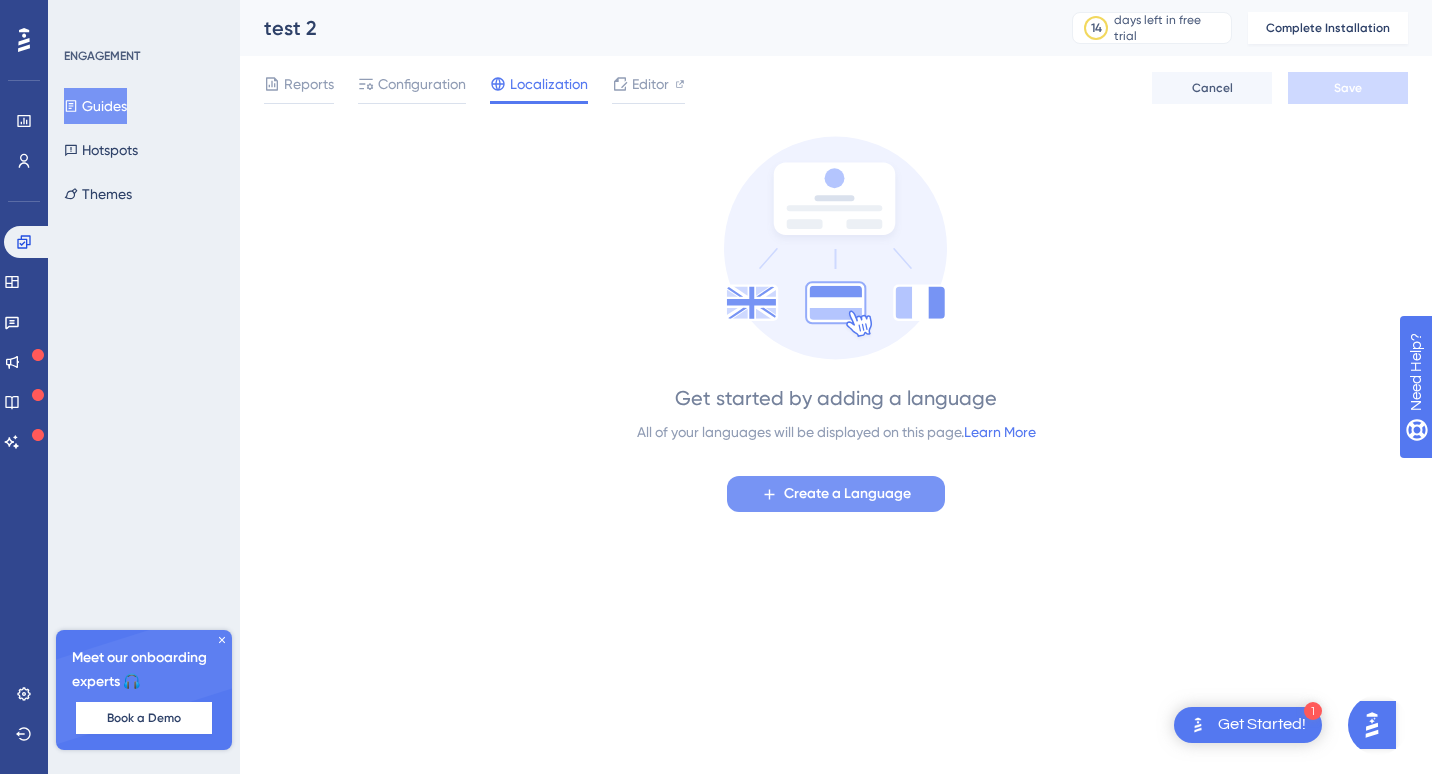 click on "Create a Language" at bounding box center [836, 494] 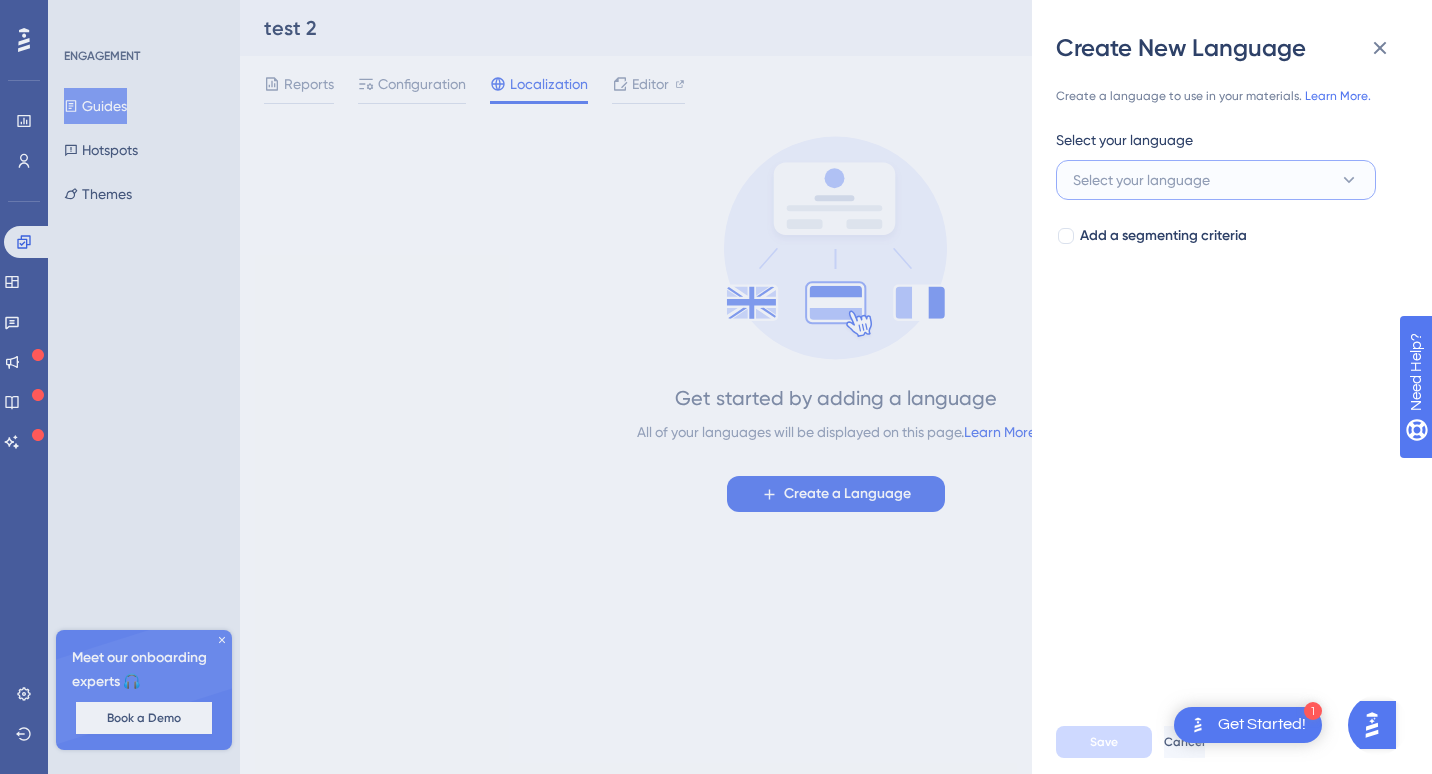 click on "Select your language" at bounding box center [1216, 180] 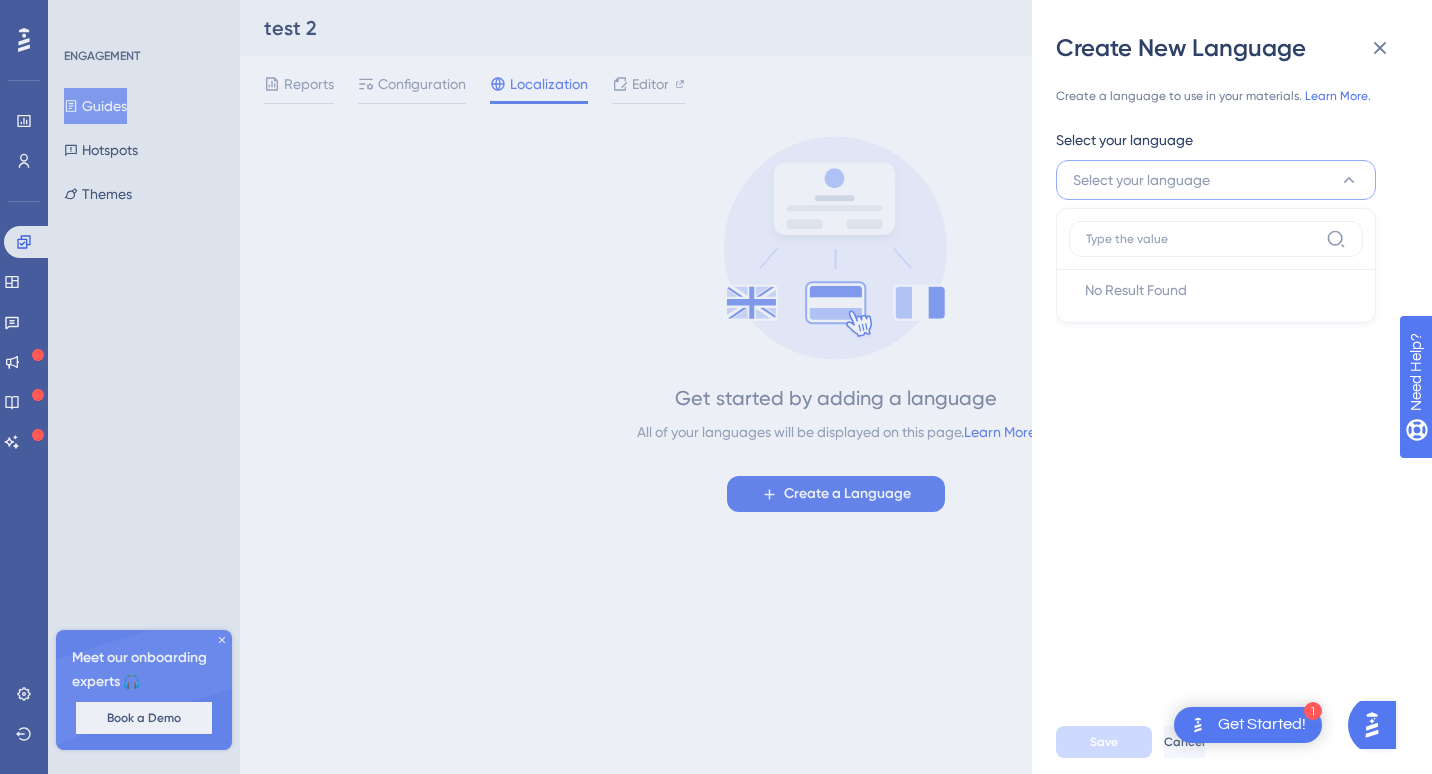 type on "ش" 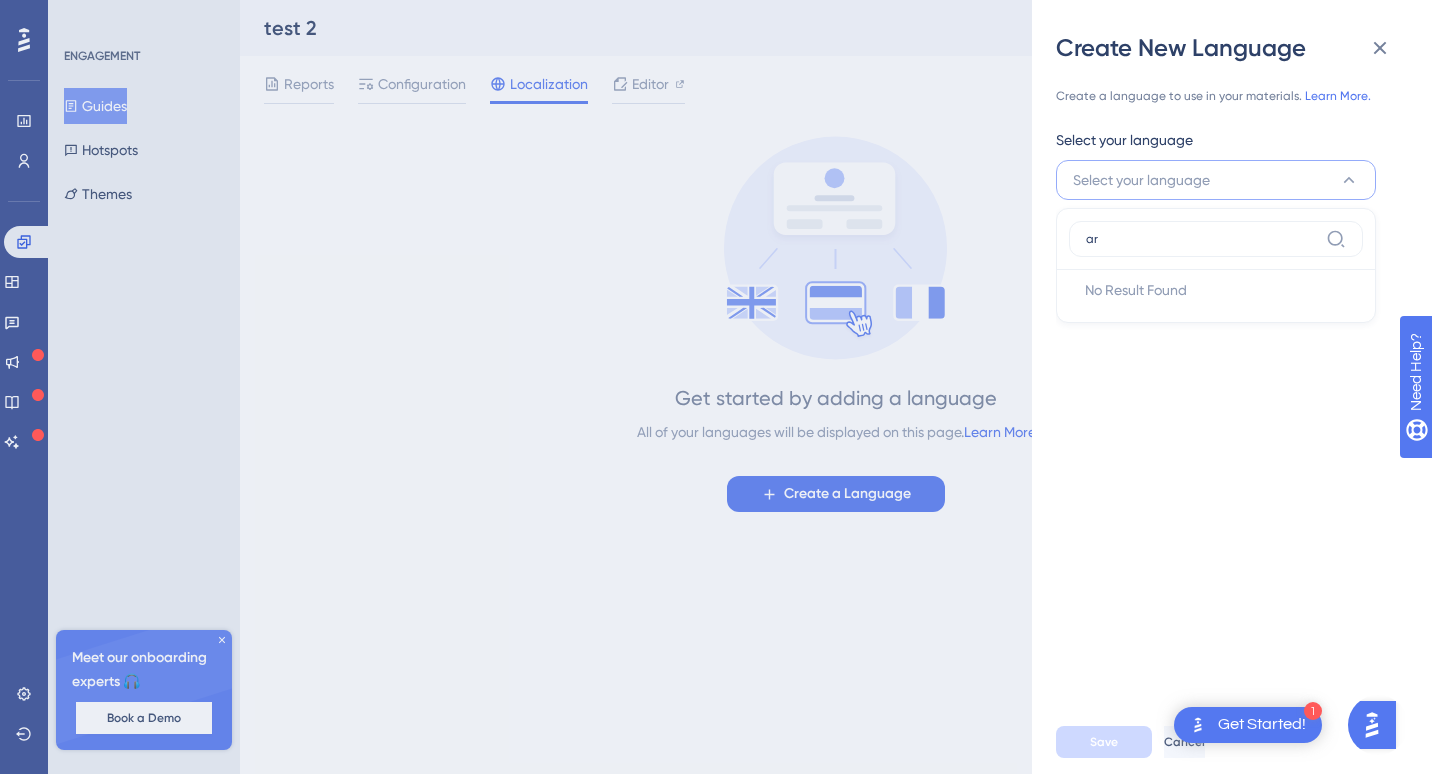 type on "ara" 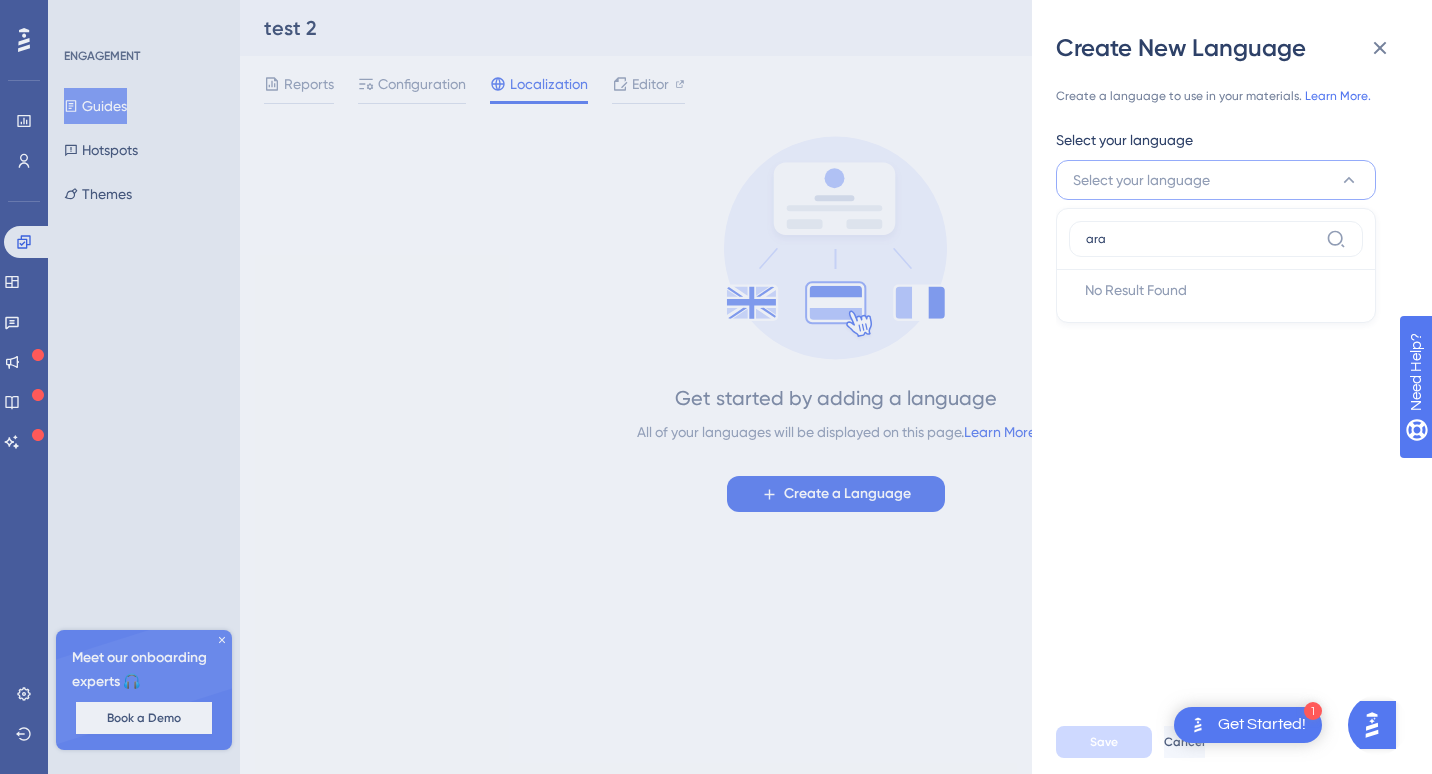 click on "ara" at bounding box center (1202, 239) 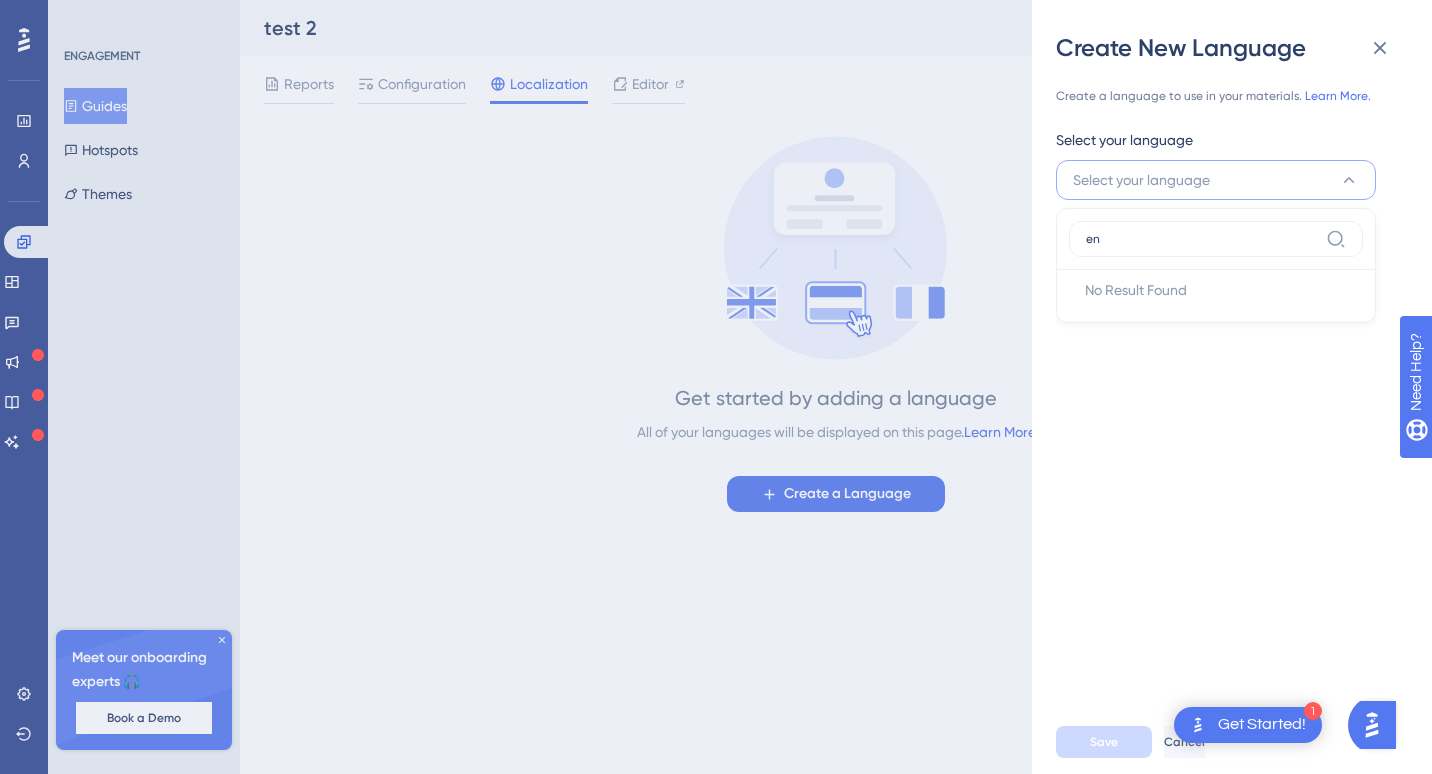 type on "e" 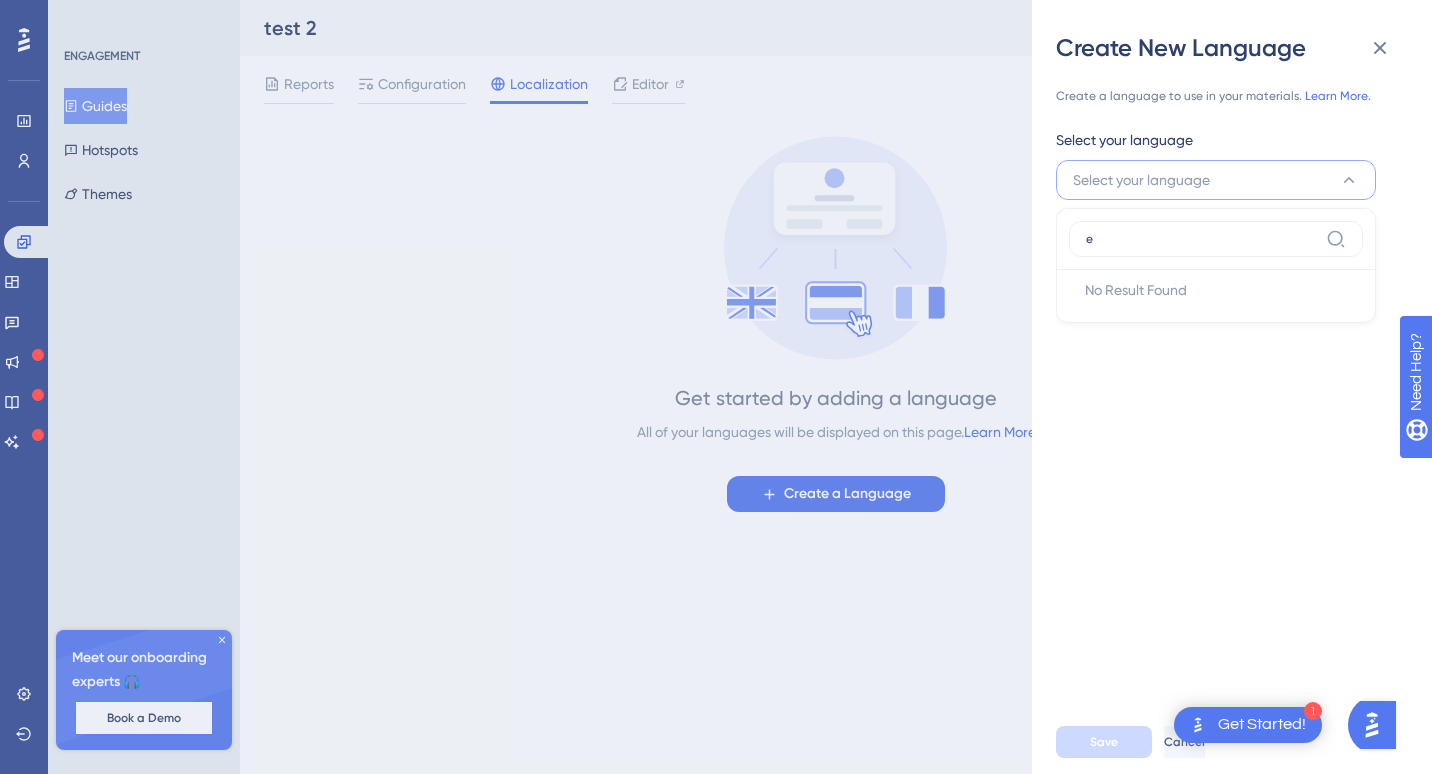 type 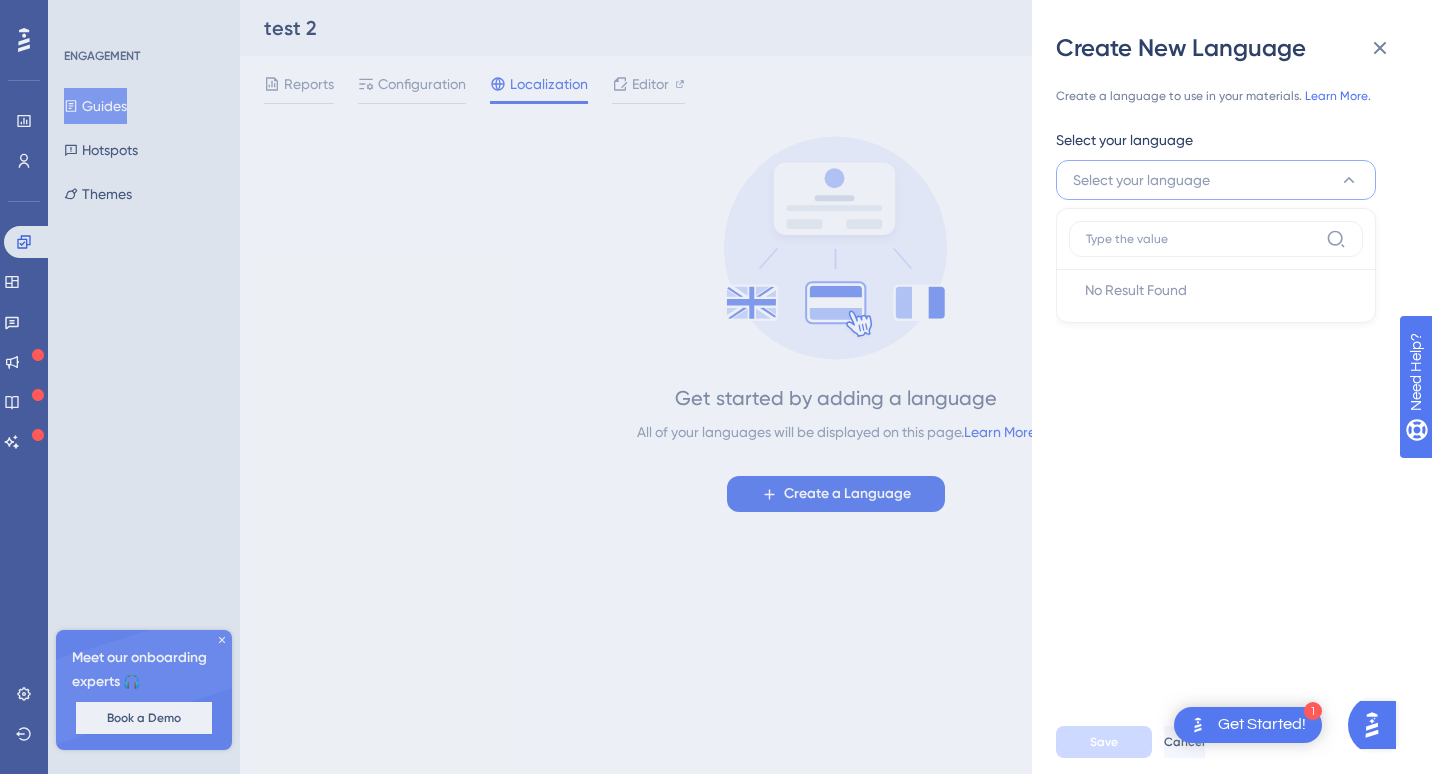 click on "Create a language to use in your materials.   Learn More. Select your language Select your language No Result Found No Result Found Add a segmenting criteria" at bounding box center [1240, 387] 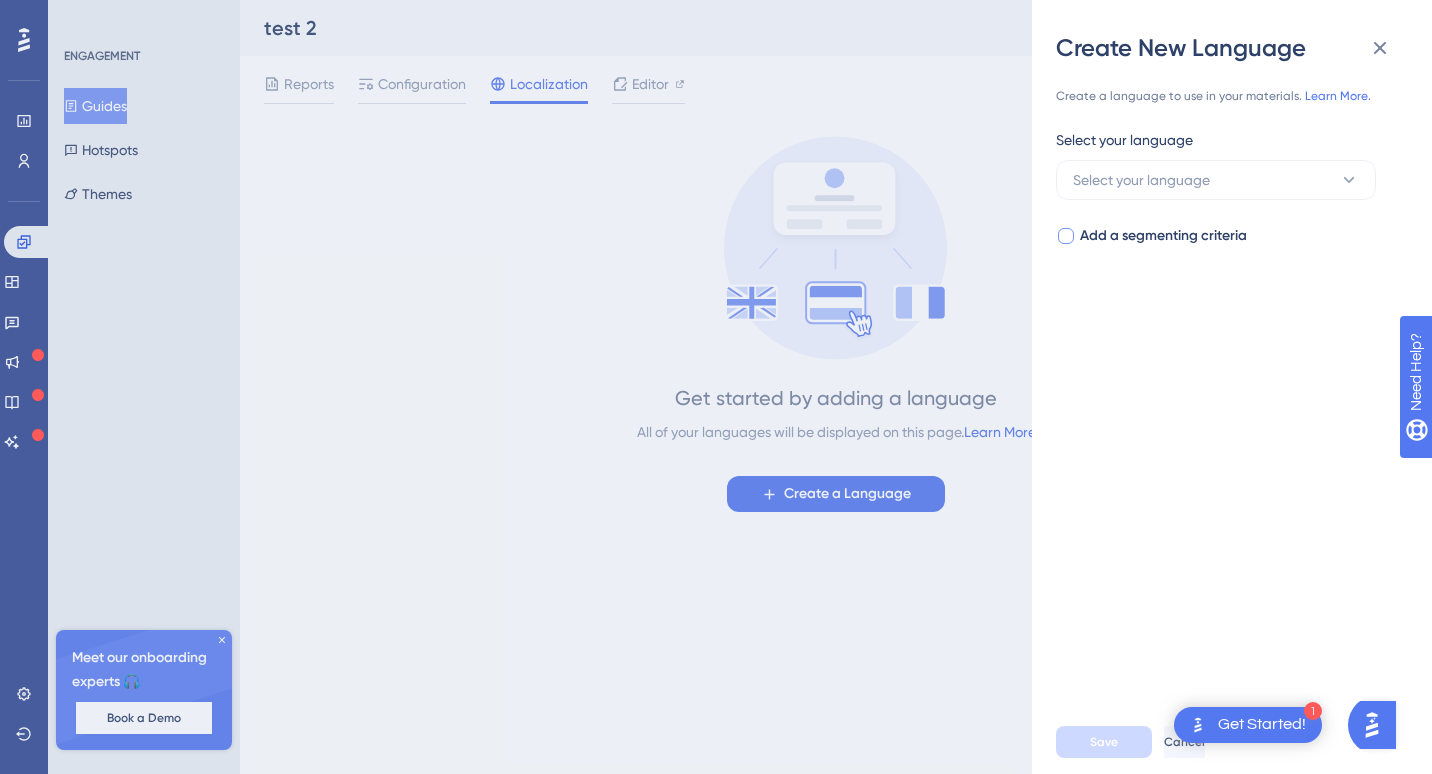 click on "Add a segmenting criteria" at bounding box center [1163, 236] 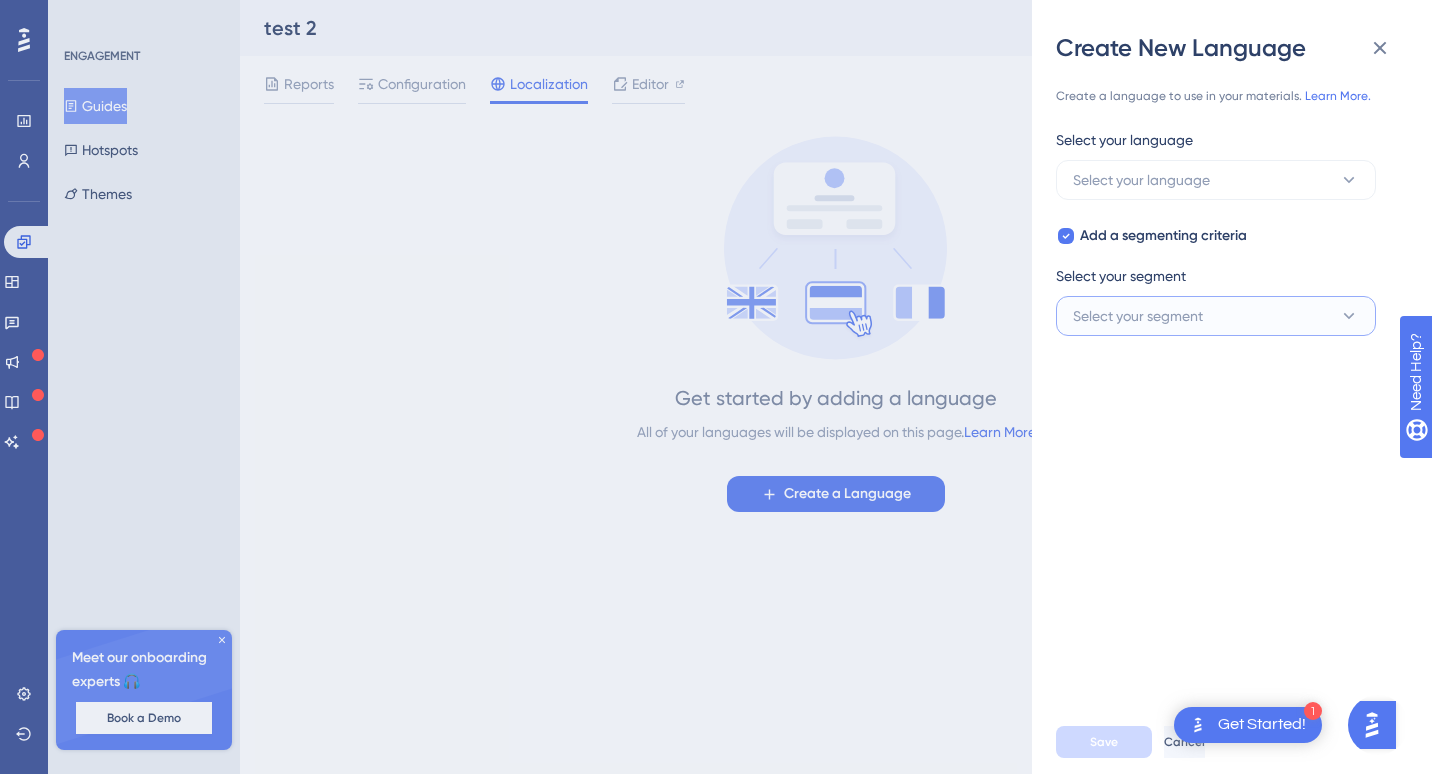 click on "Select your segment" at bounding box center [1138, 316] 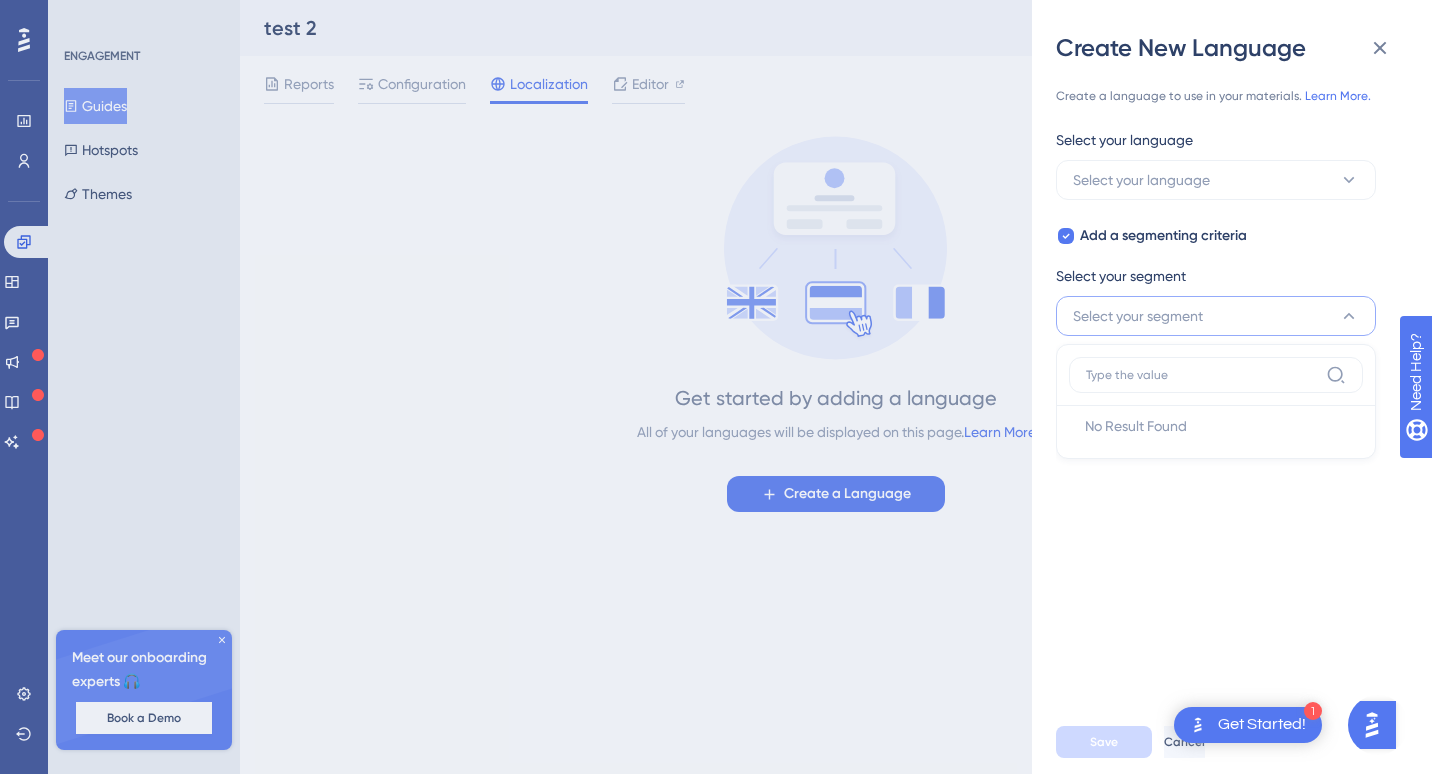 click on "Select your segment" at bounding box center [1138, 316] 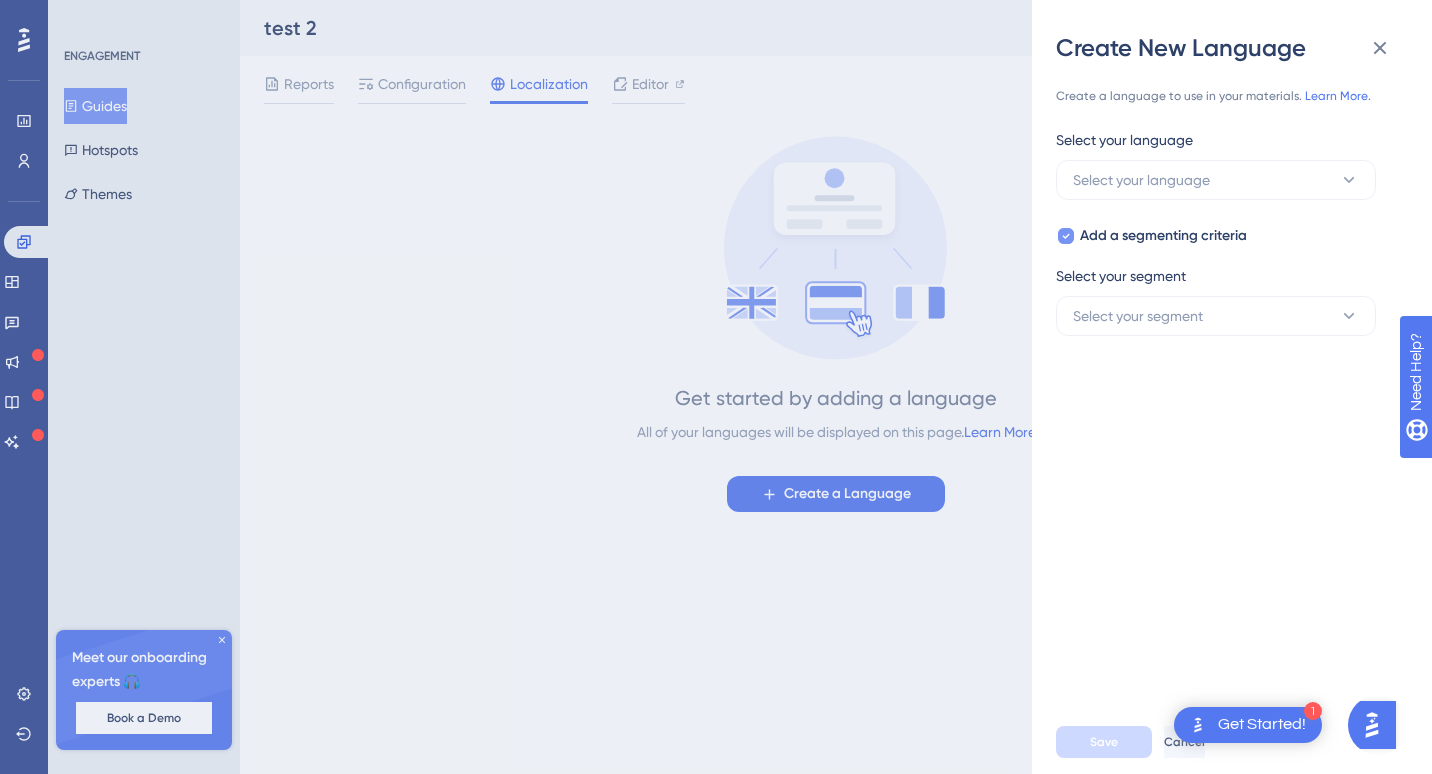 click on "Add a segmenting criteria" at bounding box center (1163, 236) 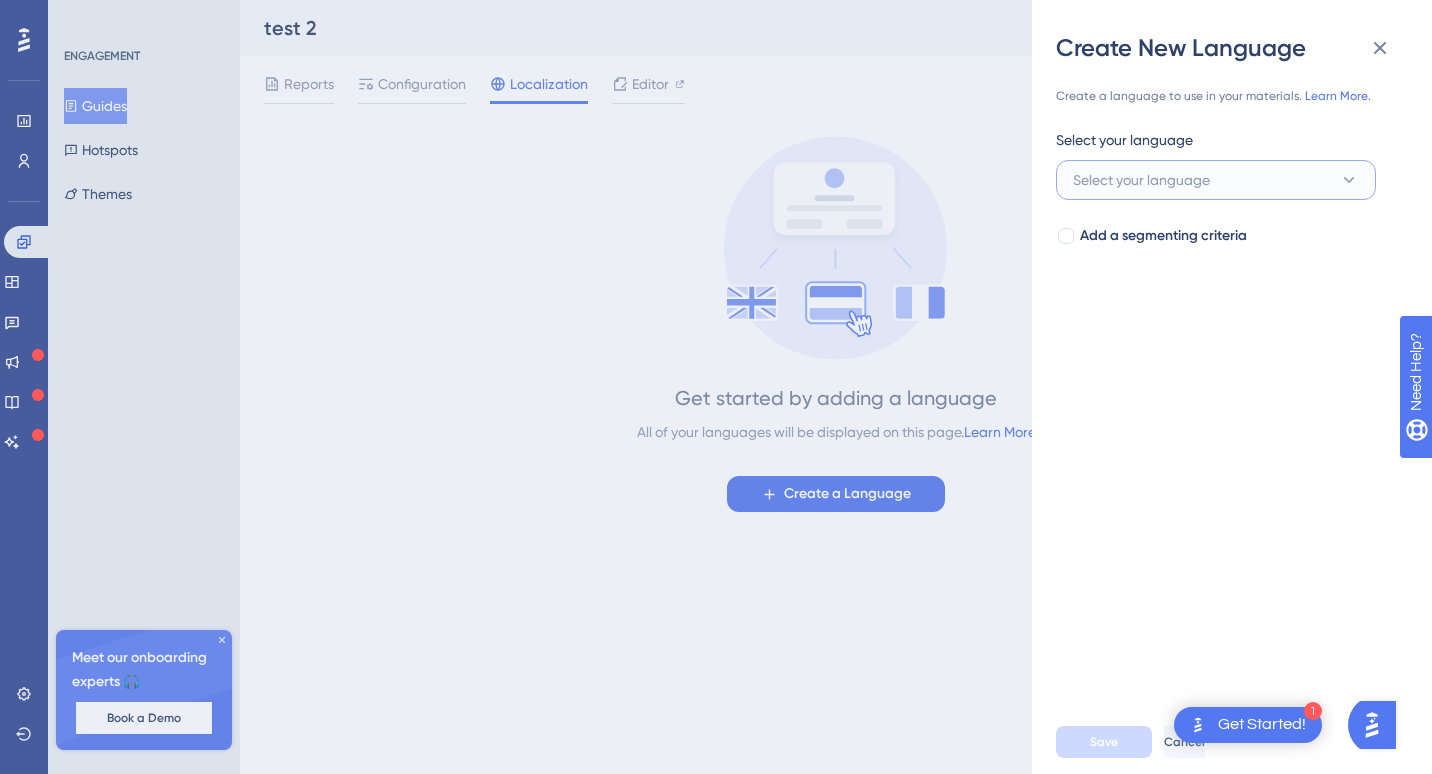 click on "Select your language" at bounding box center [1141, 180] 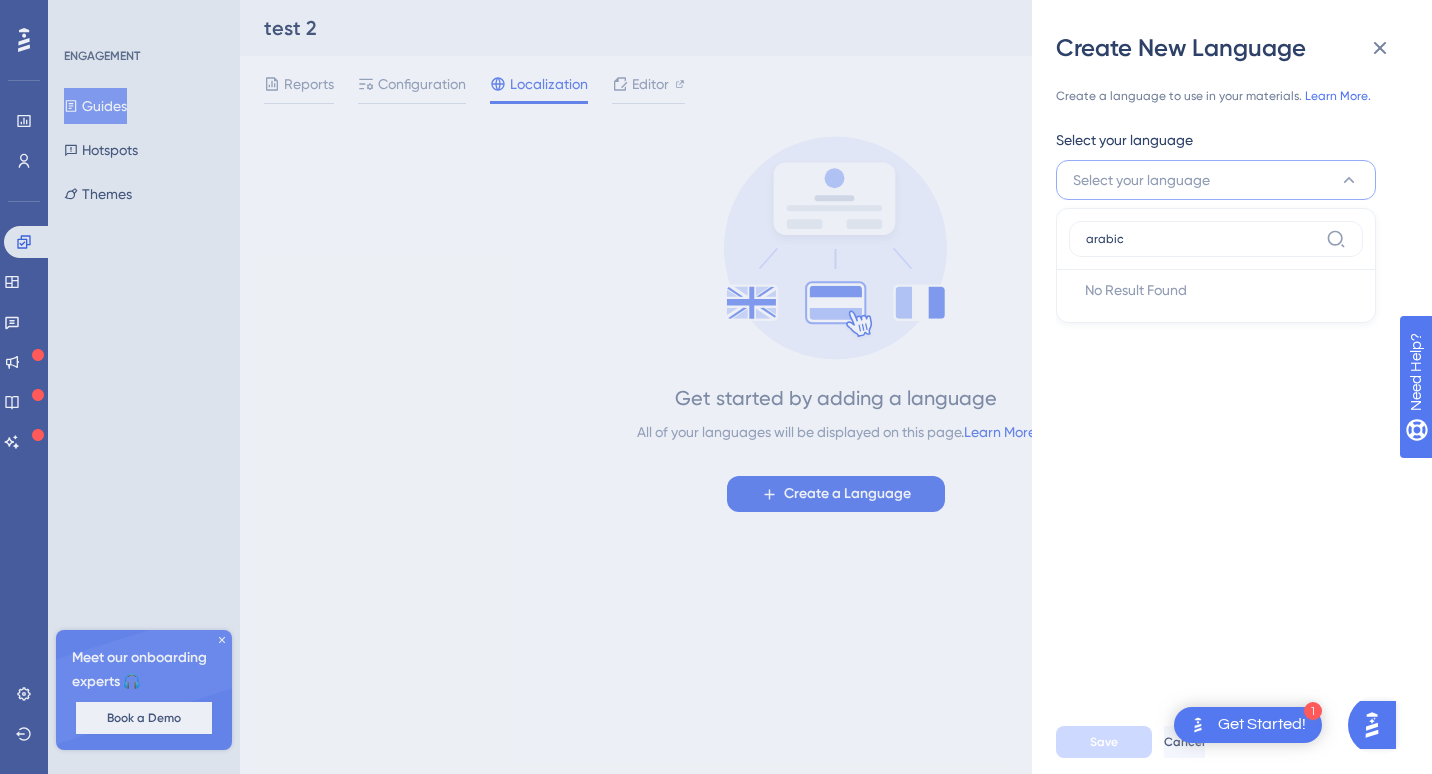 type on "arabic" 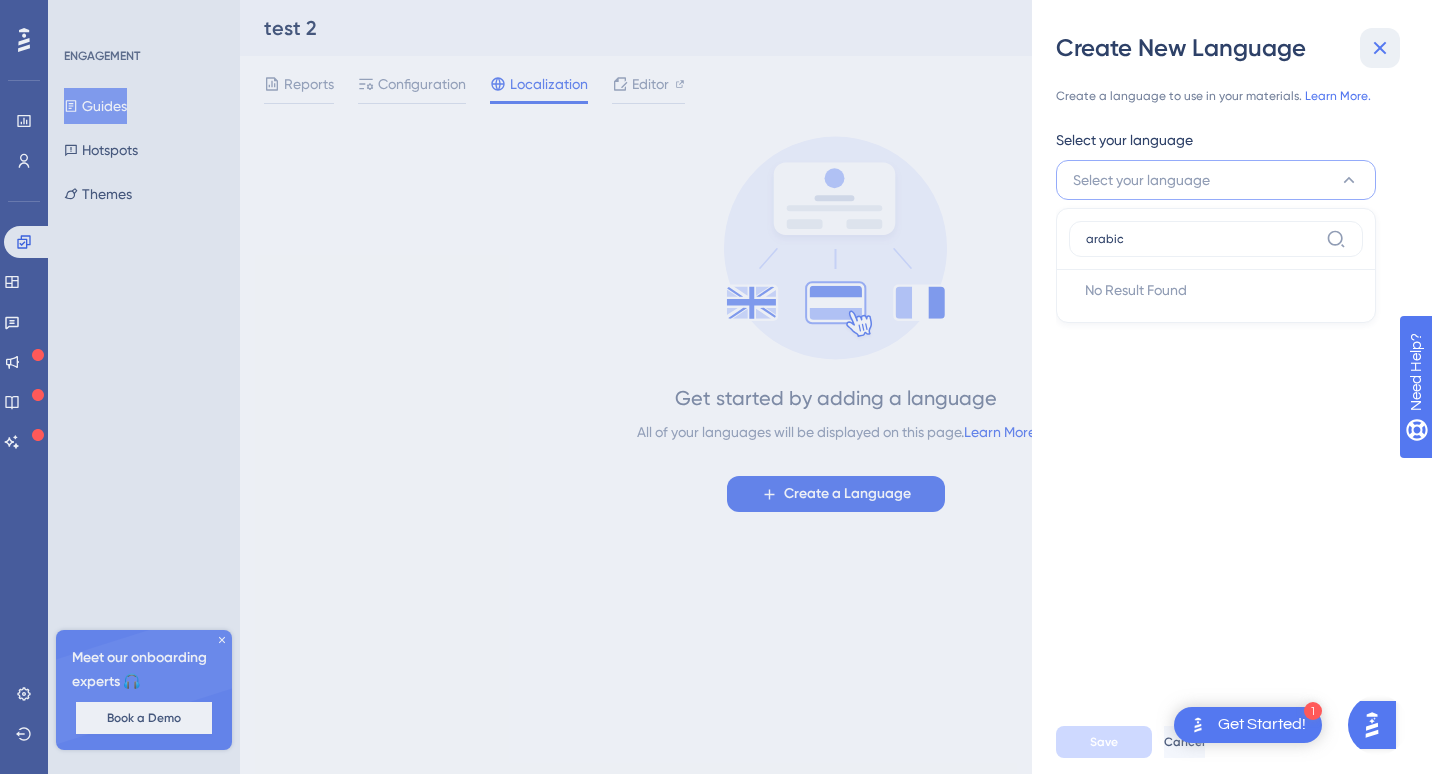 click at bounding box center [1380, 48] 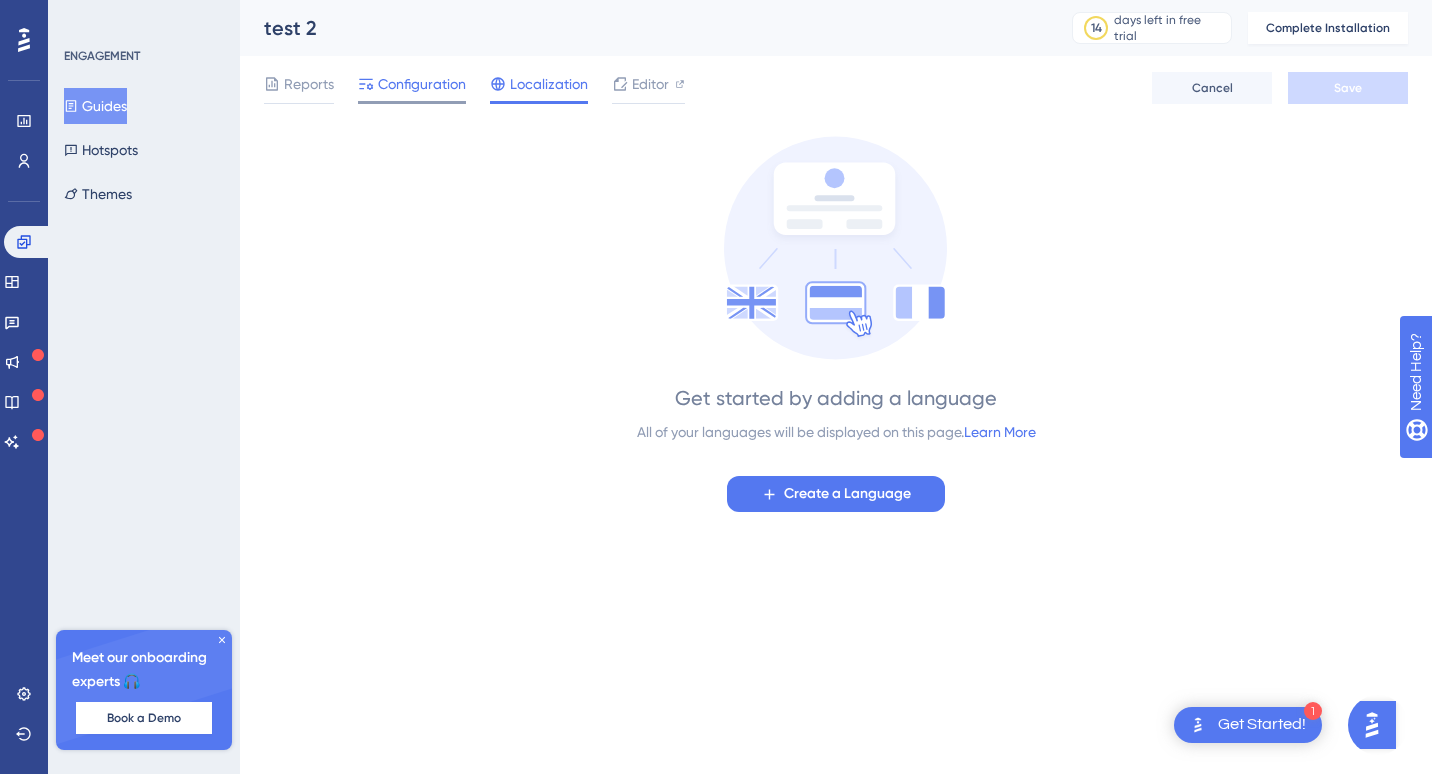 click on "Configuration" at bounding box center [422, 84] 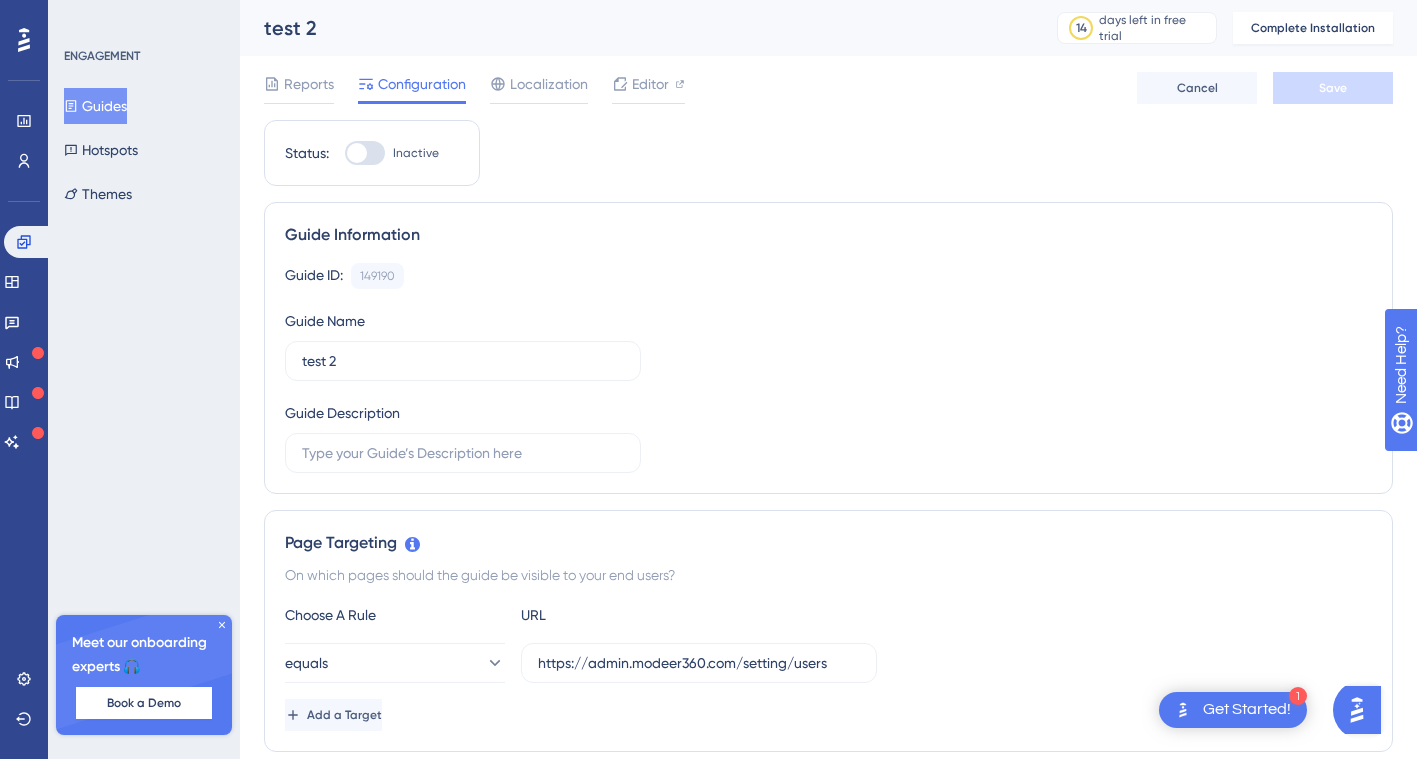 click on "Reports Configuration Localization Editor Cancel Save" at bounding box center [828, 88] 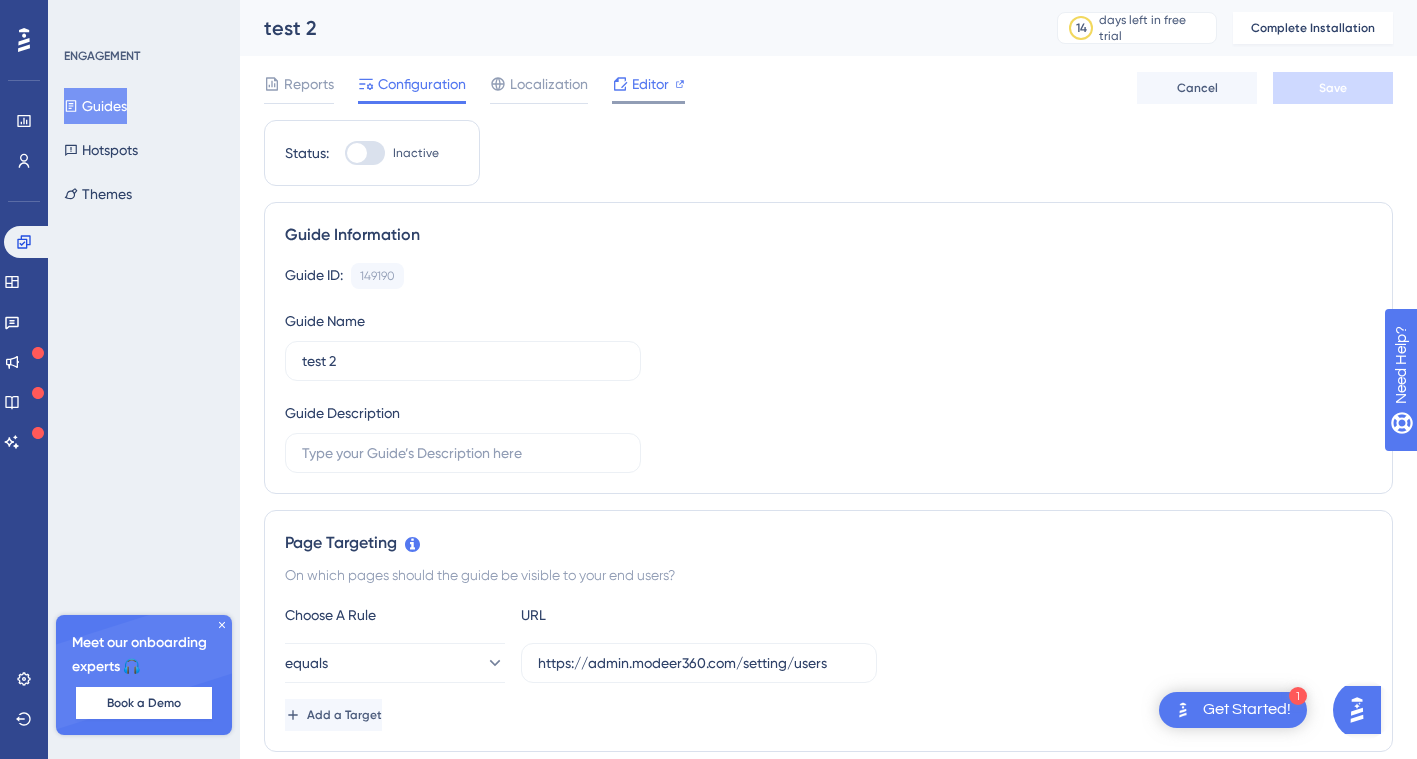 click on "Editor" at bounding box center [648, 84] 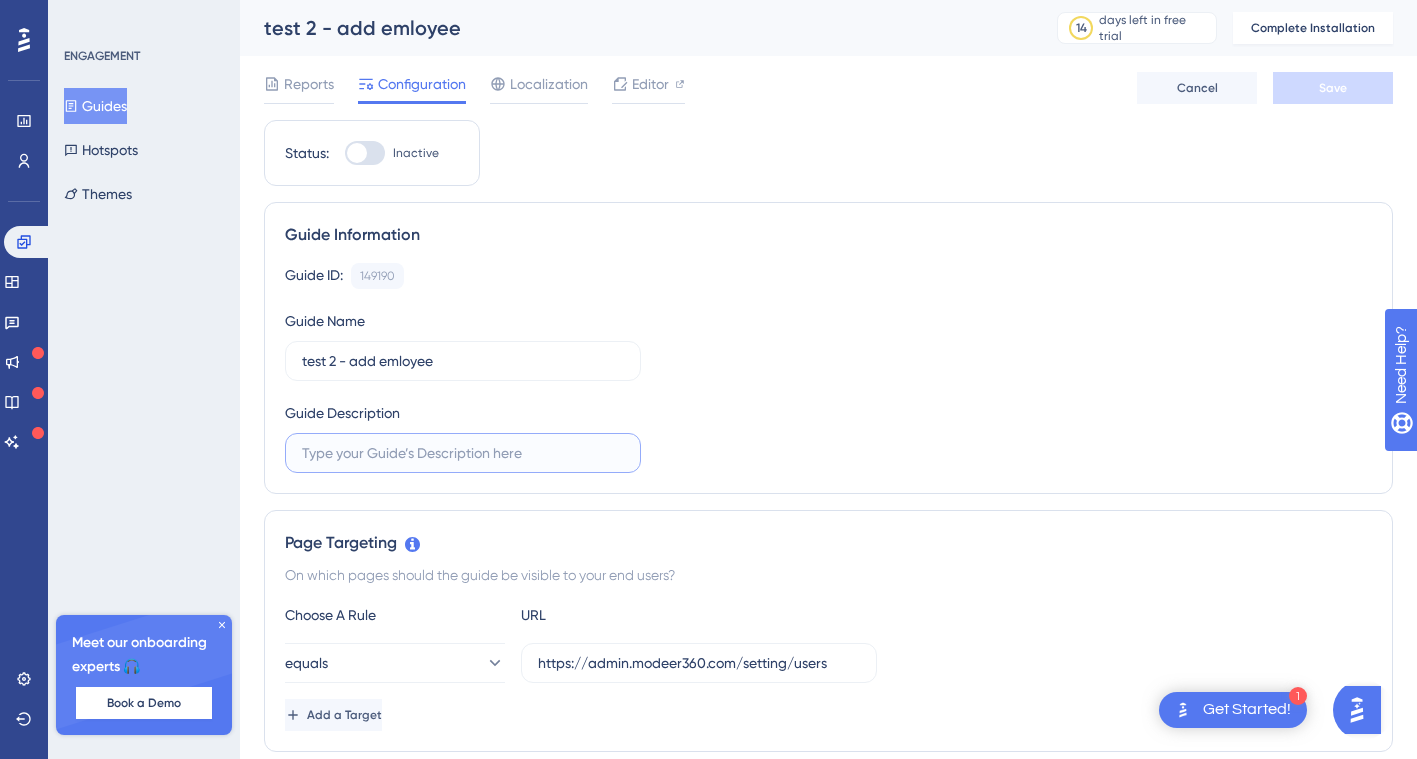 click at bounding box center [463, 453] 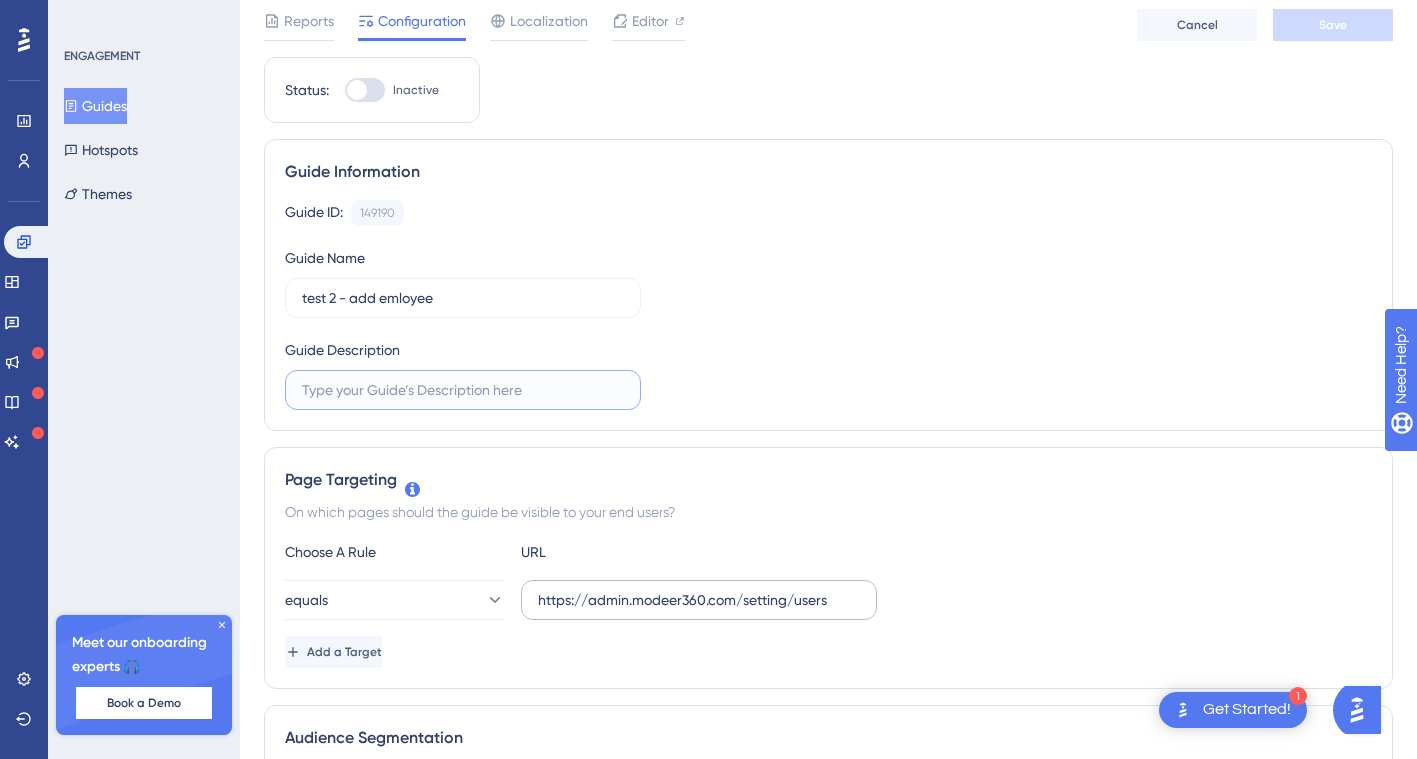 scroll, scrollTop: 0, scrollLeft: 0, axis: both 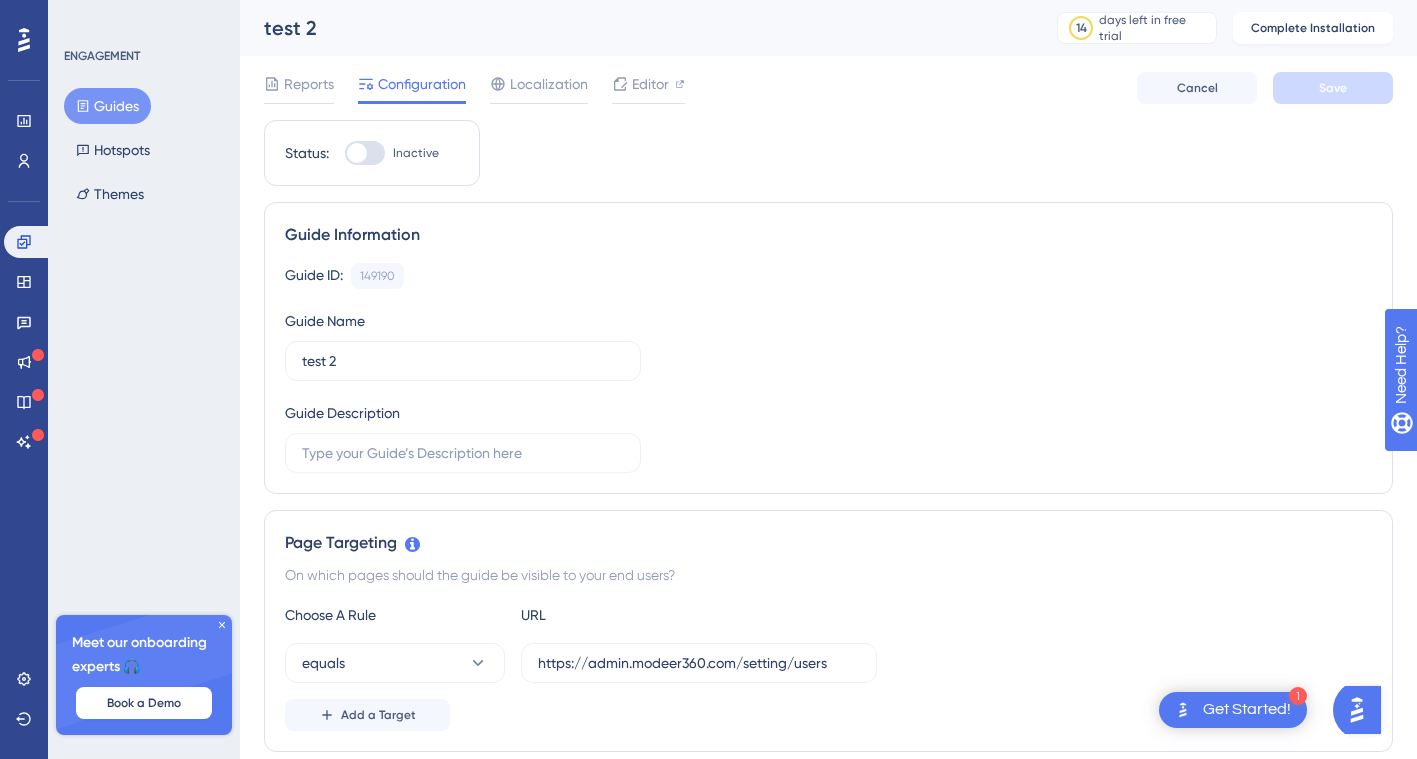 click 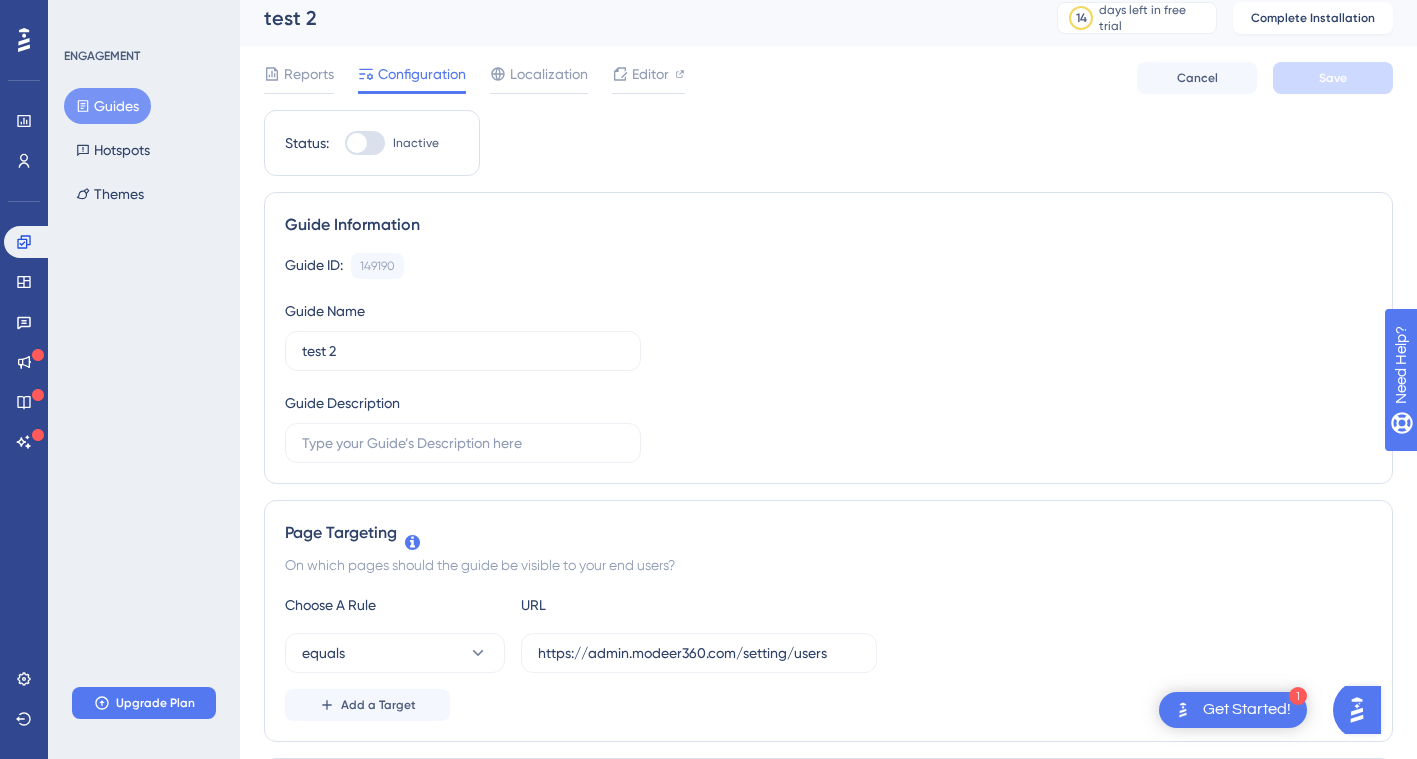 scroll, scrollTop: 0, scrollLeft: 0, axis: both 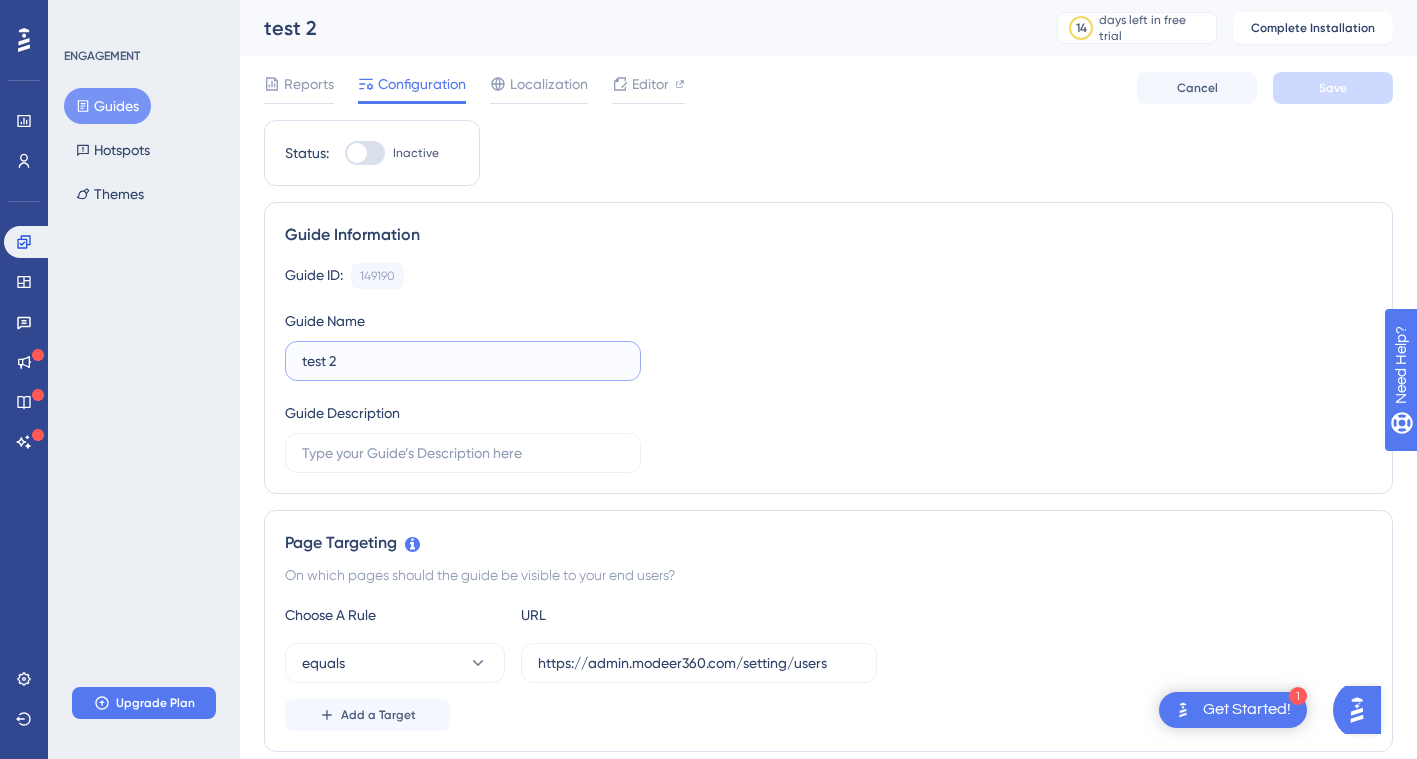 click on "test 2" at bounding box center [463, 361] 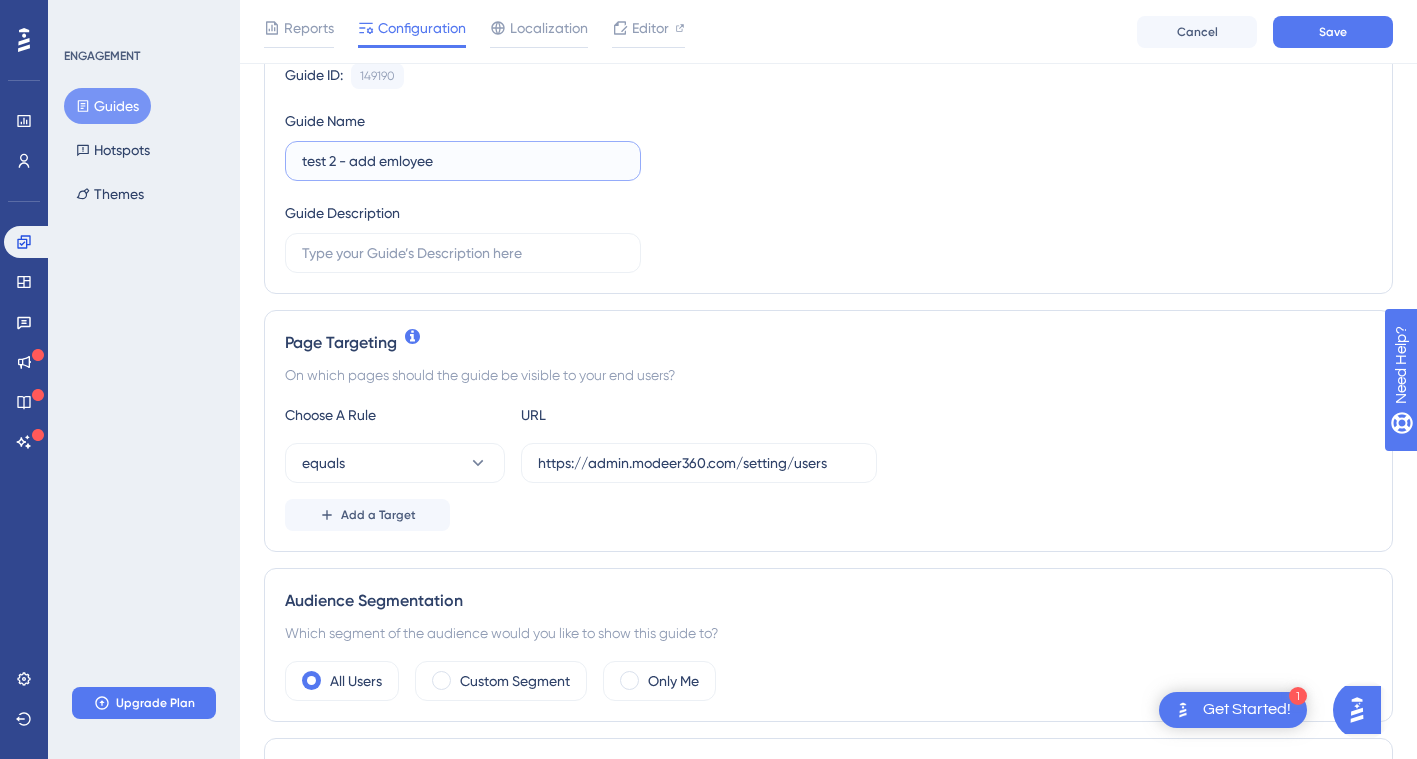 type on "test 2 - add emloyee" 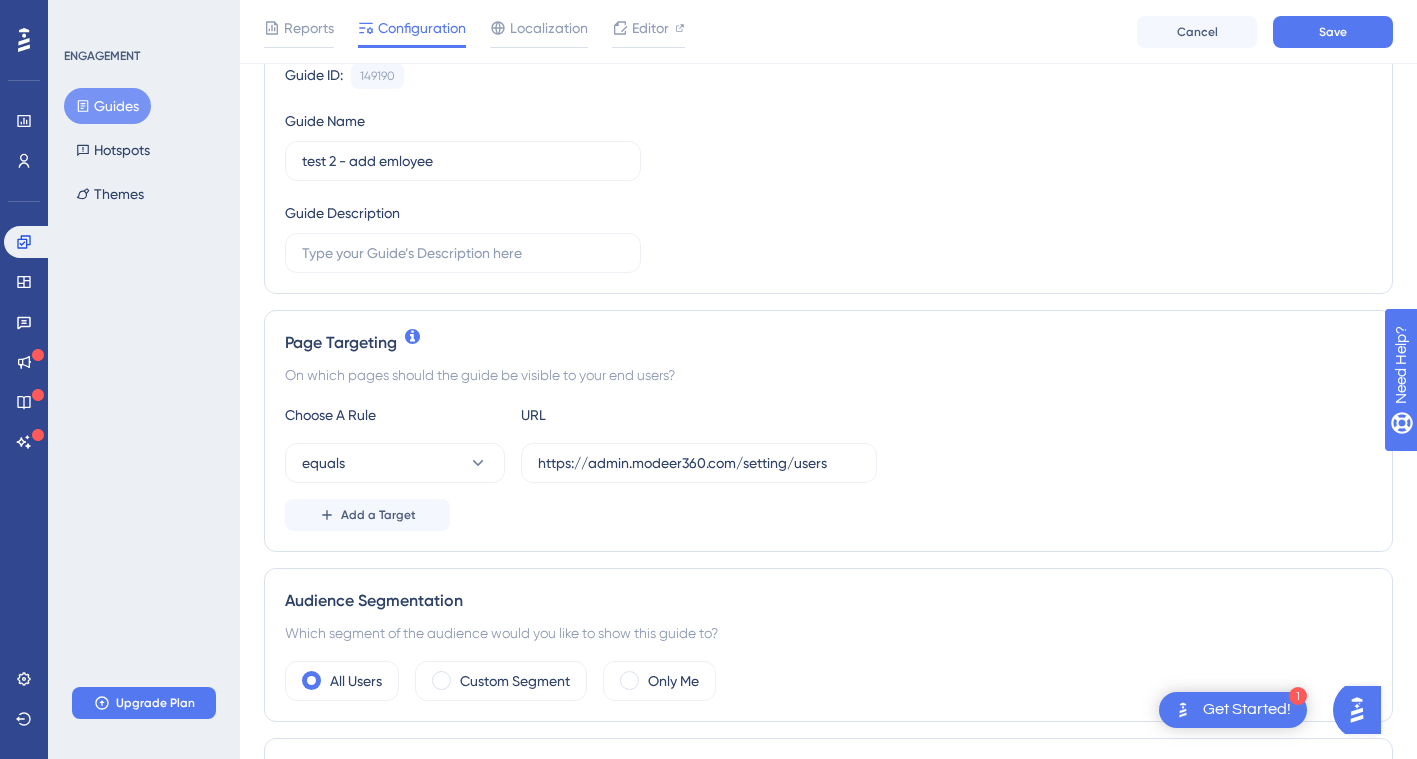 click on "Page Targeting" at bounding box center (828, 343) 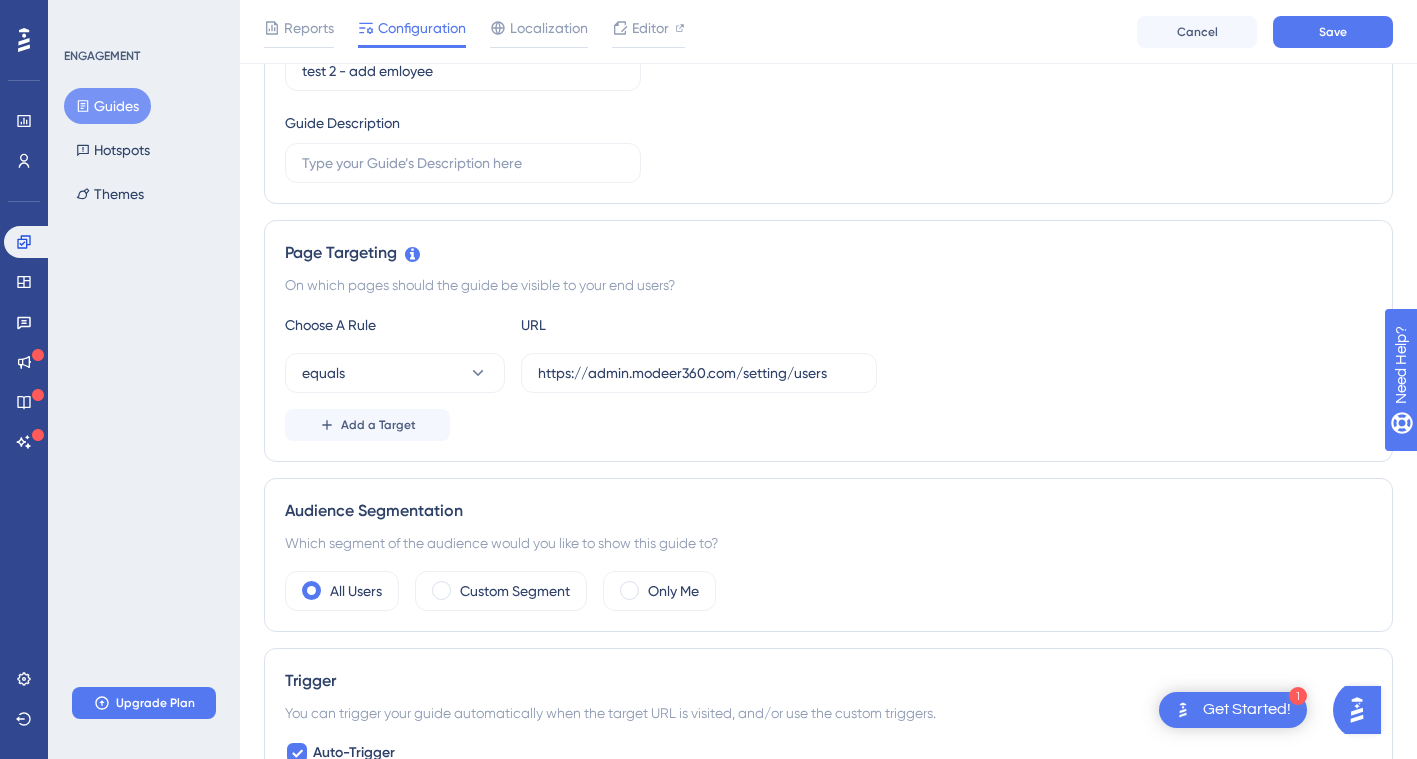 scroll, scrollTop: 298, scrollLeft: 0, axis: vertical 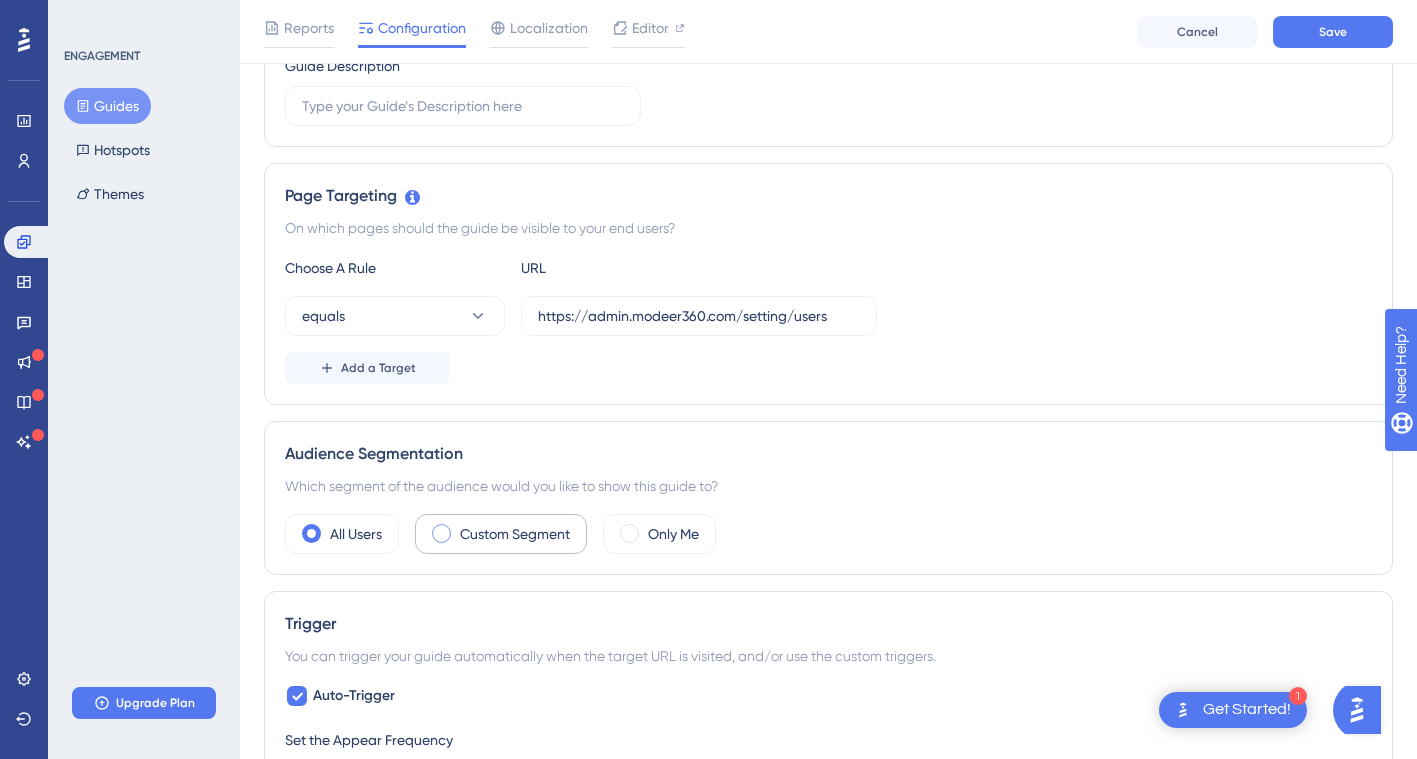 click on "Custom Segment" at bounding box center (515, 534) 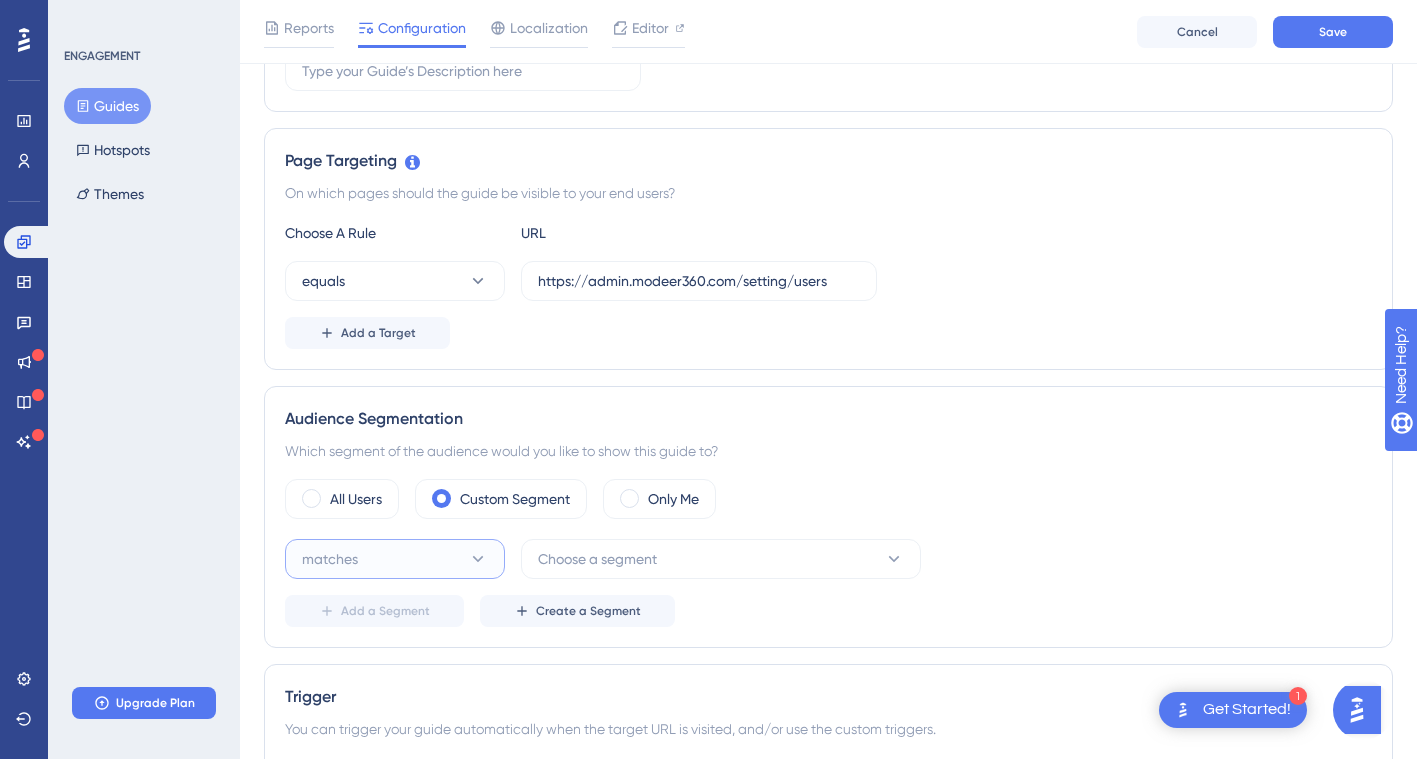click 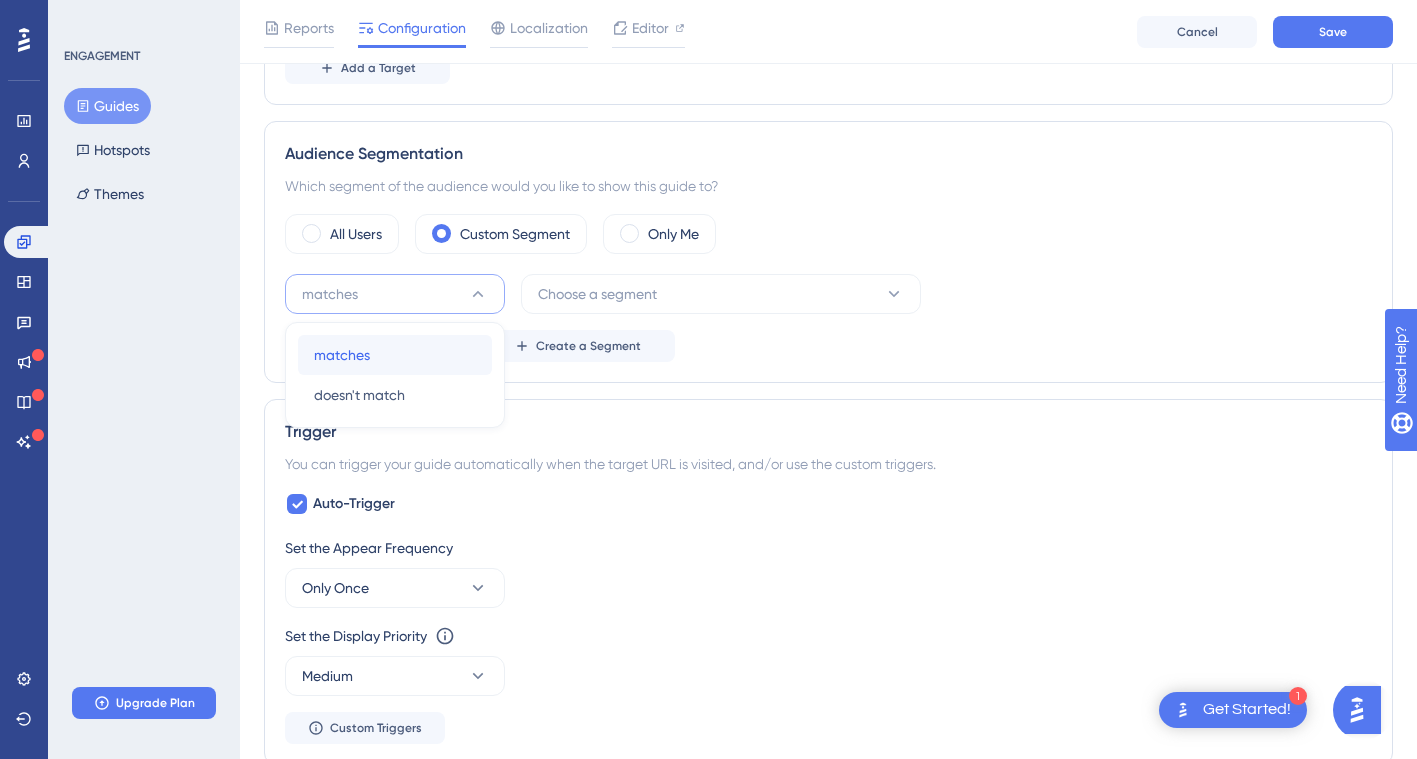 click on "matches matches" at bounding box center (395, 355) 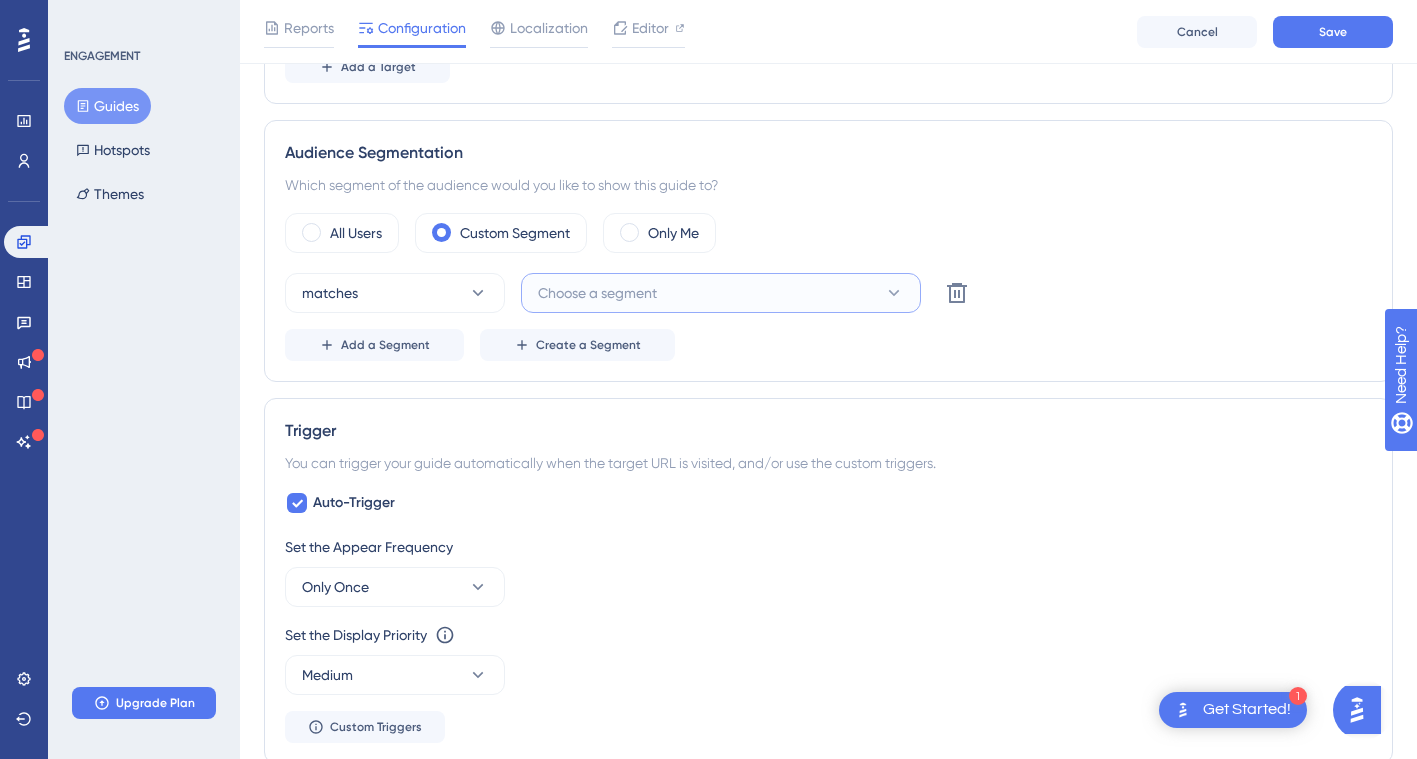 click on "Choose a segment" at bounding box center (597, 293) 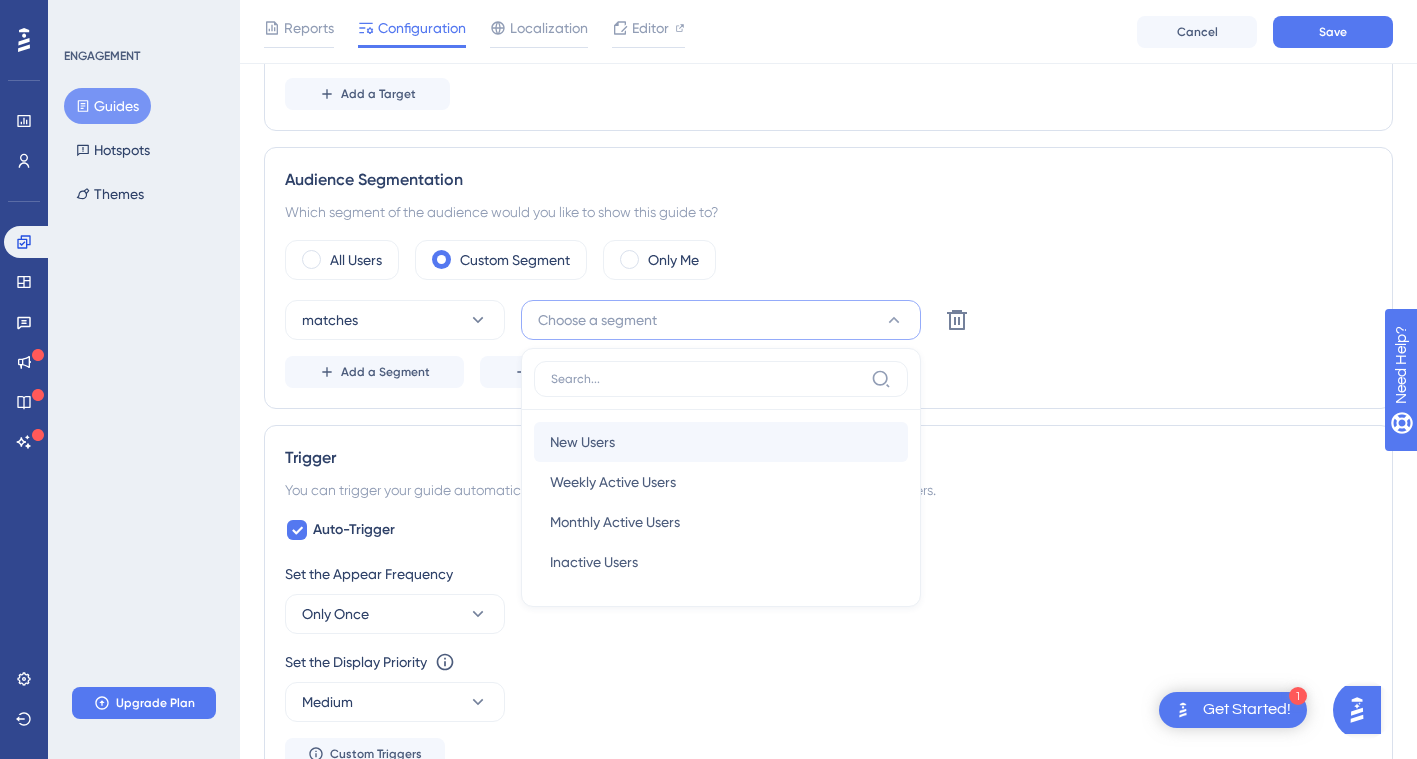 scroll, scrollTop: 628, scrollLeft: 0, axis: vertical 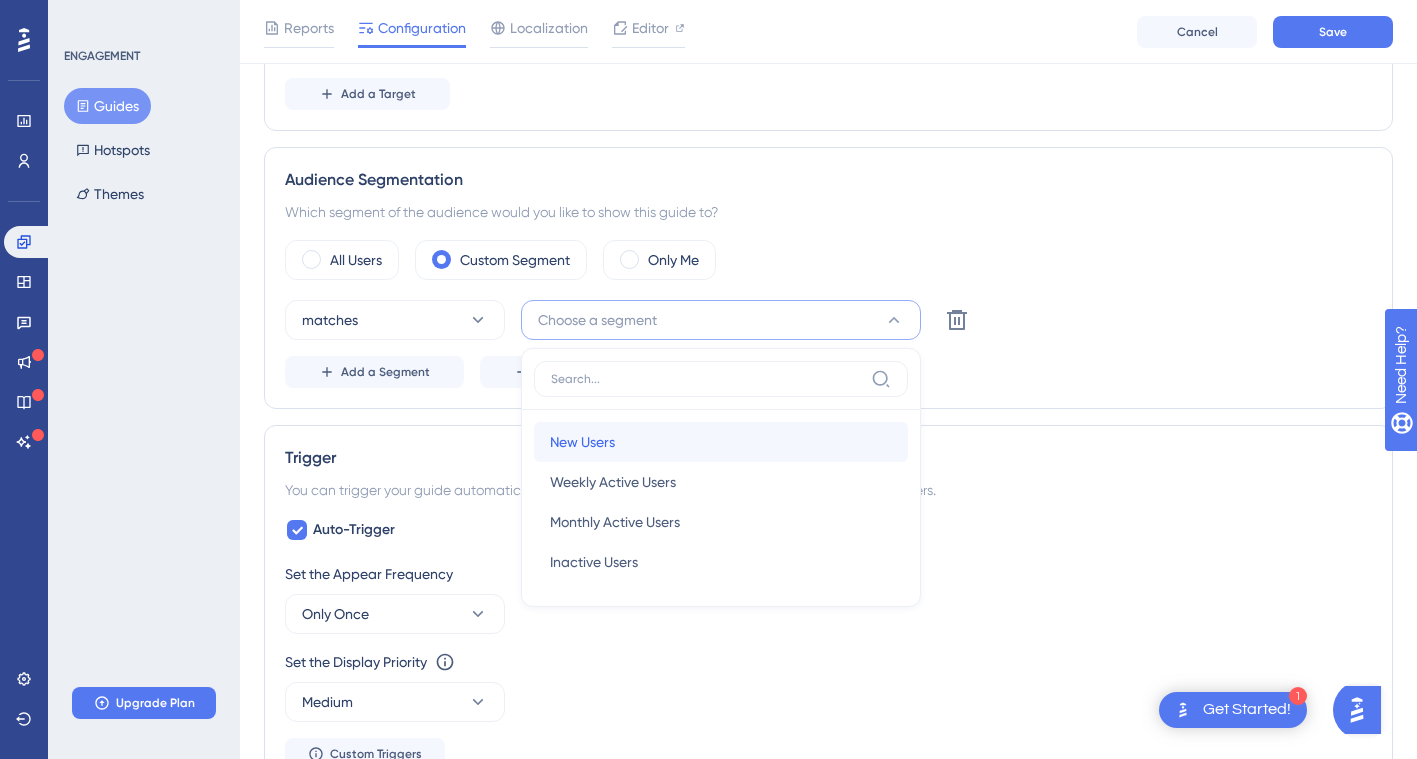 click on "New Users New Users" at bounding box center (721, 442) 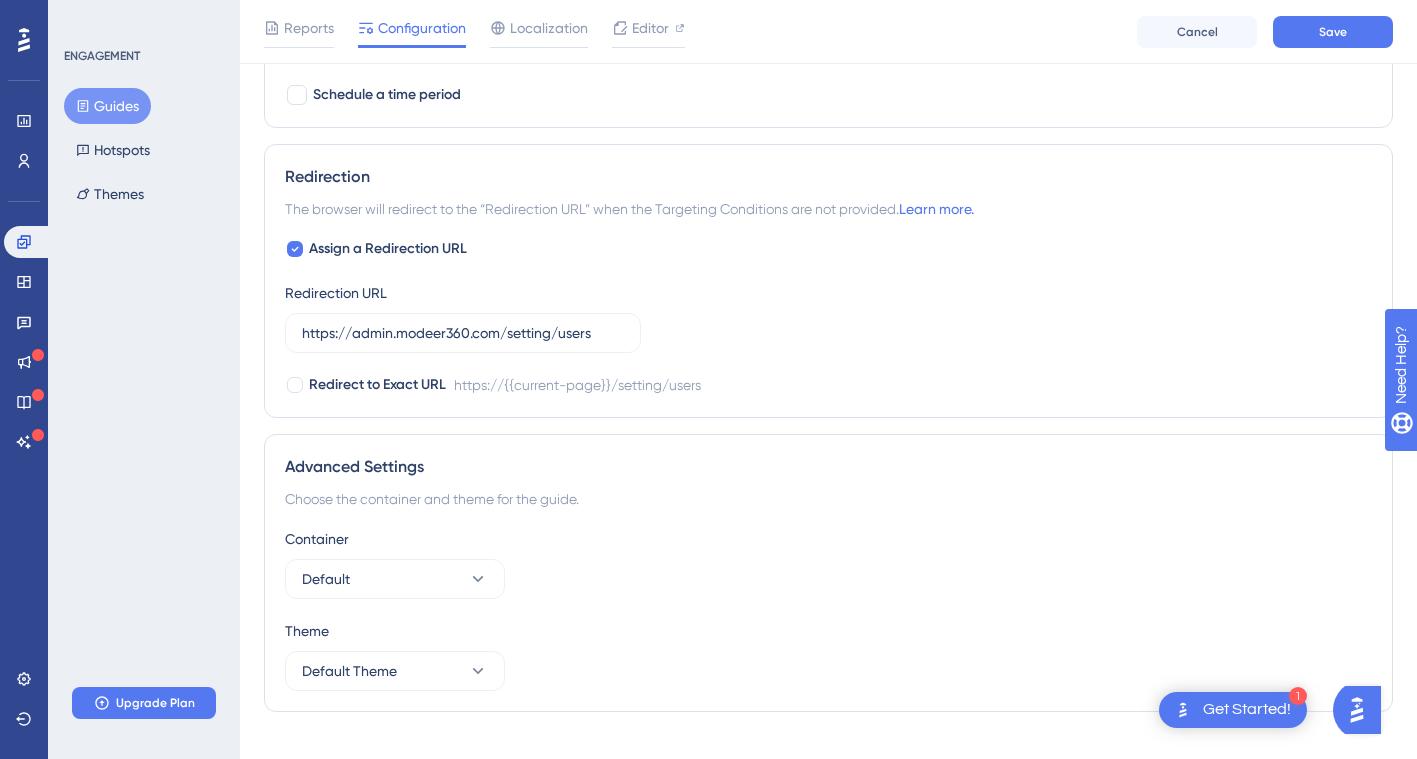 scroll, scrollTop: 1479, scrollLeft: 0, axis: vertical 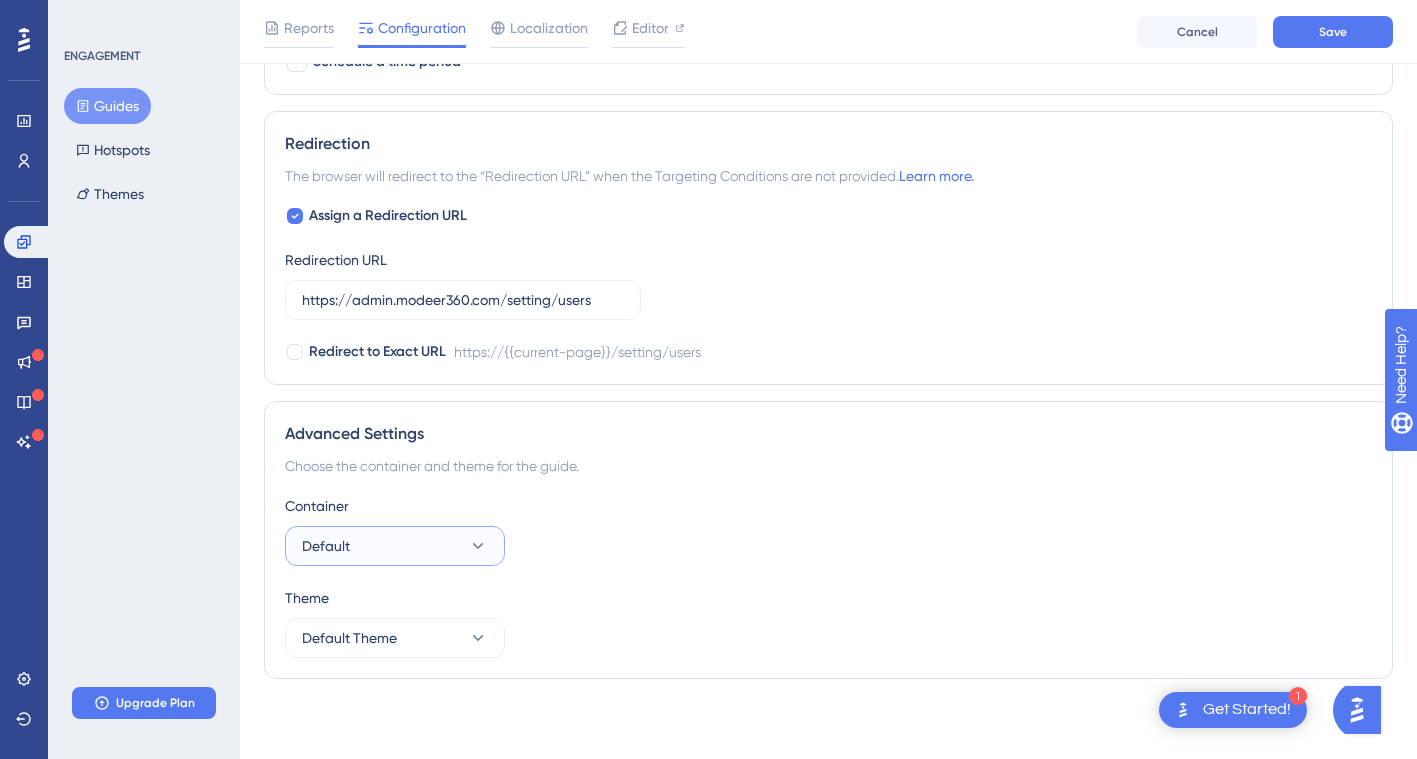 click on "Default" at bounding box center [395, 546] 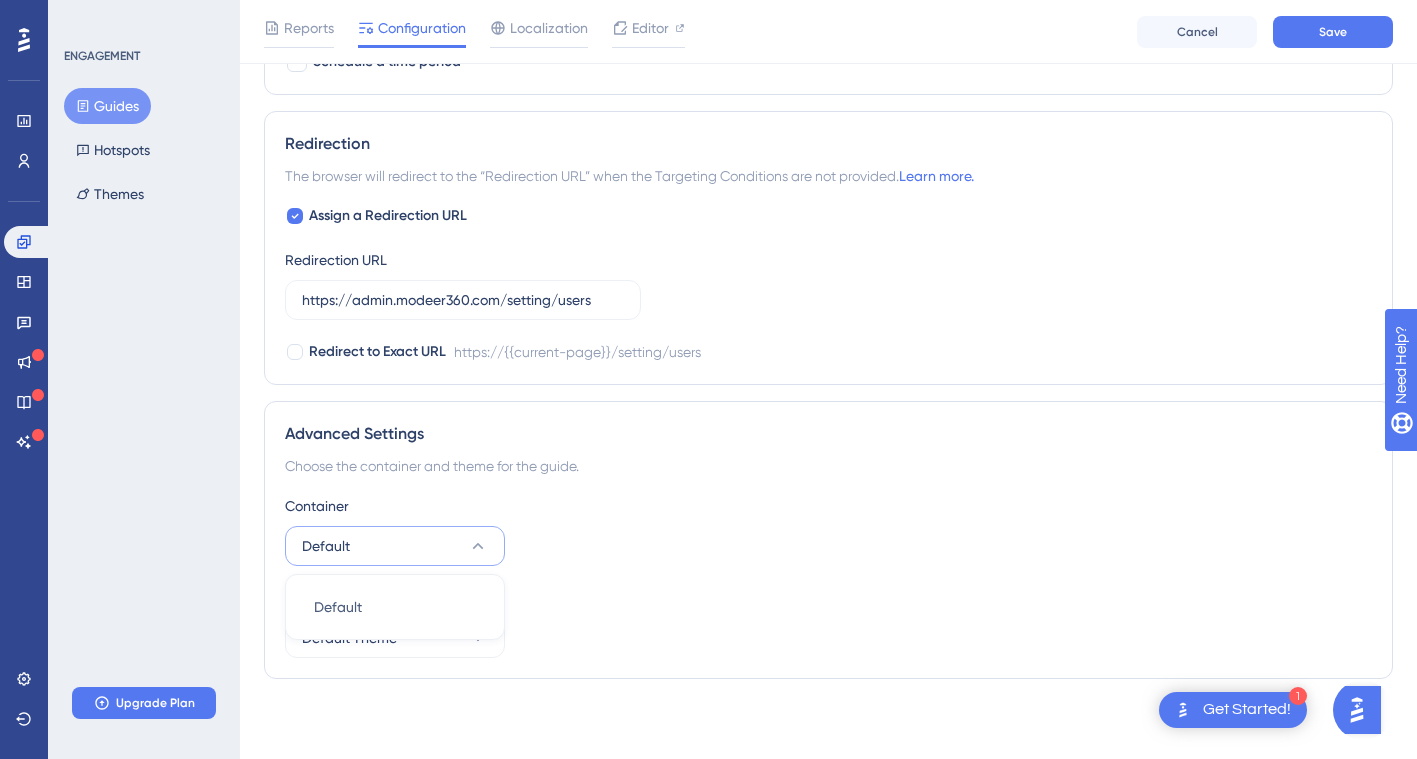 click on "Default" at bounding box center [395, 546] 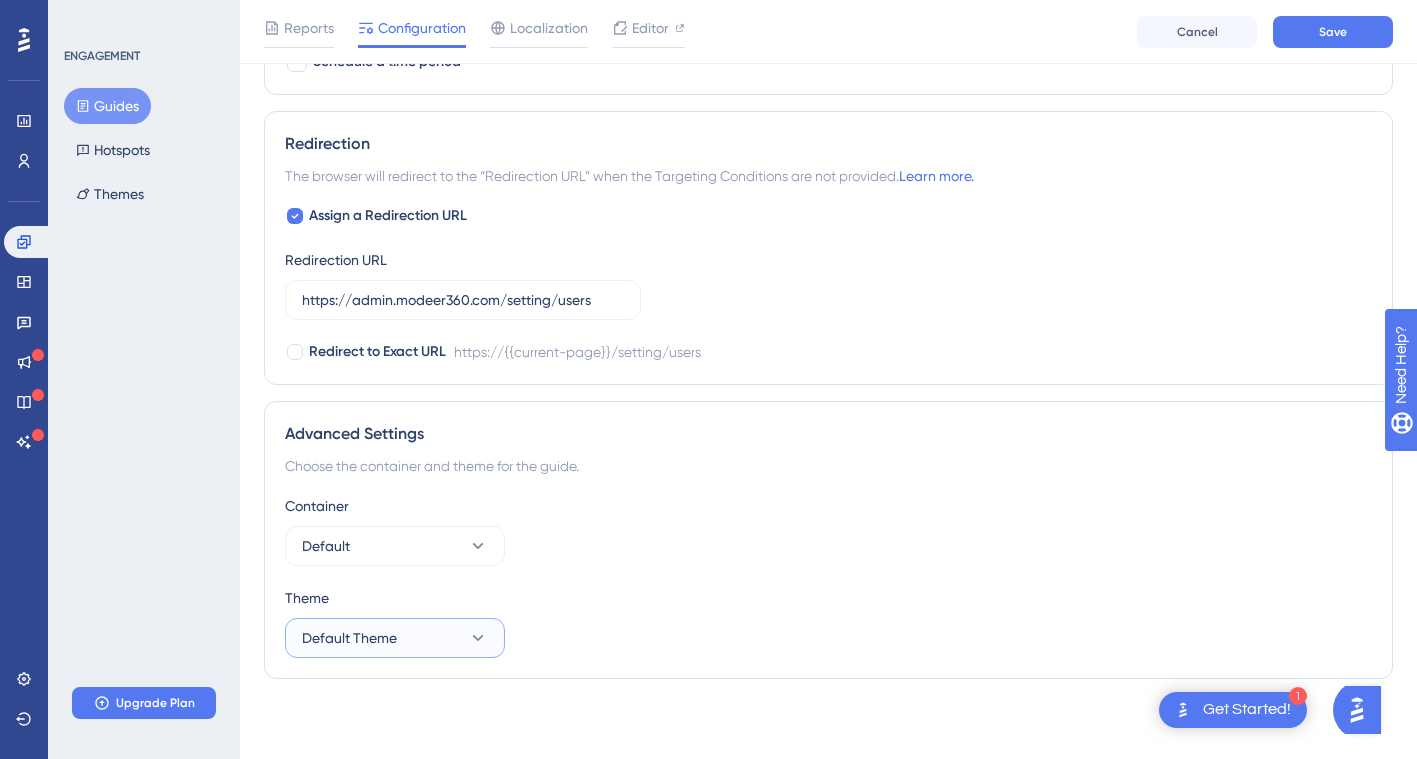 click on "Default Theme" at bounding box center (395, 638) 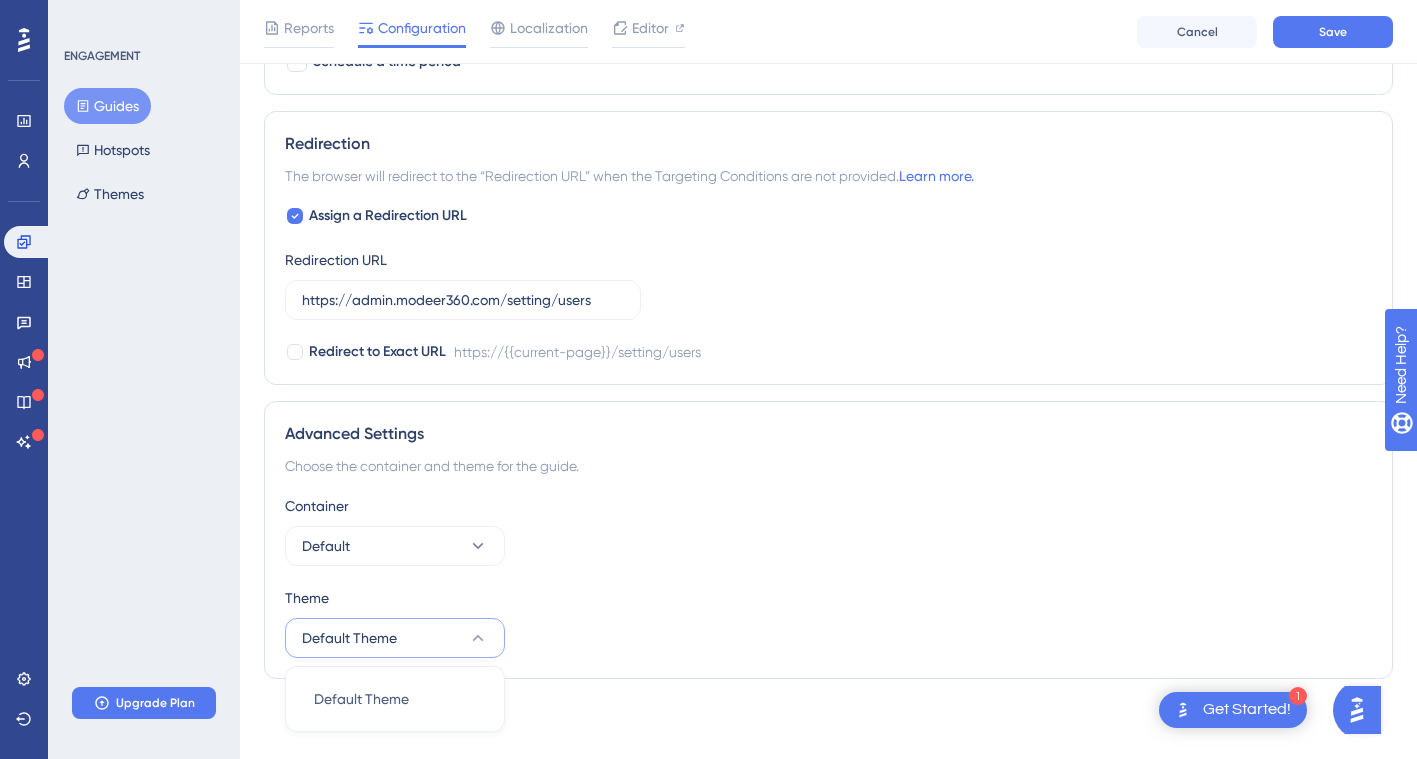 click on "Default Theme" at bounding box center (395, 638) 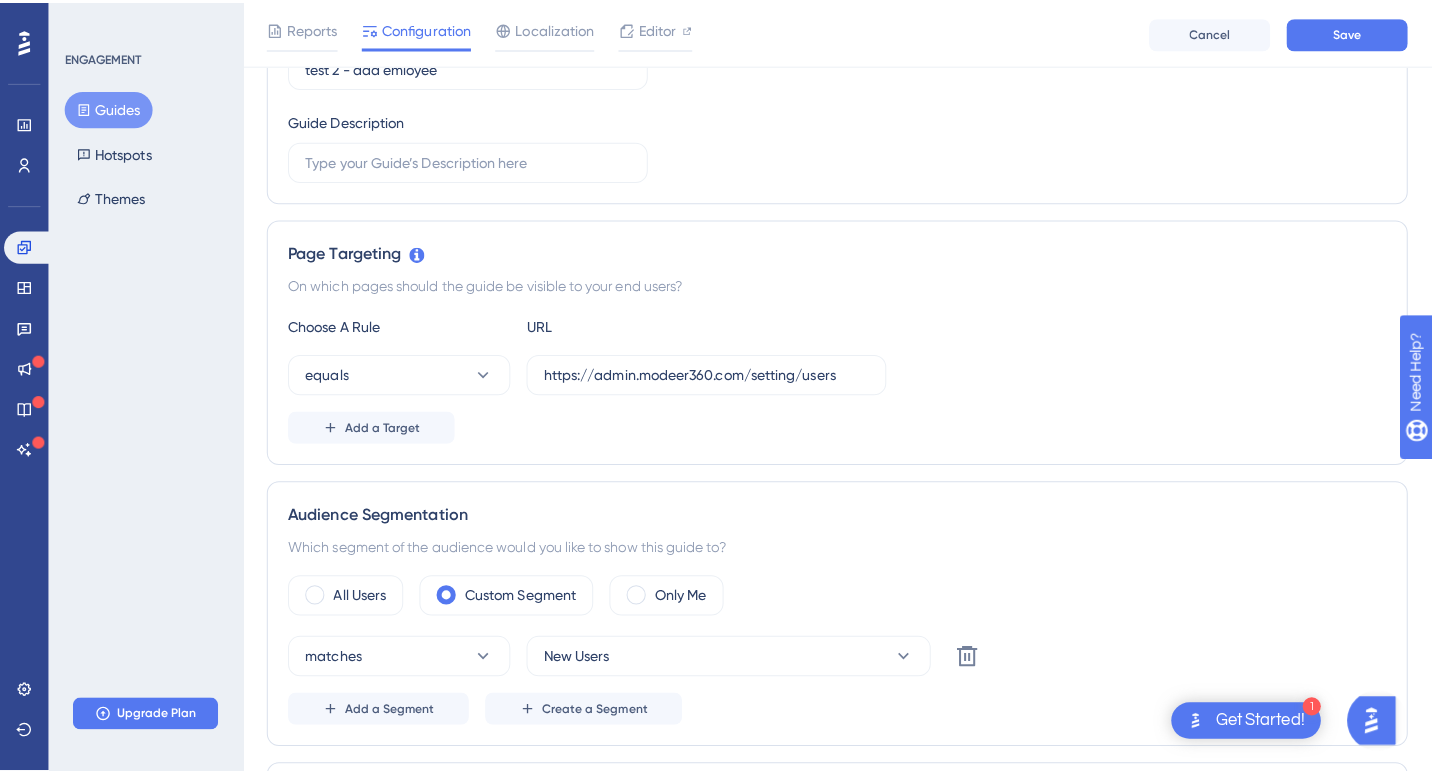 scroll, scrollTop: 0, scrollLeft: 0, axis: both 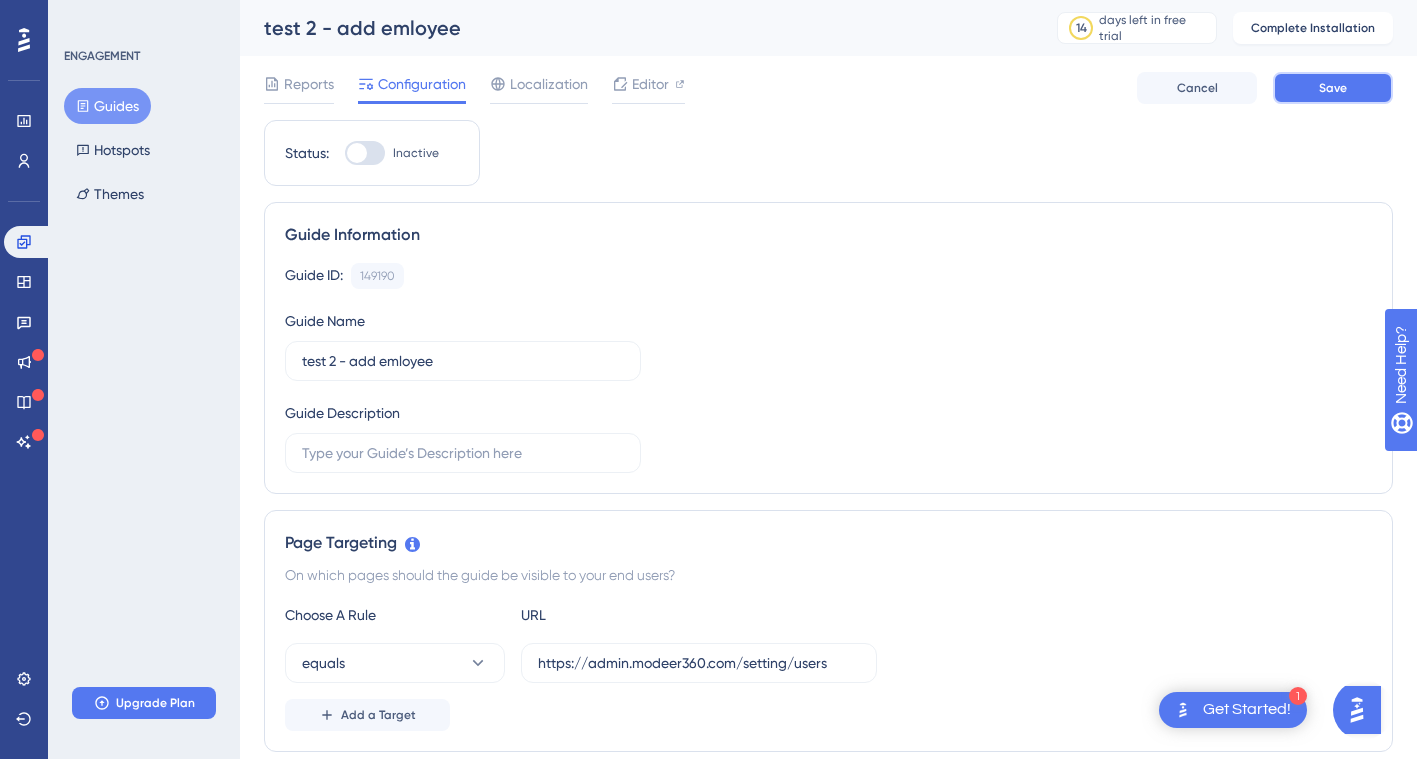 click on "Save" at bounding box center [1333, 88] 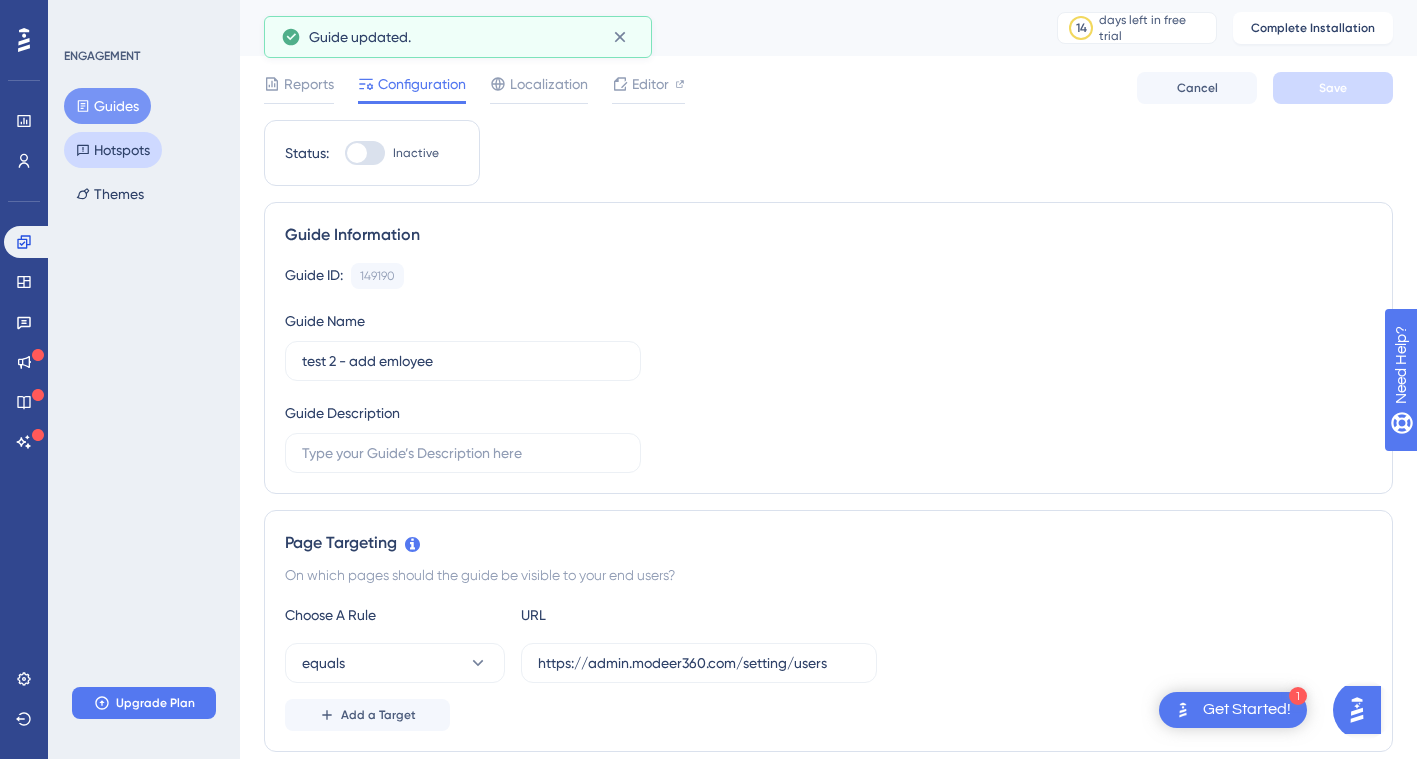 click on "Hotspots" at bounding box center [113, 150] 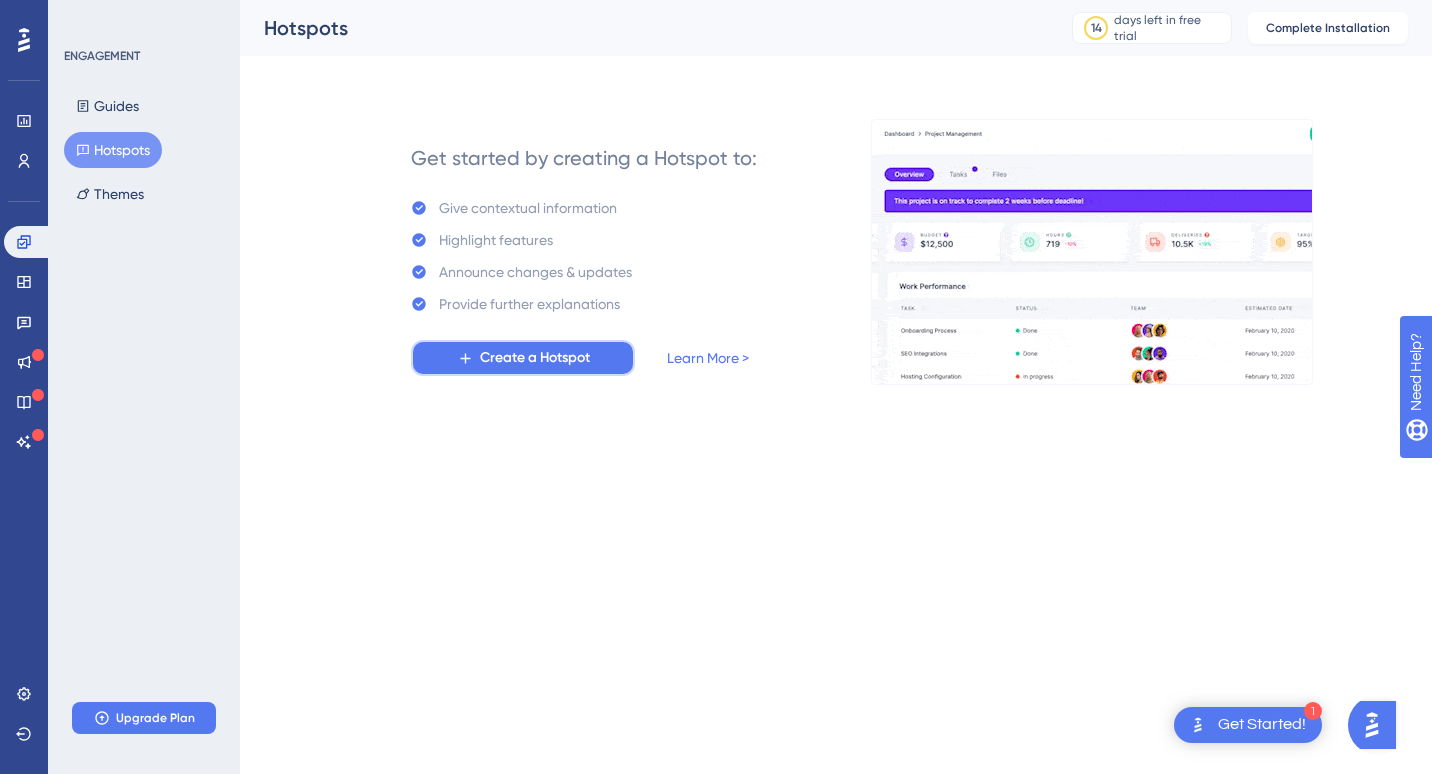 click on "Create a Hotspot" at bounding box center (535, 358) 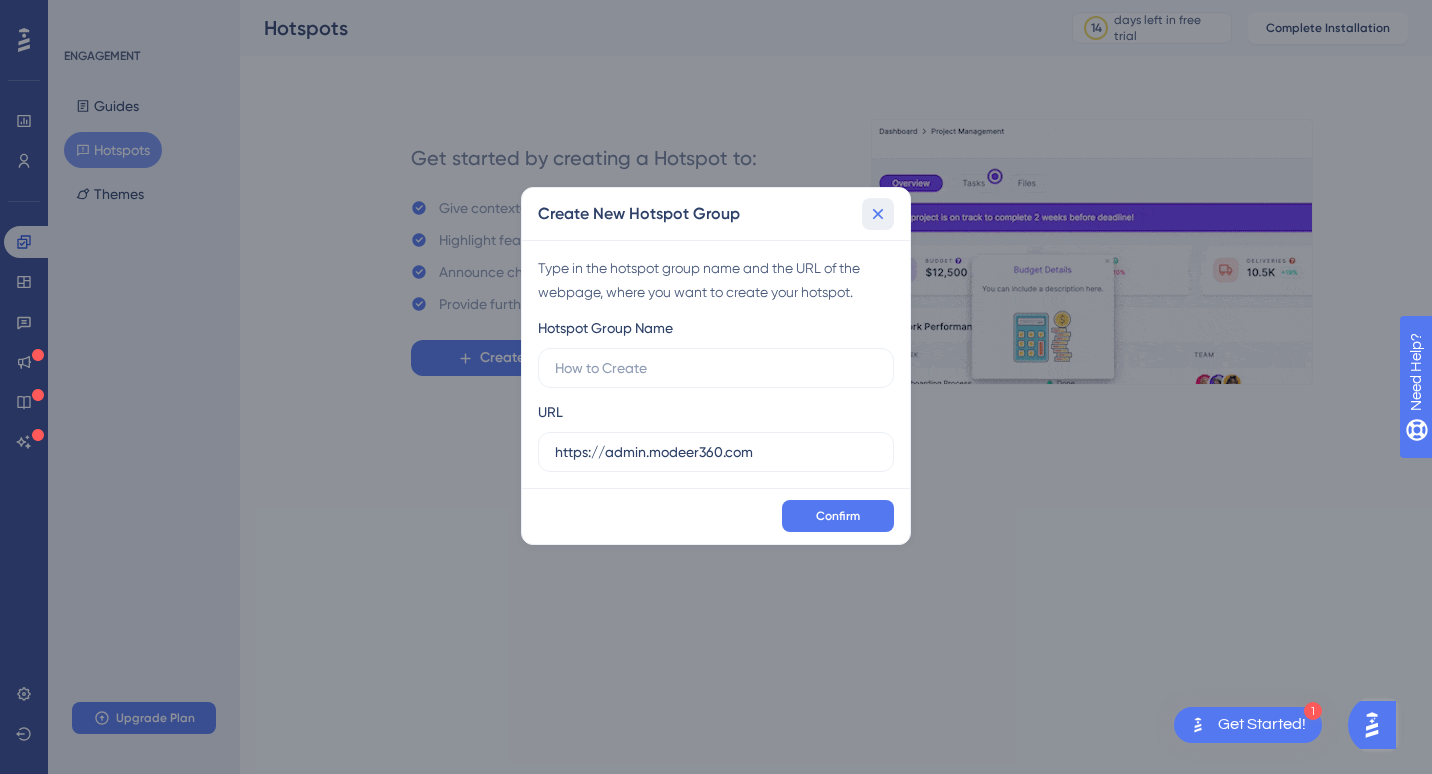 click 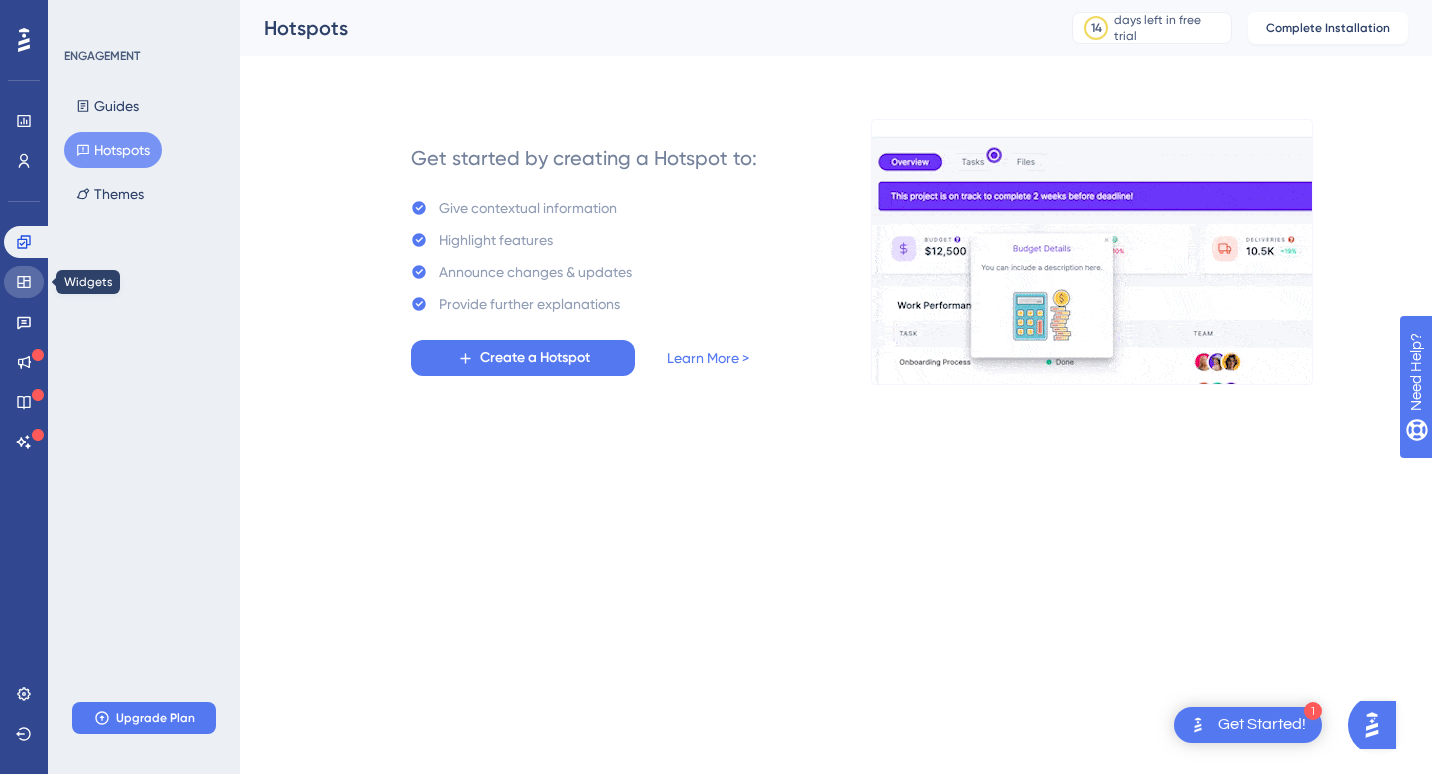 click 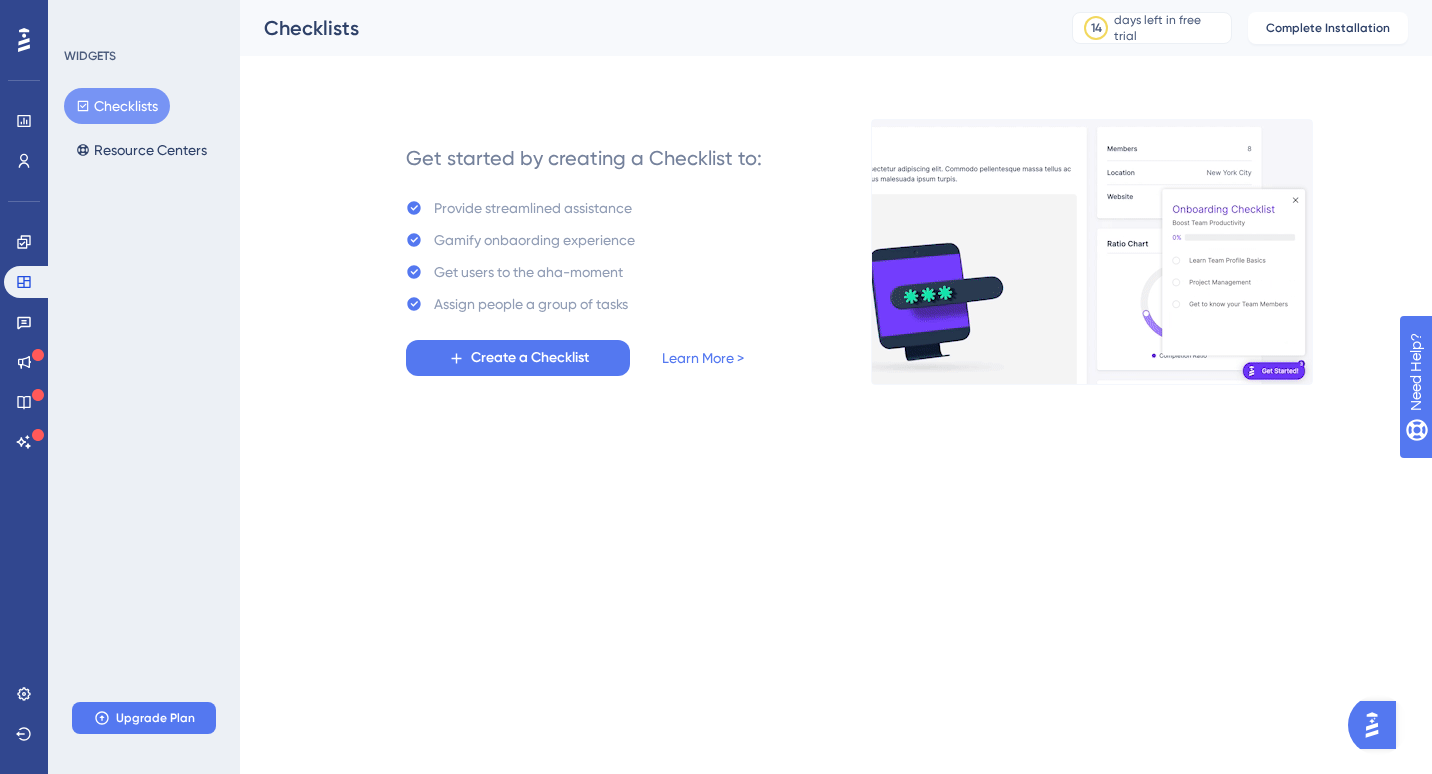 click on "Checklists" at bounding box center [117, 106] 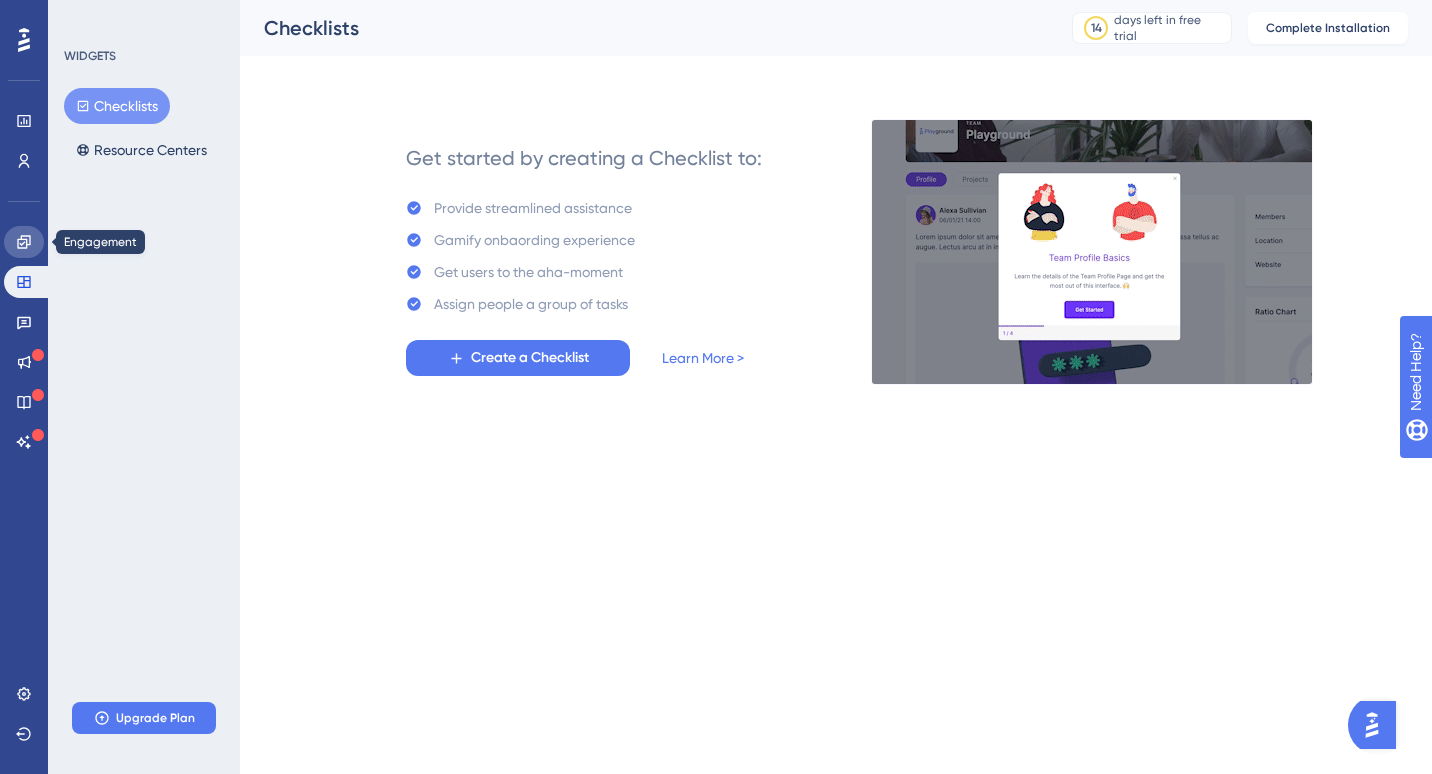 click 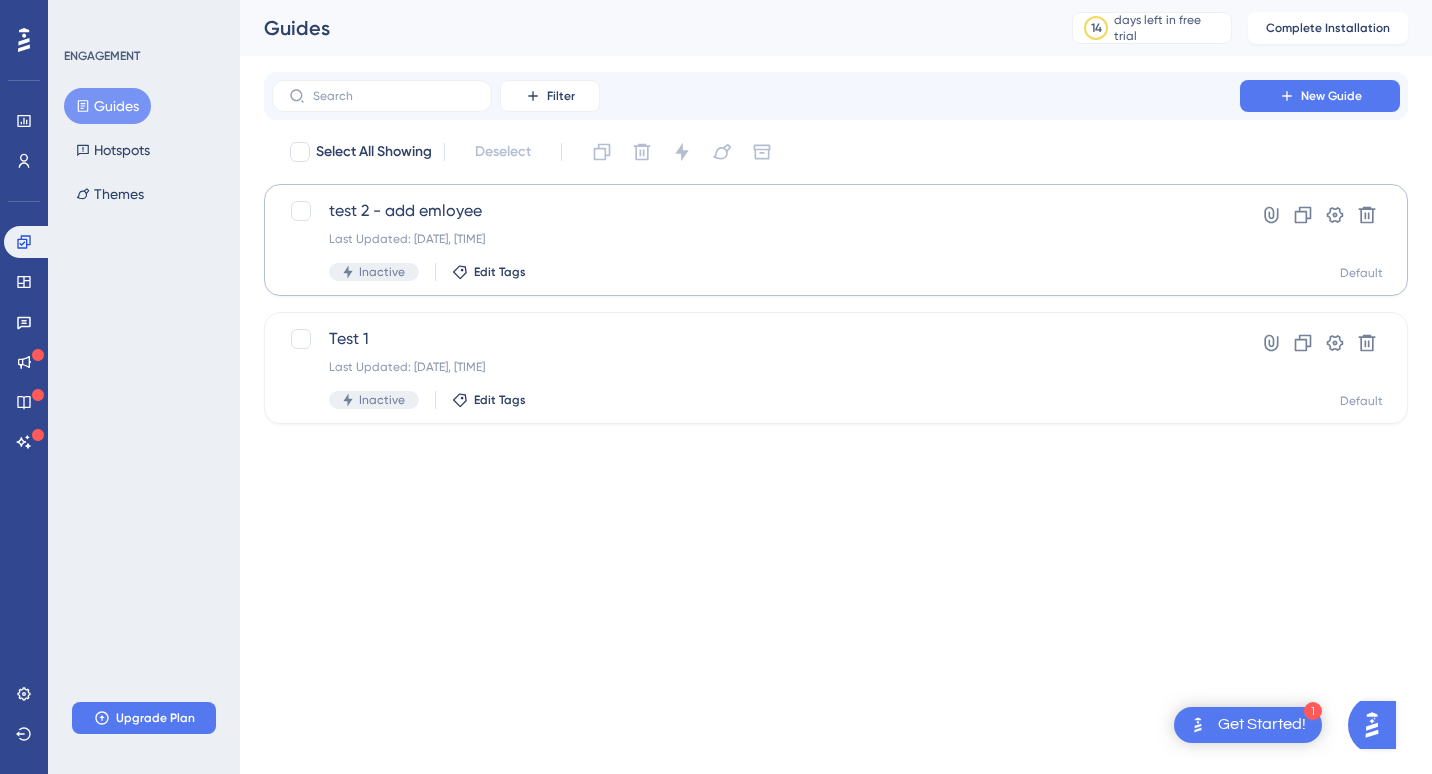 scroll, scrollTop: 0, scrollLeft: 0, axis: both 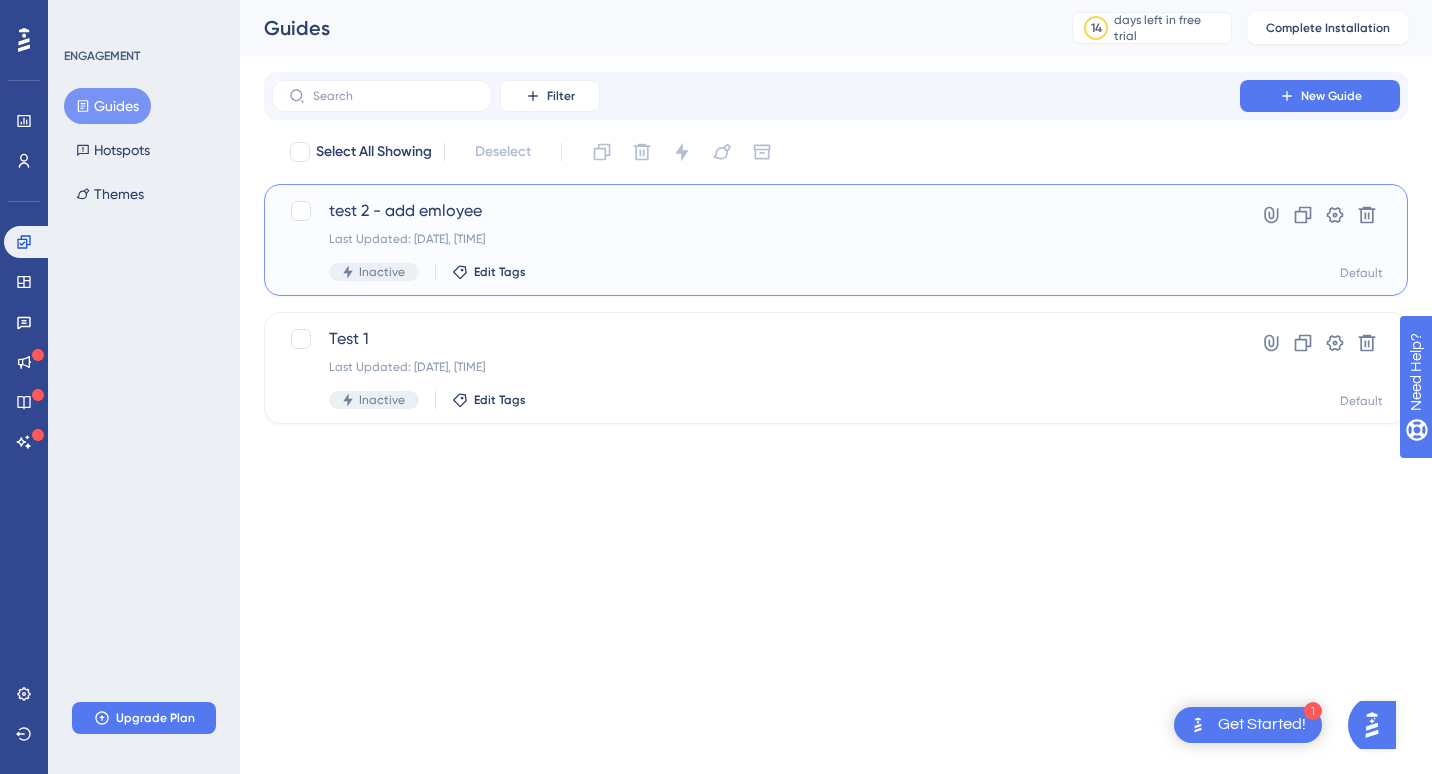 click on "Last Updated: Aug 03 2025, 06:07 PM" at bounding box center (756, 239) 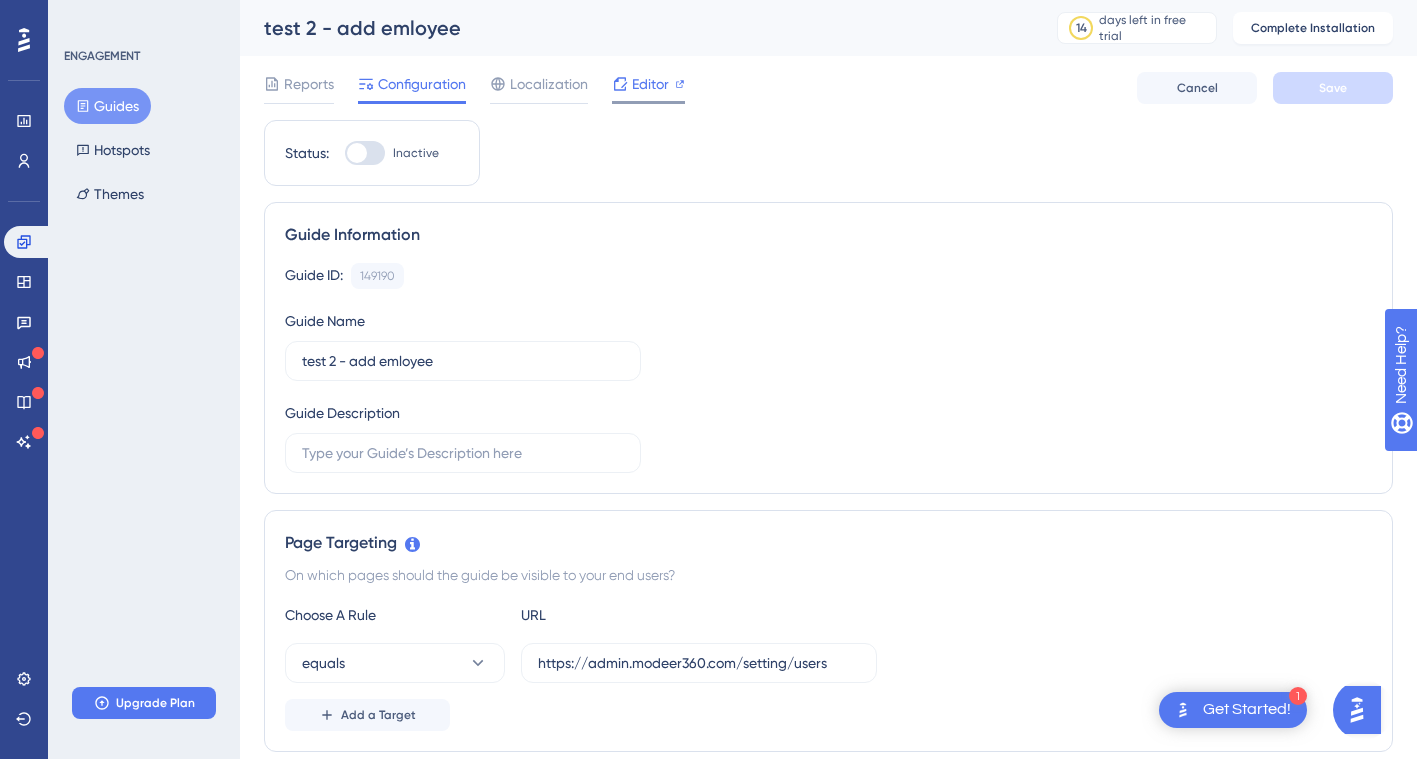click on "Editor" at bounding box center [650, 84] 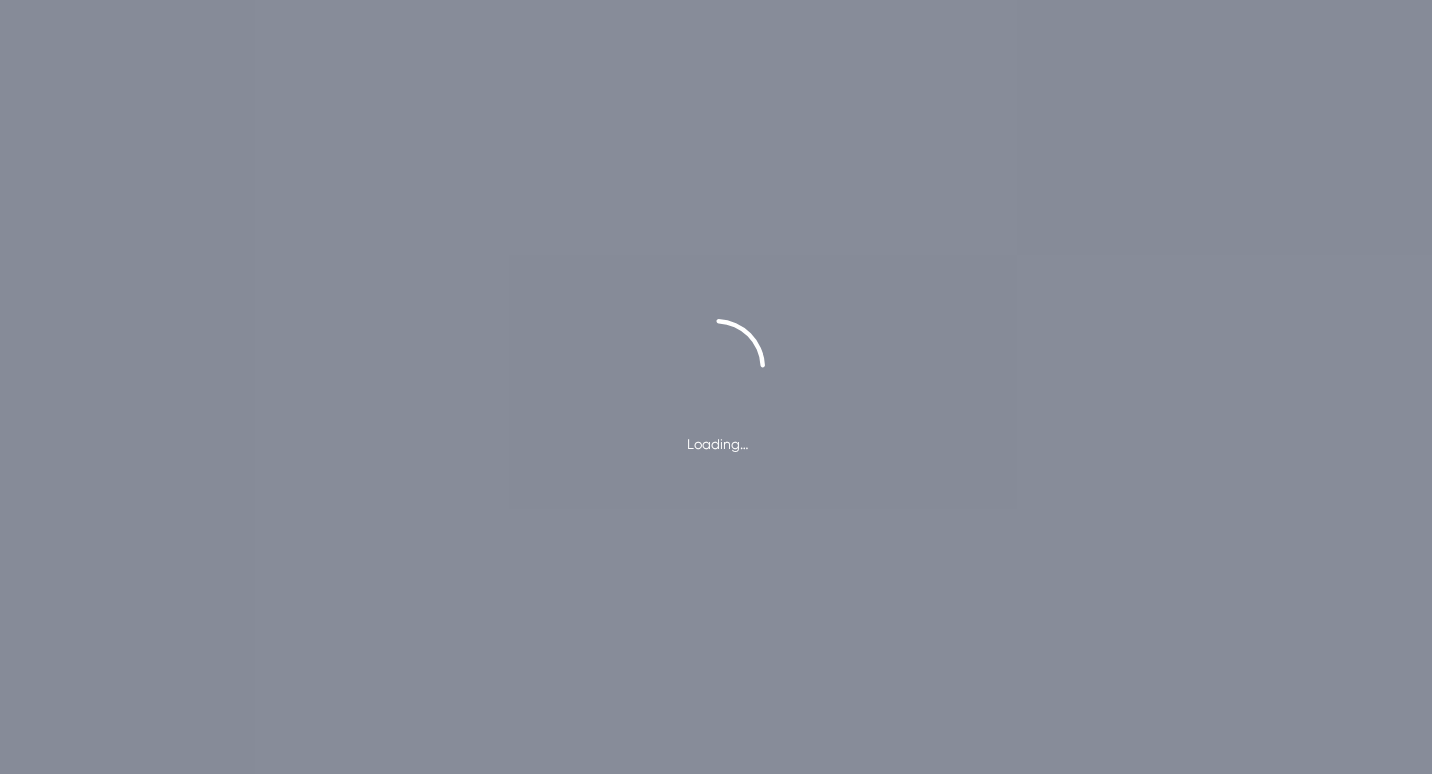 scroll, scrollTop: 0, scrollLeft: 0, axis: both 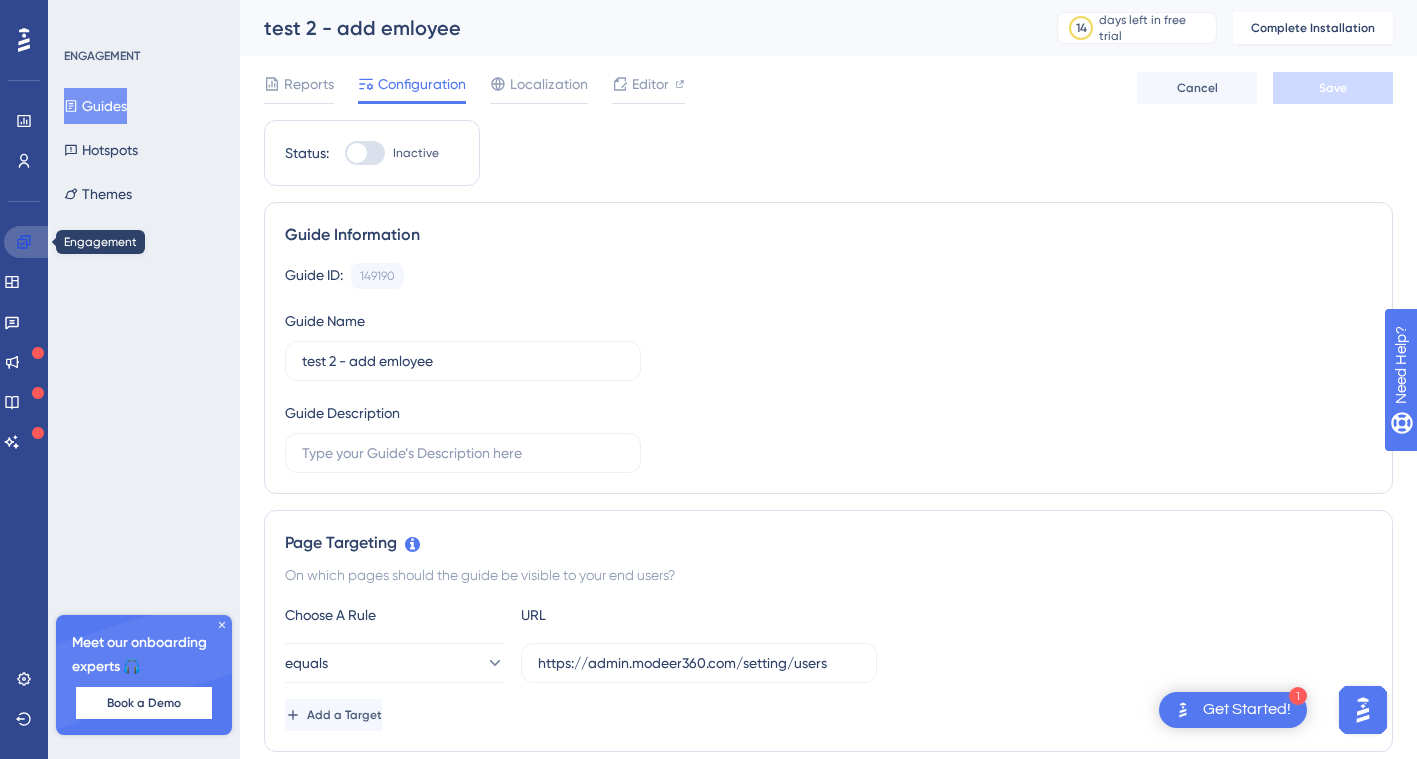 click 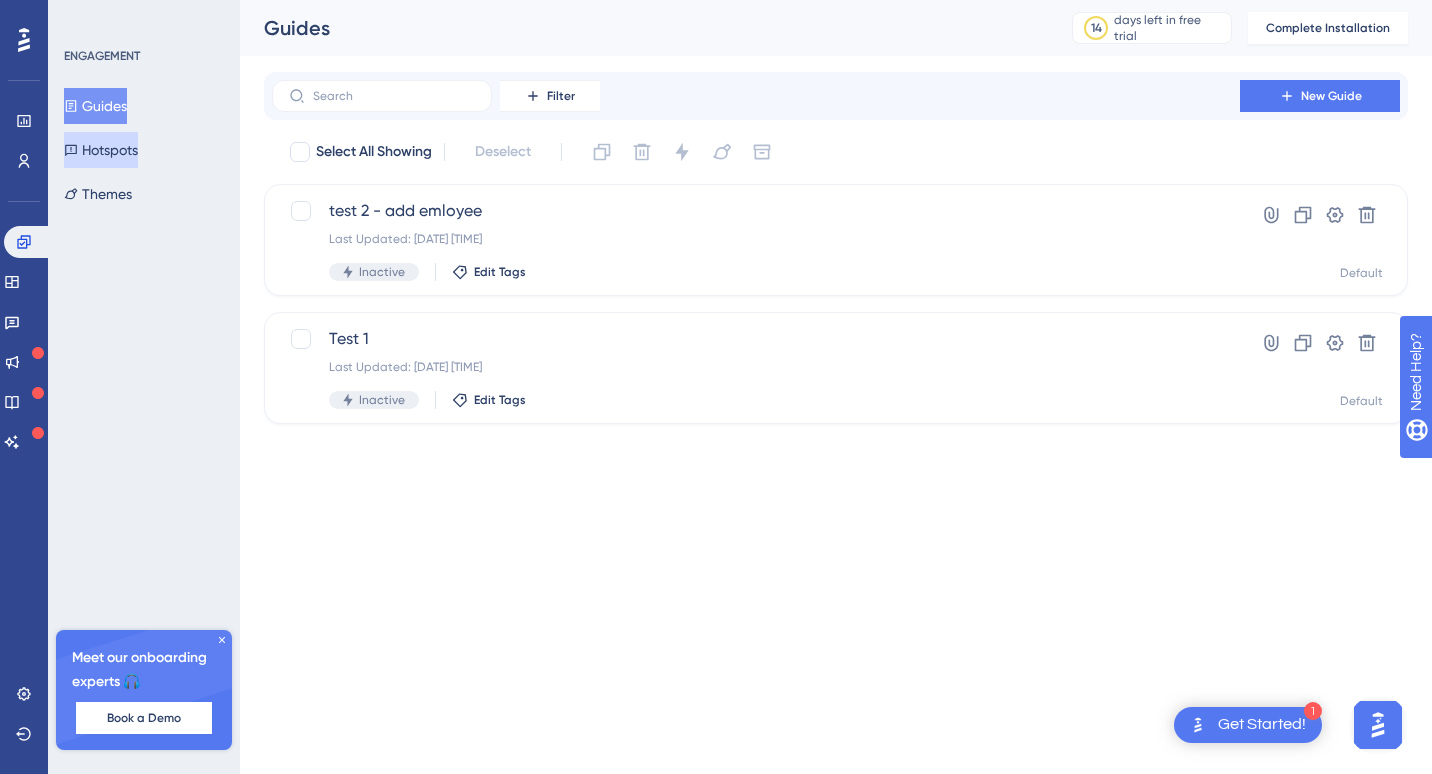 click on "Hotspots" at bounding box center [101, 150] 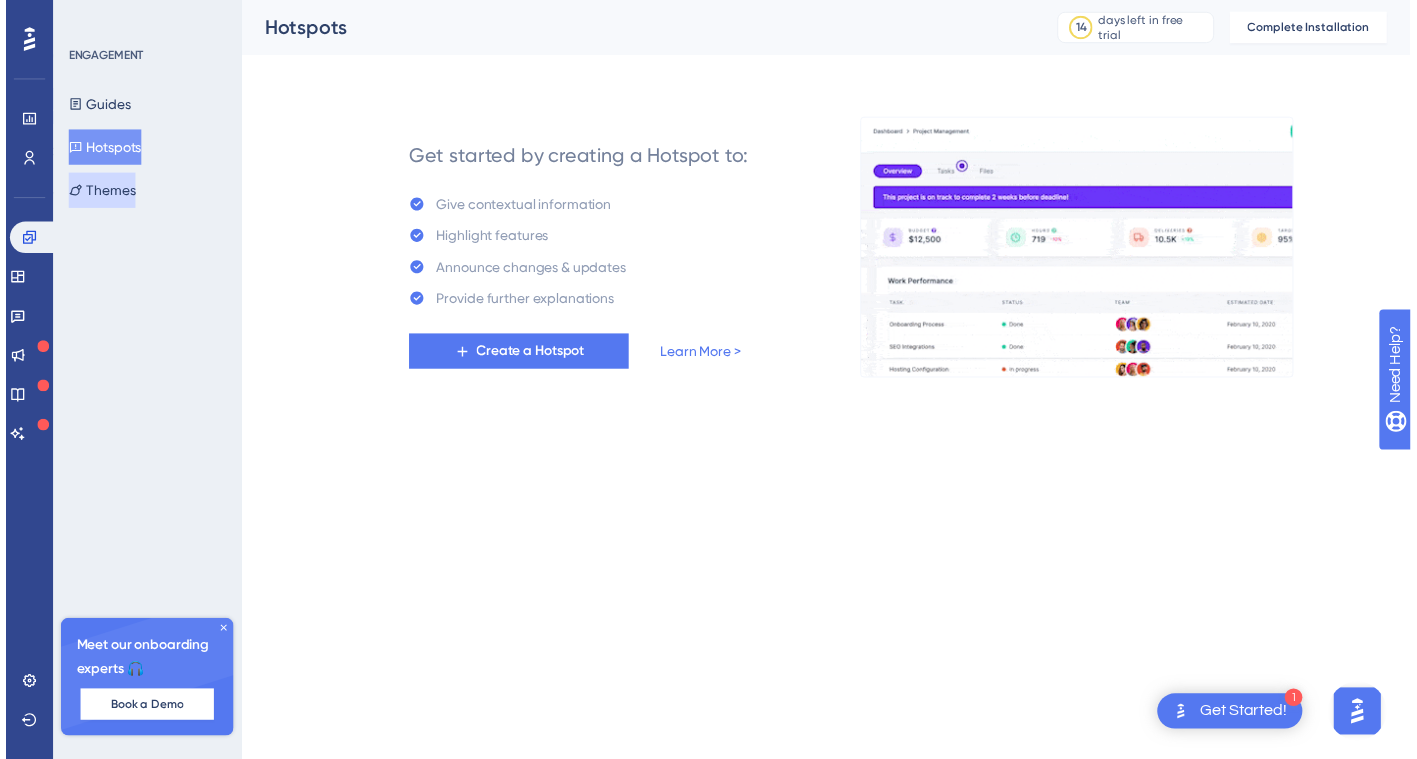 scroll, scrollTop: 0, scrollLeft: 0, axis: both 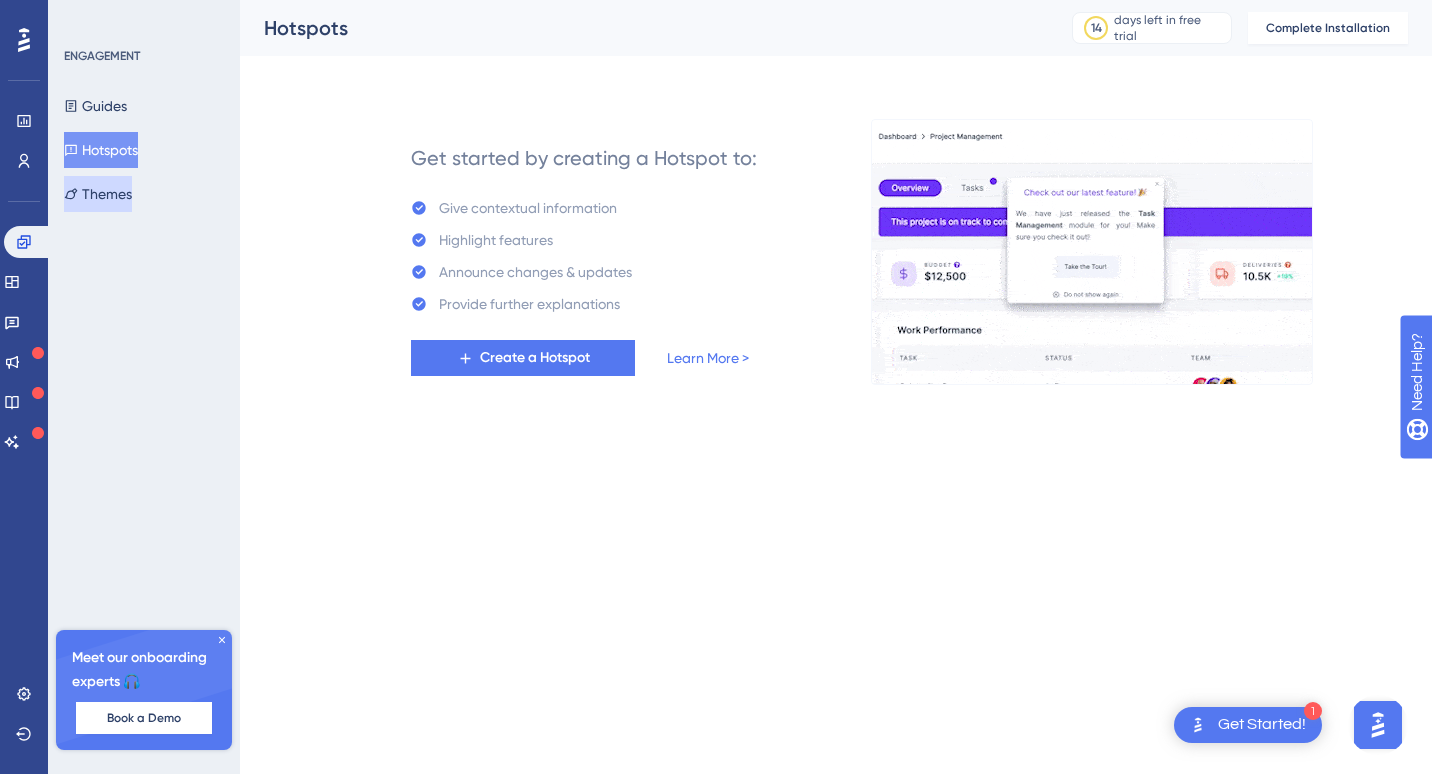 click on "Themes" at bounding box center [98, 194] 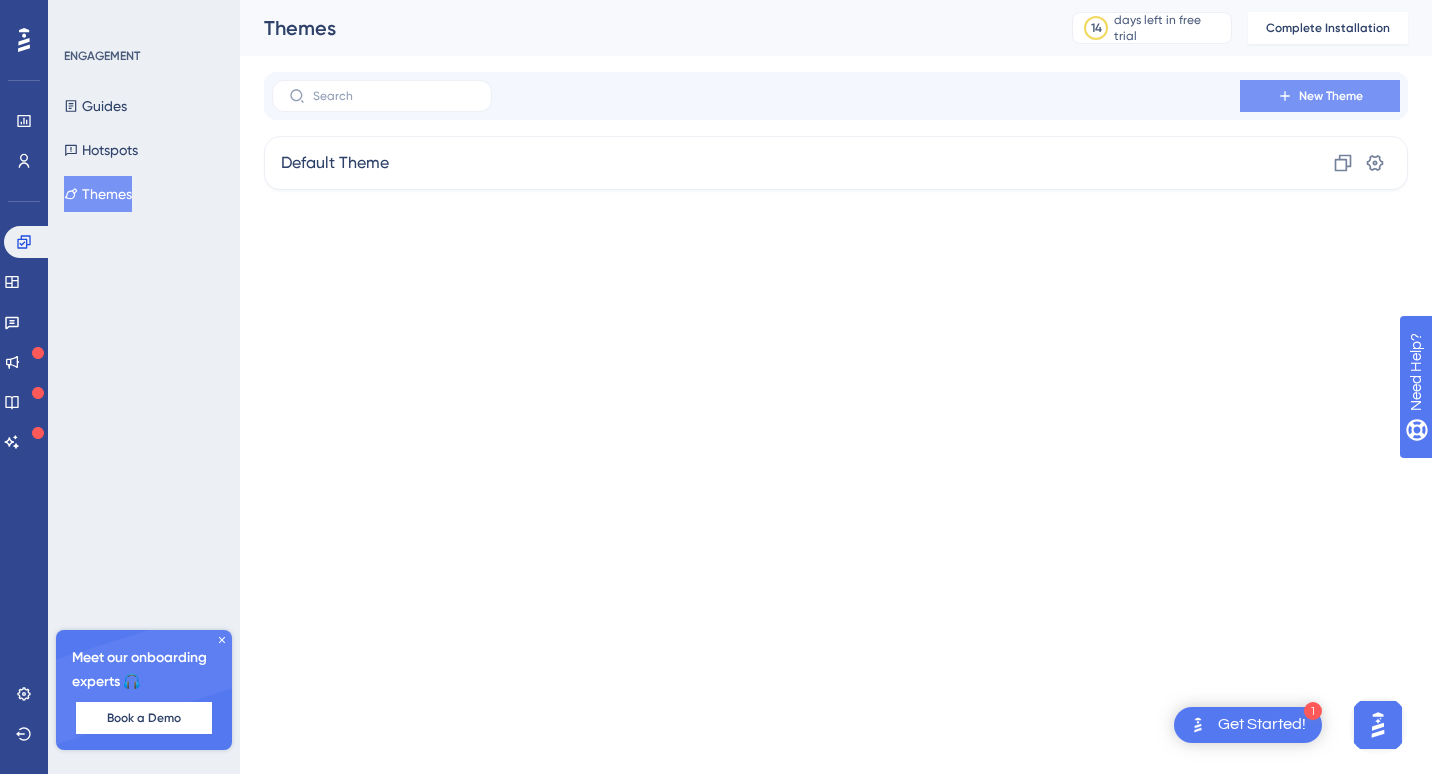 click 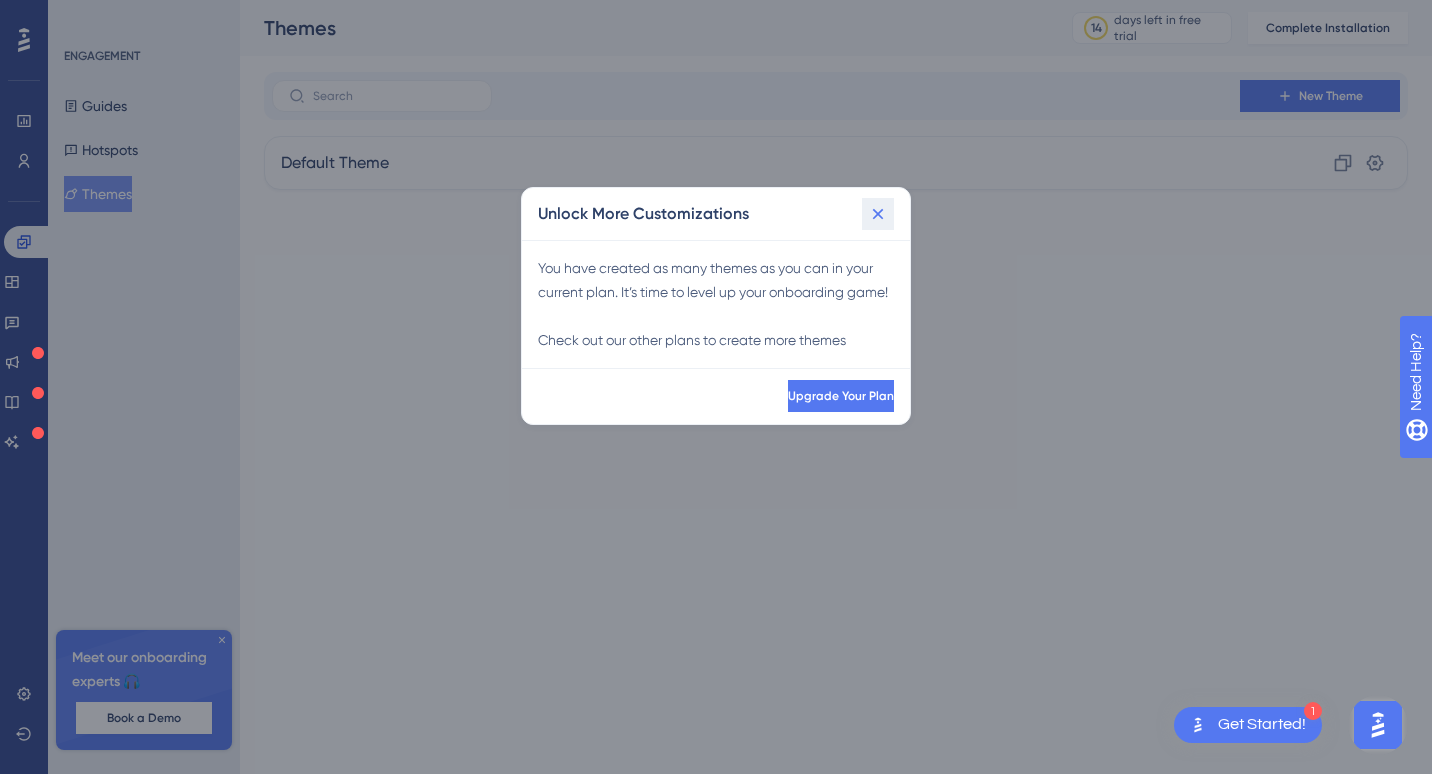 click at bounding box center [878, 214] 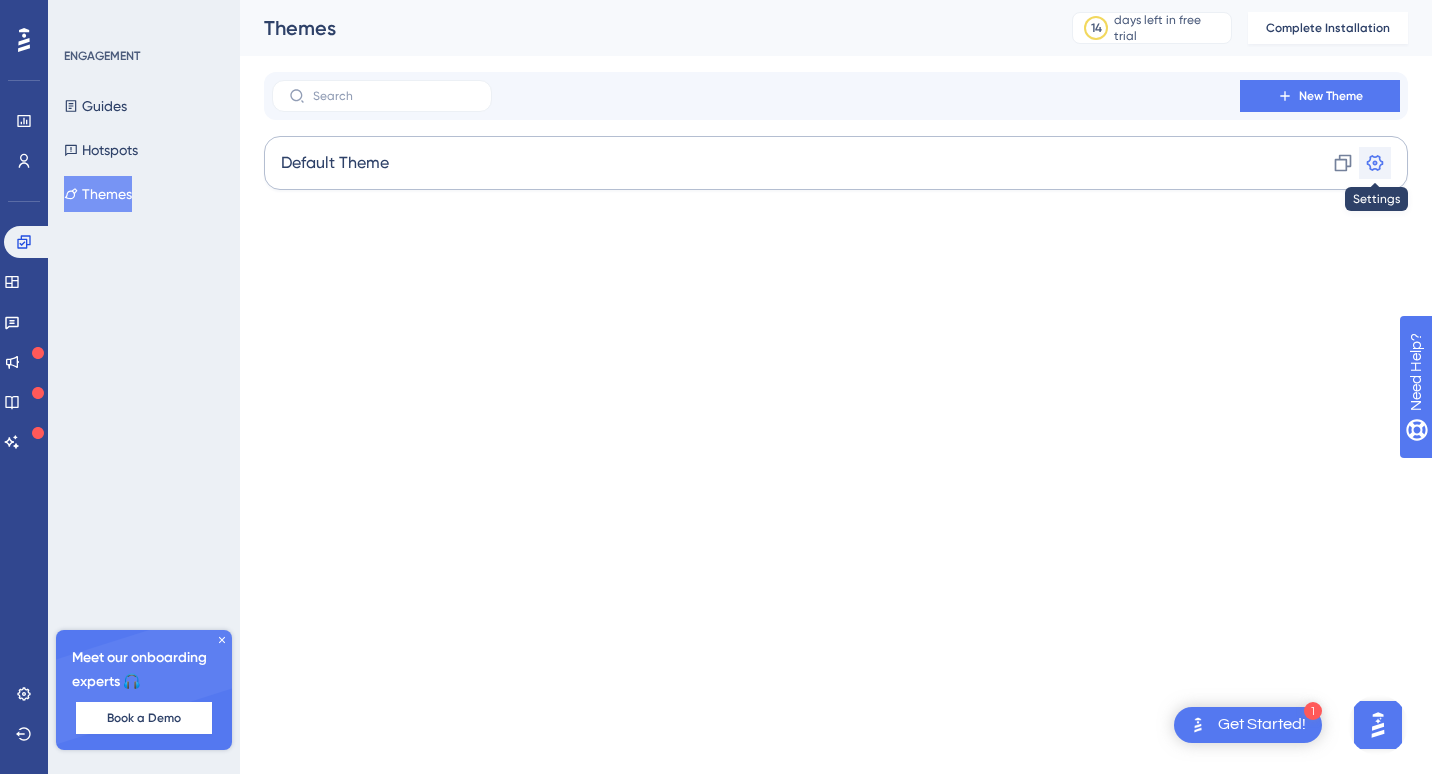 click 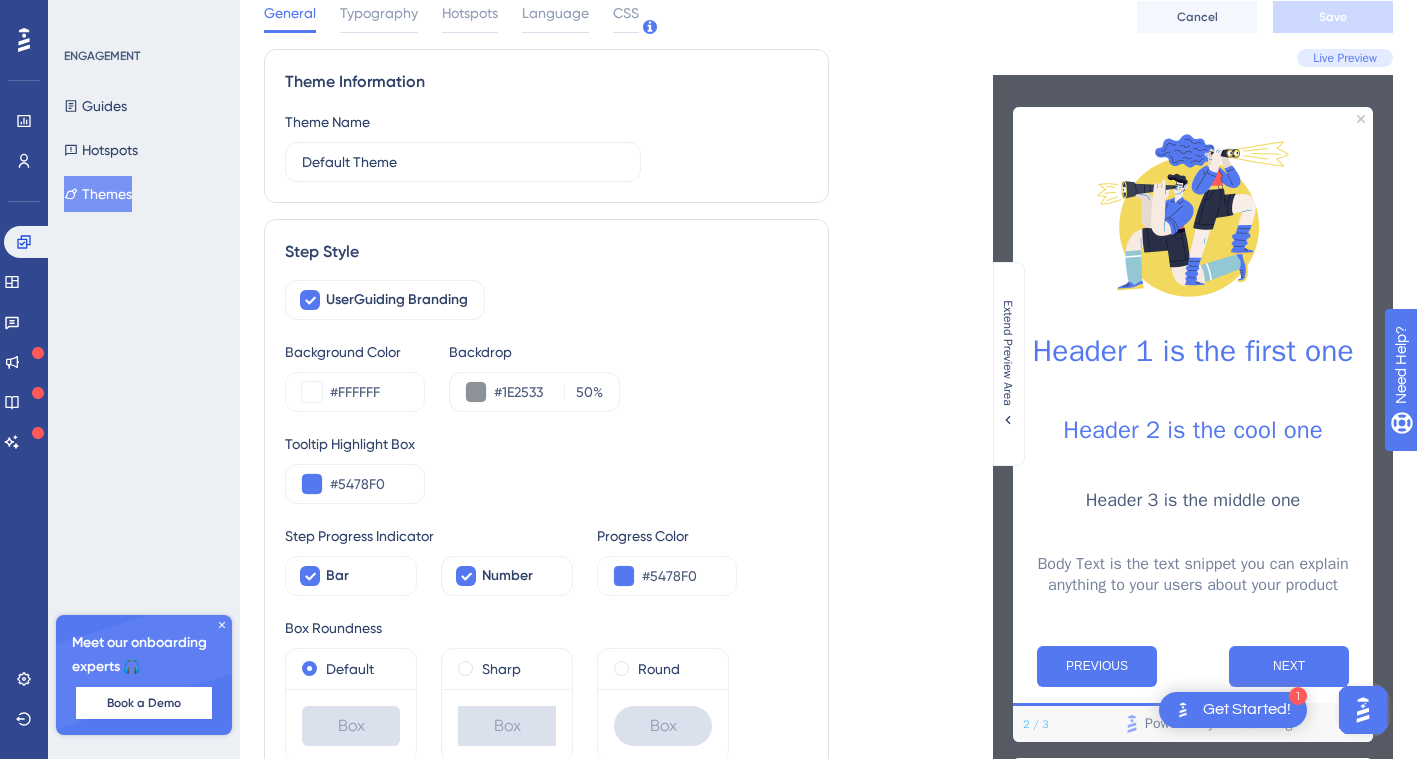 scroll, scrollTop: 0, scrollLeft: 0, axis: both 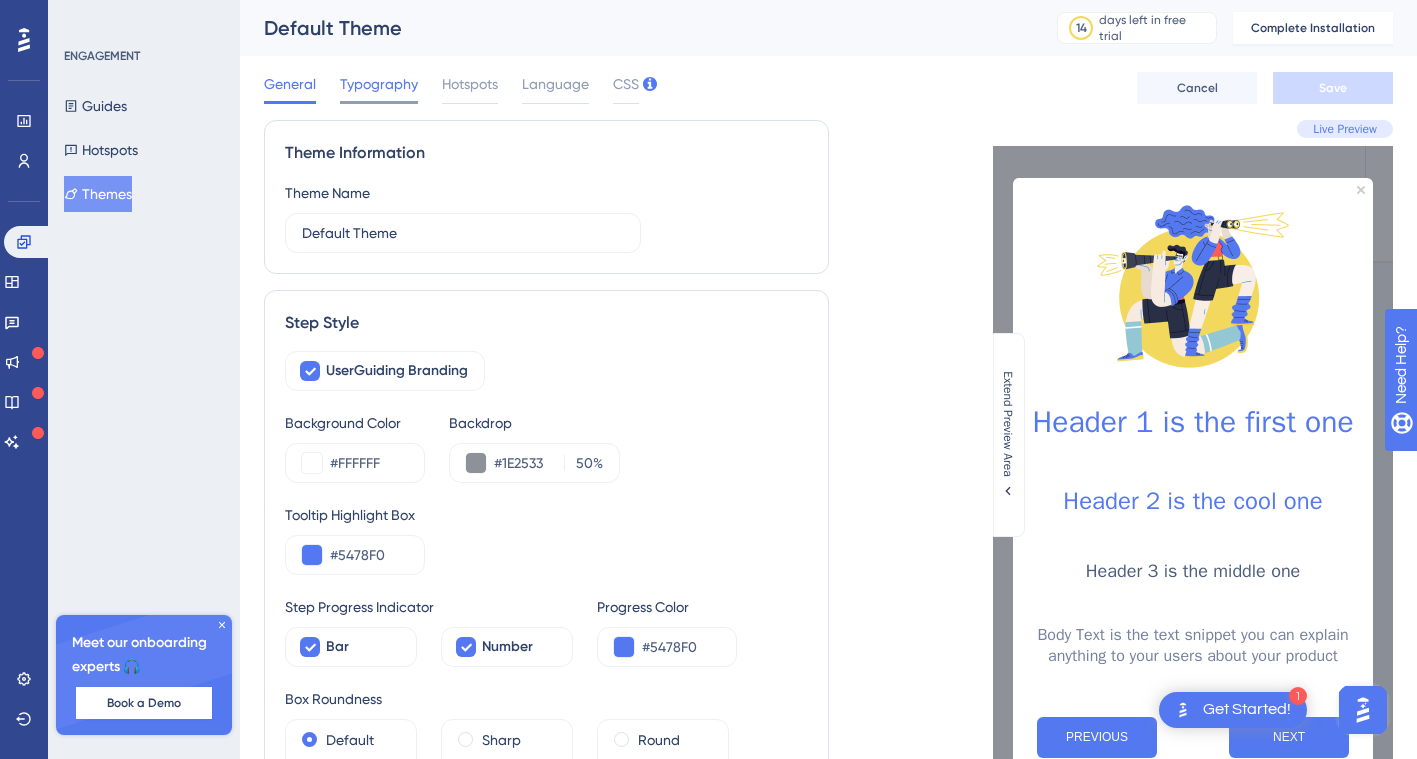 click on "Typography" at bounding box center (379, 84) 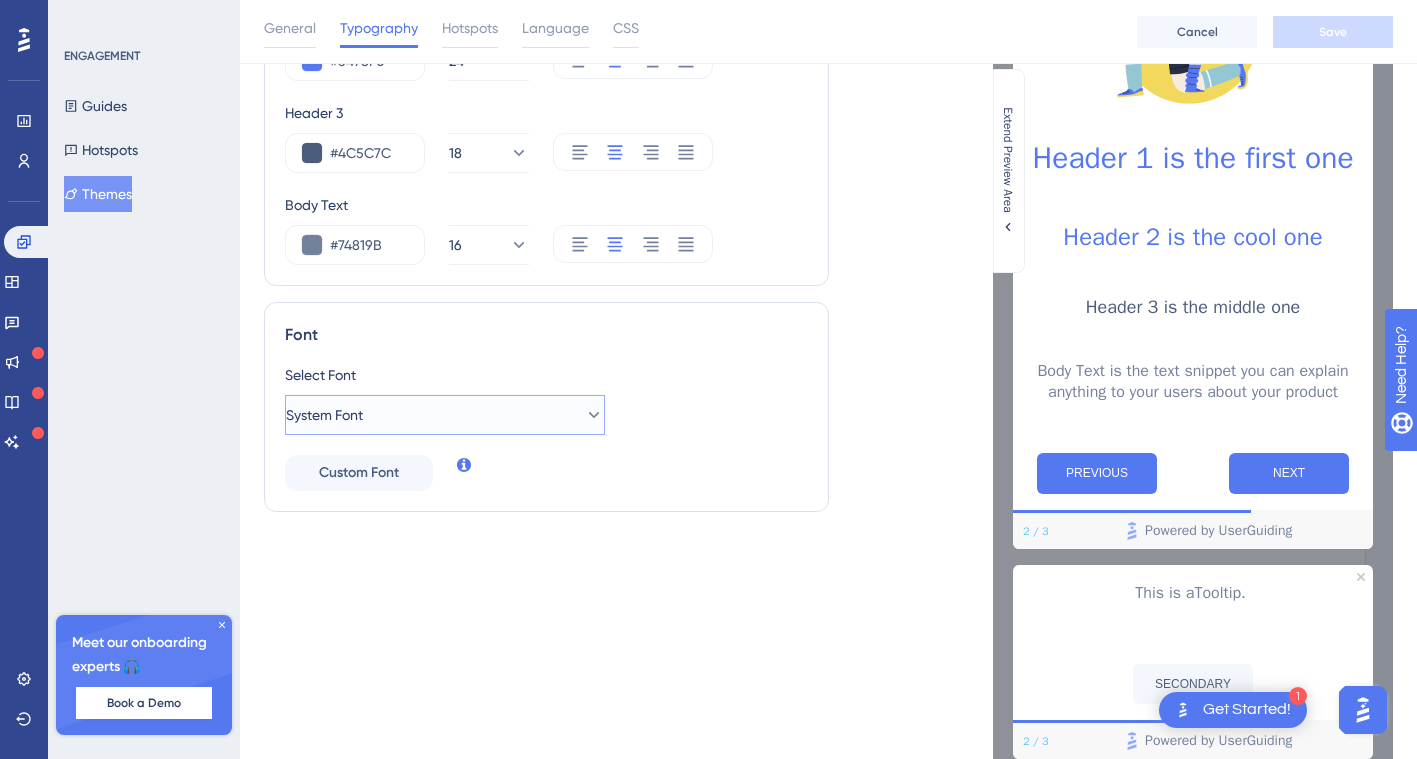 click on "System Font" at bounding box center [445, 415] 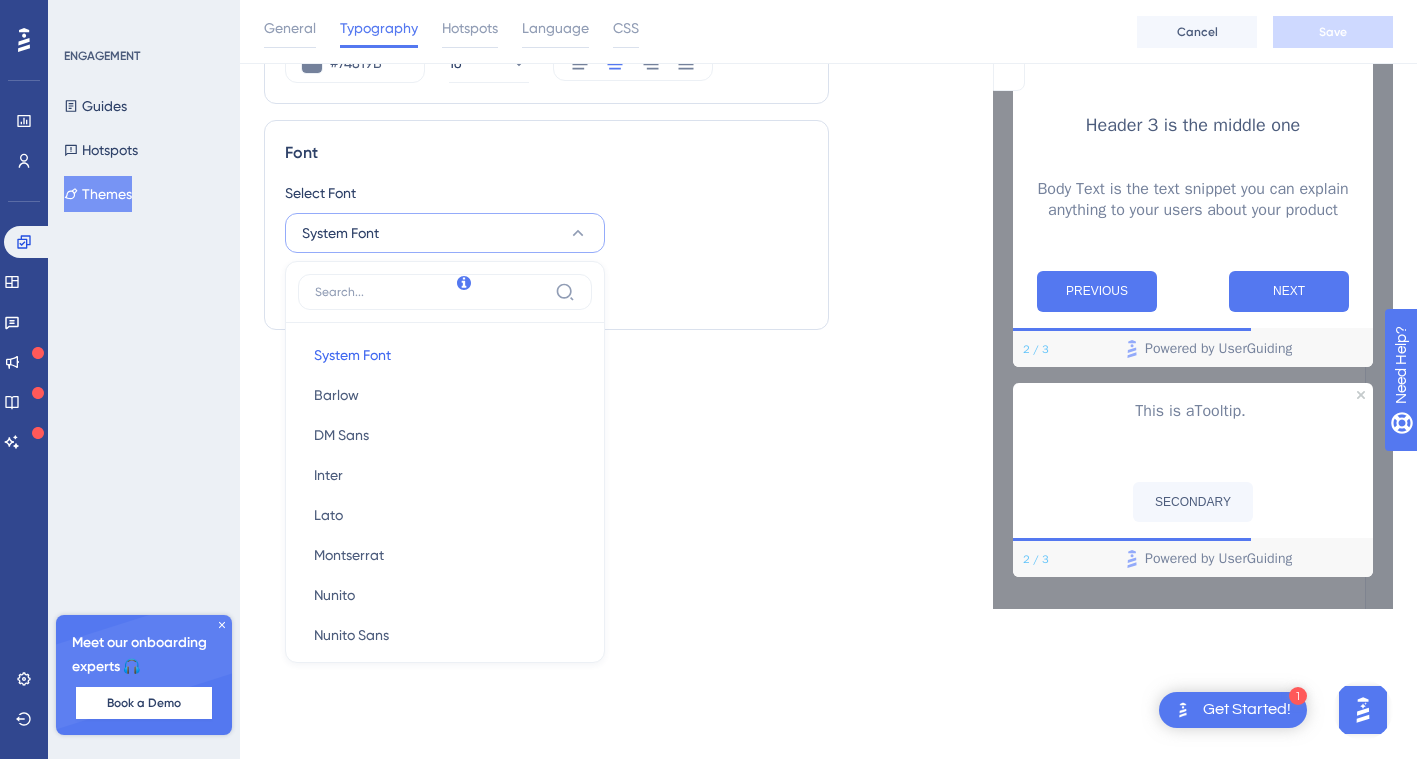 click on "Text Style Header 1 #5478F0 30 Header 2 #5478F0 24 Header 3 #4C5C7C 18 Body Text #74819B 16 Font Select Font System Font System Font System Font Barlow Barlow DM Sans DM Sans Inter Inter Lato Lato Montserrat Montserrat Nunito Nunito Nunito Sans Nunito Sans Open Sans Open Sans Poppins Poppins Quicksand Quicksand Raleway Raleway Roboto Roboto Rubik Rubik Source Sans Pro Source Sans Pro Custom Font" at bounding box center (546, 141) 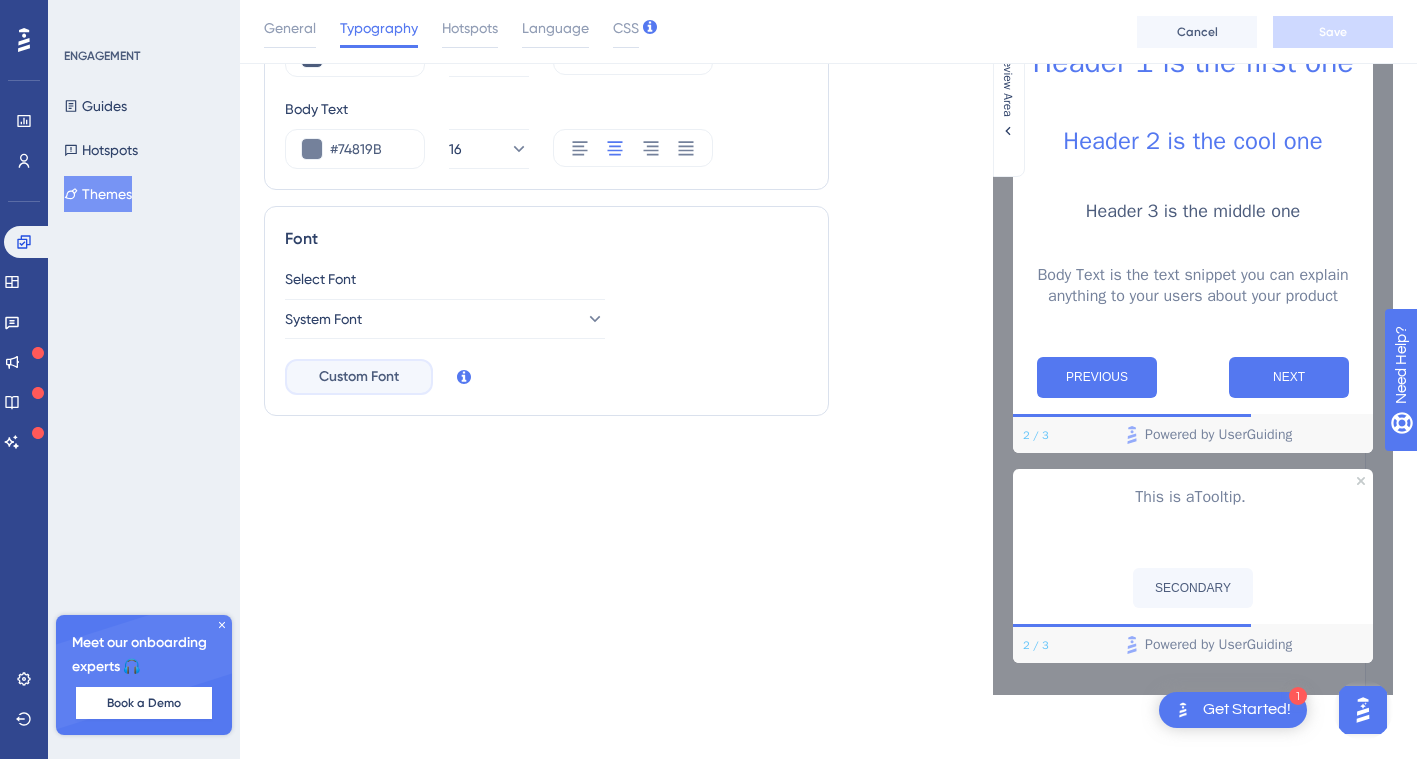 click on "Custom Font" at bounding box center (359, 377) 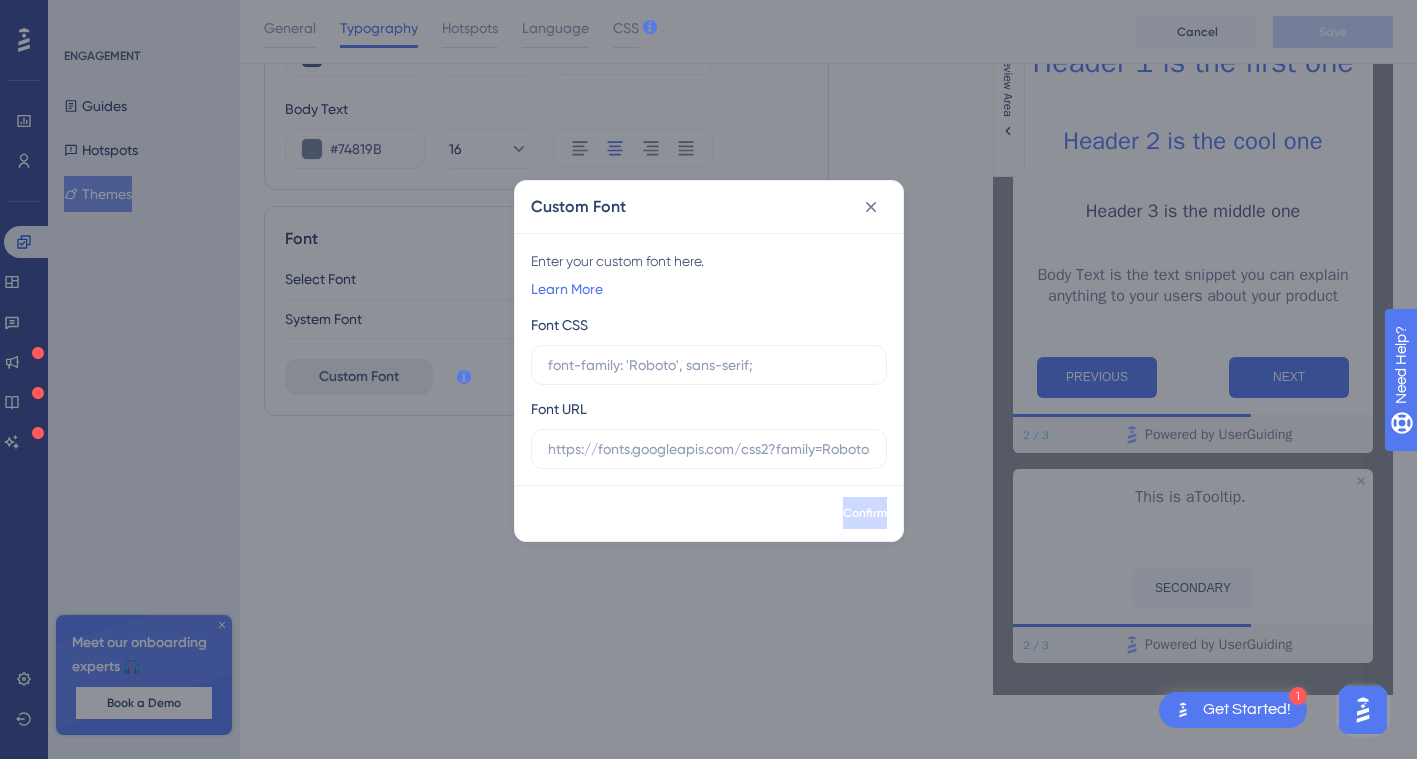 scroll, scrollTop: 353, scrollLeft: 0, axis: vertical 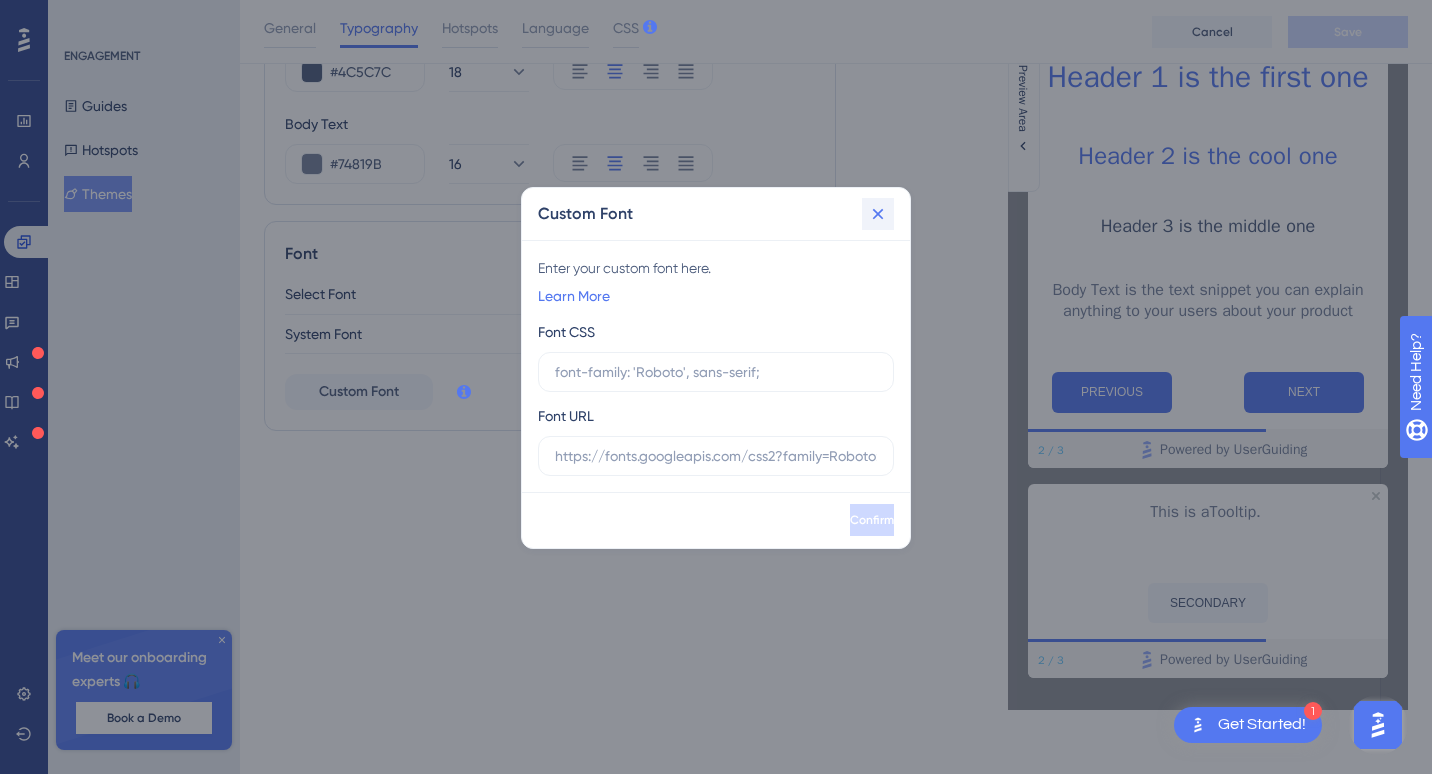 click 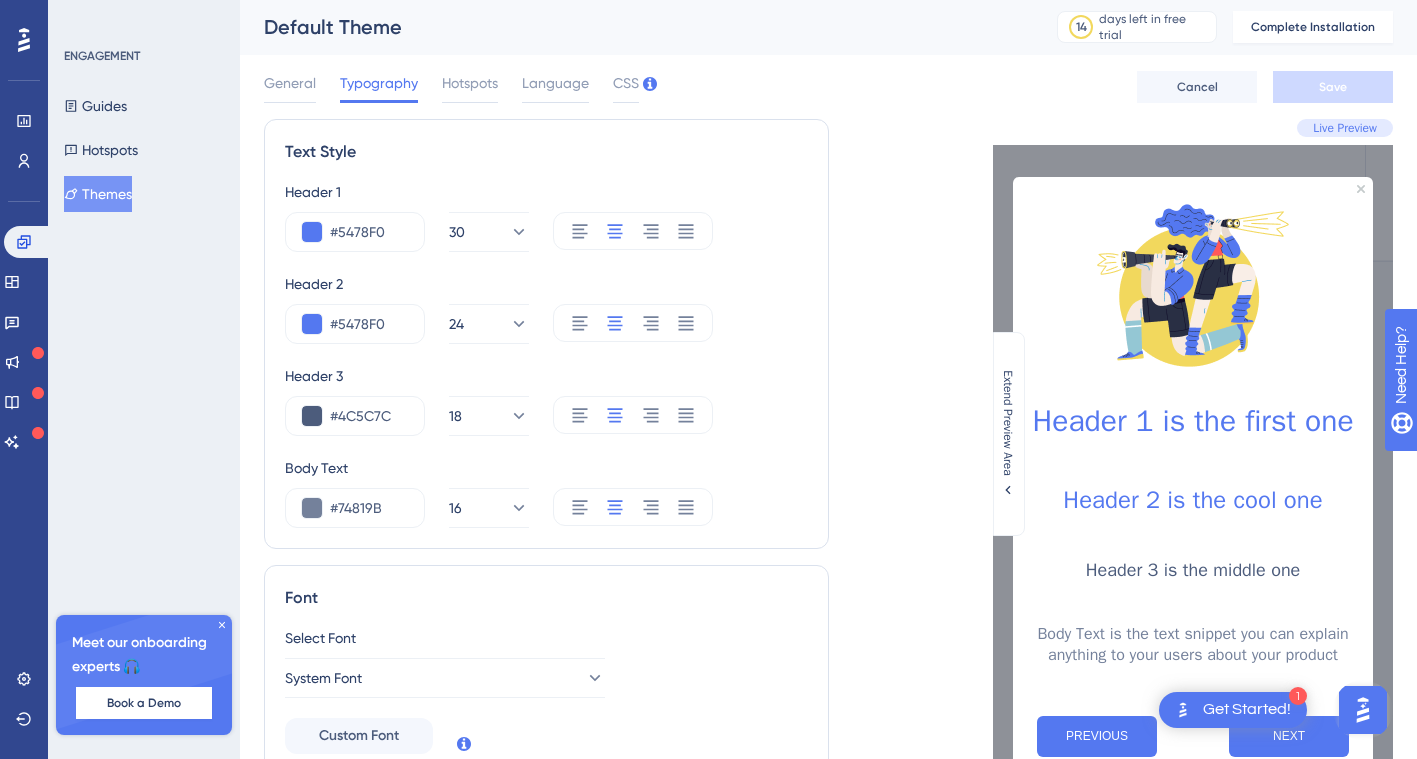 scroll, scrollTop: 0, scrollLeft: 0, axis: both 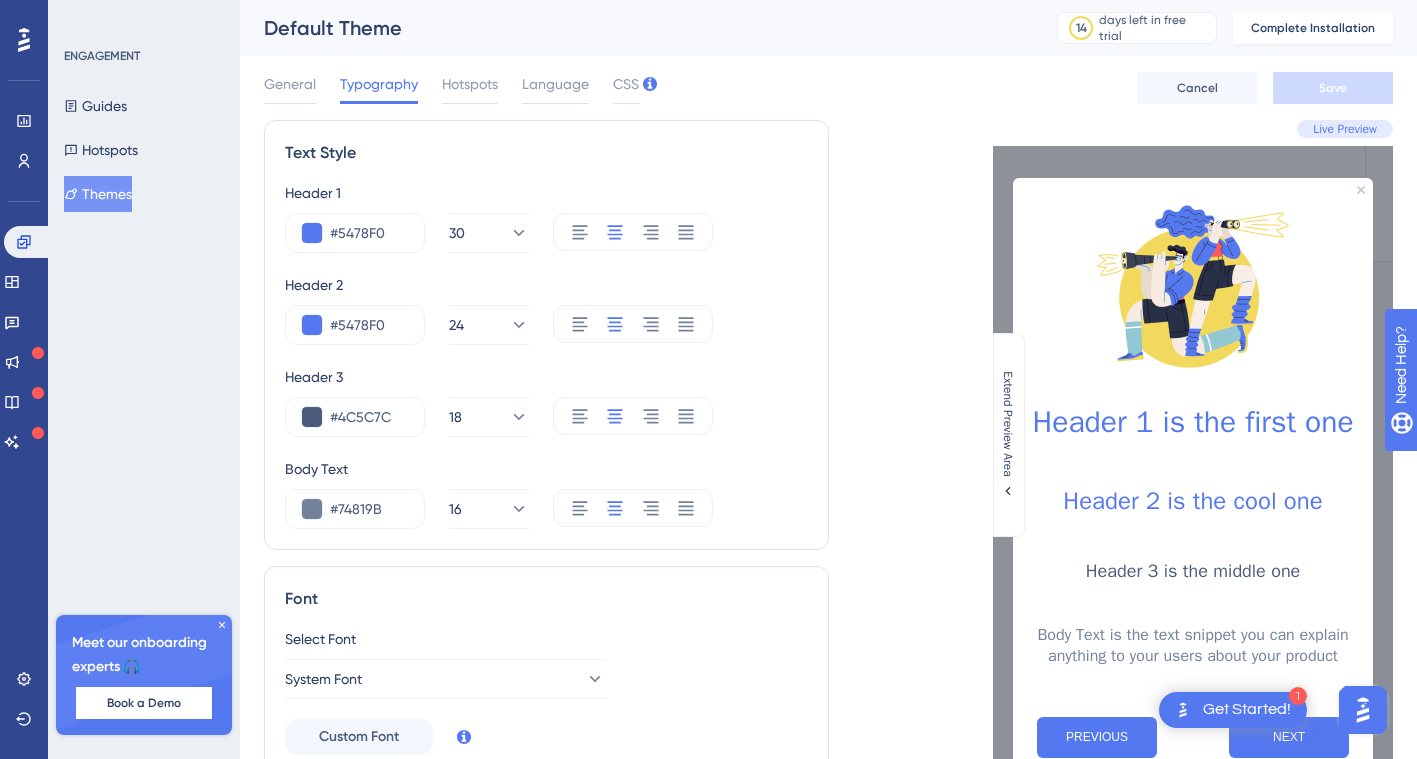 drag, startPoint x: 448, startPoint y: 82, endPoint x: 773, endPoint y: 43, distance: 327.33163 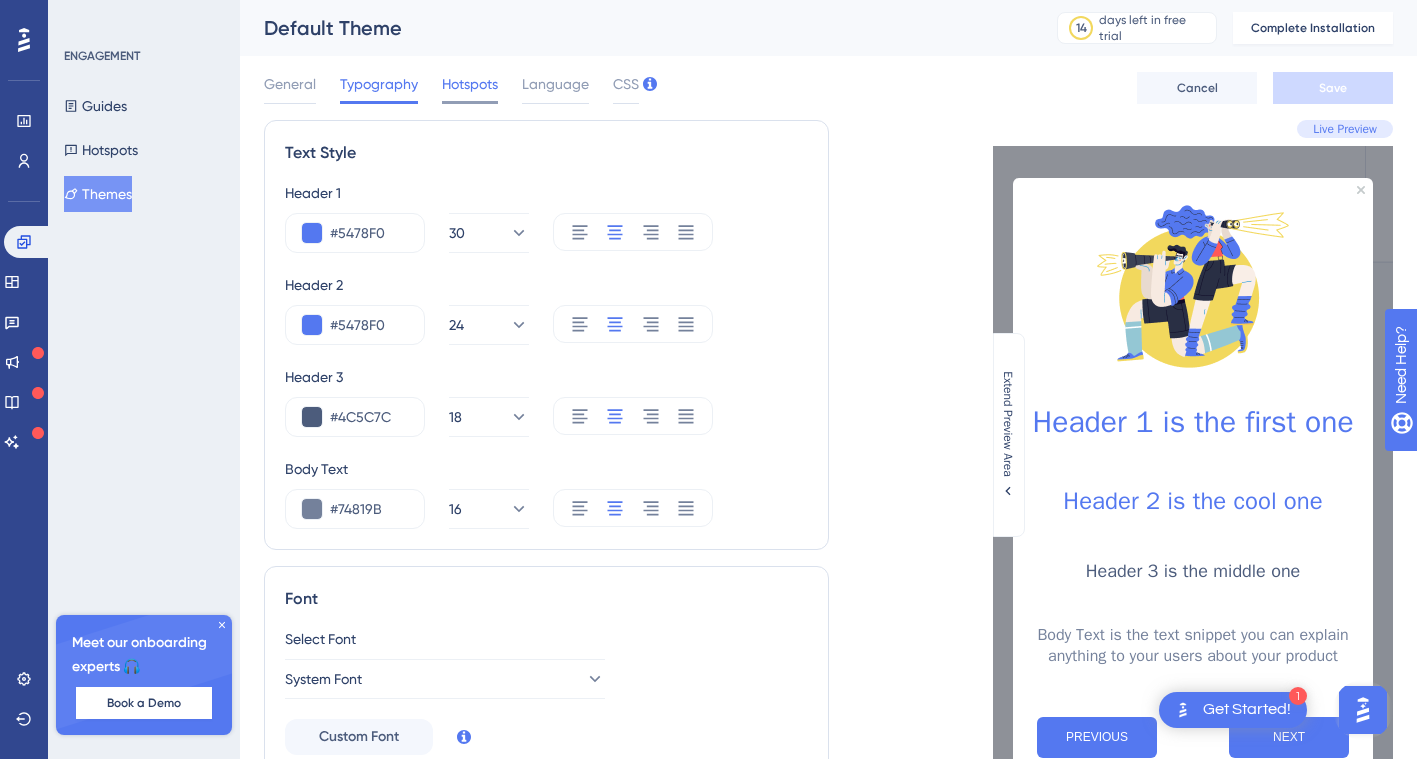 click on "Hotspots" at bounding box center (470, 84) 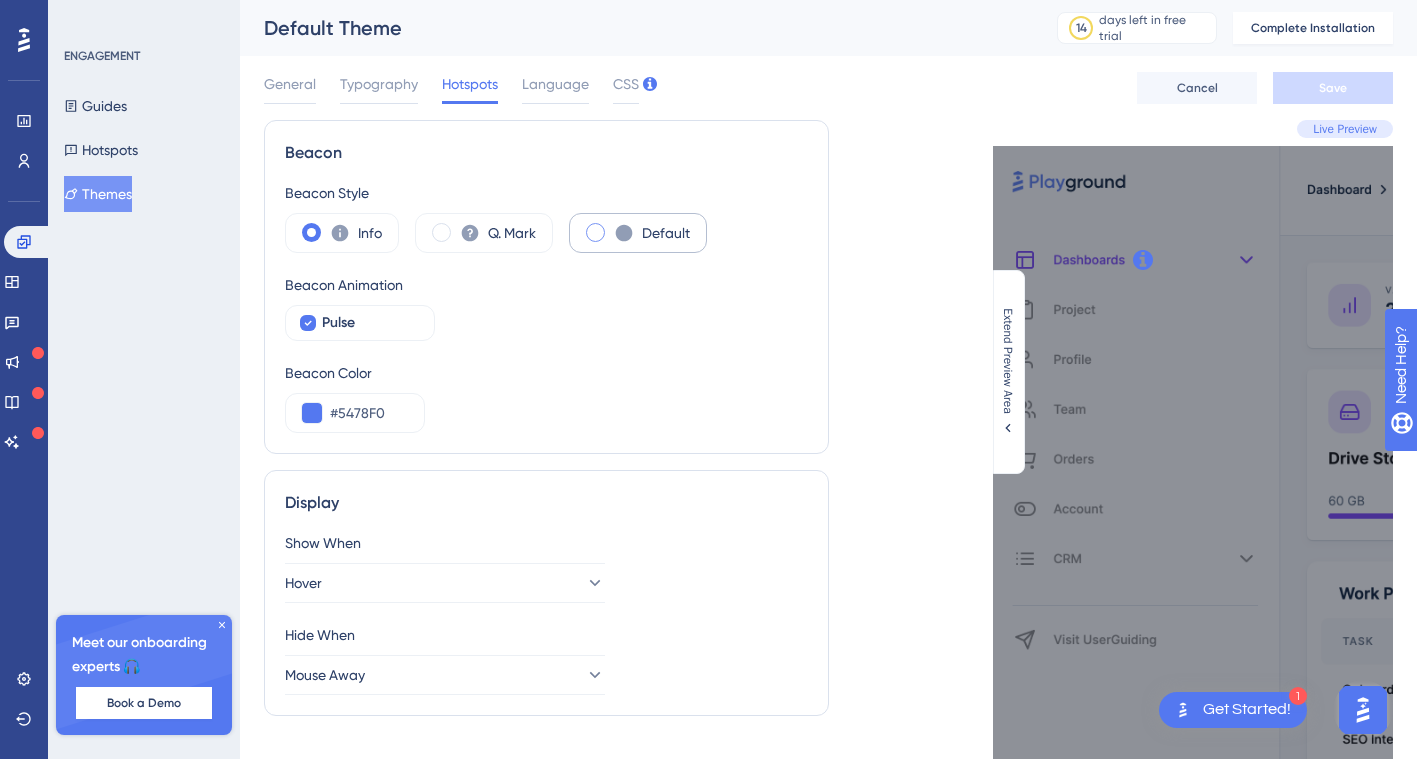 click at bounding box center (595, 232) 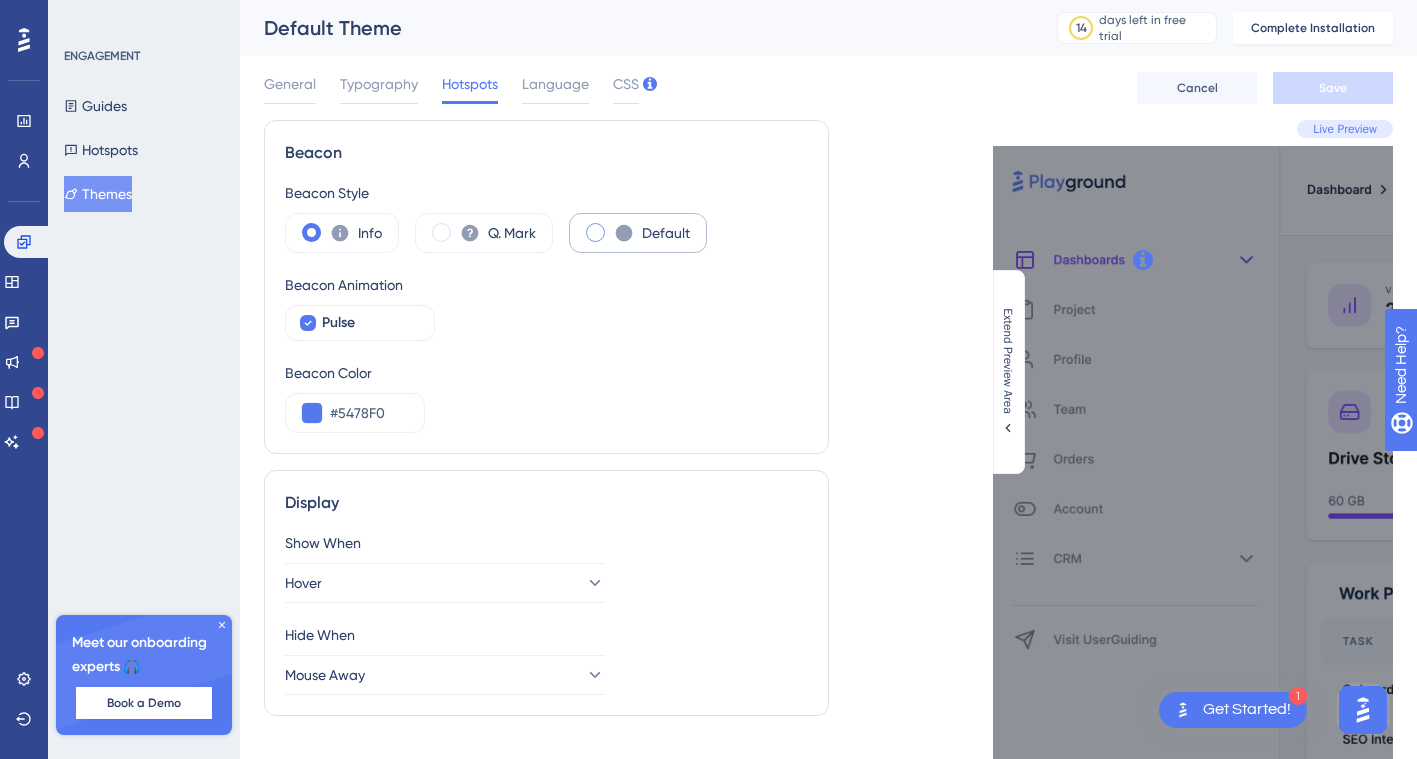 click at bounding box center [611, 226] 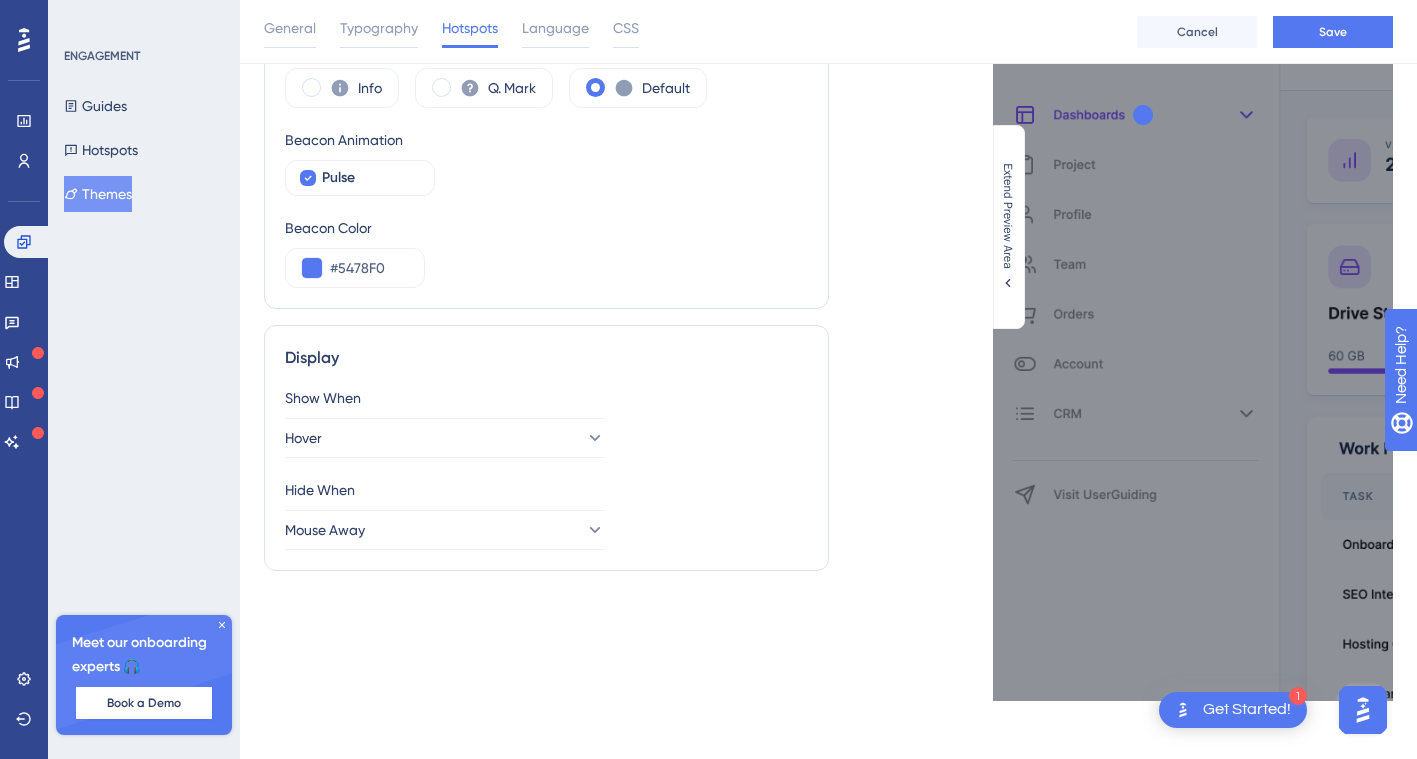 scroll, scrollTop: 159, scrollLeft: 0, axis: vertical 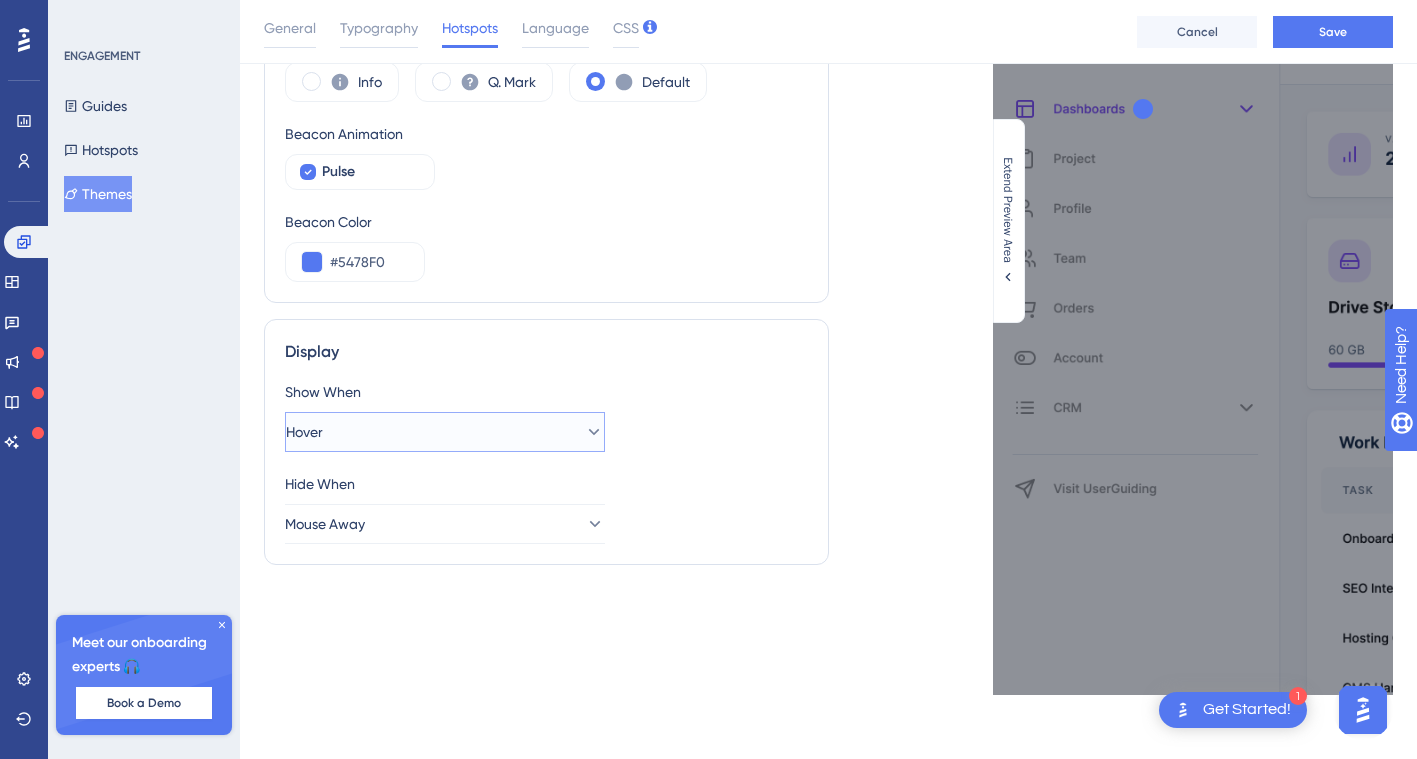 click on "Hover" at bounding box center [445, 432] 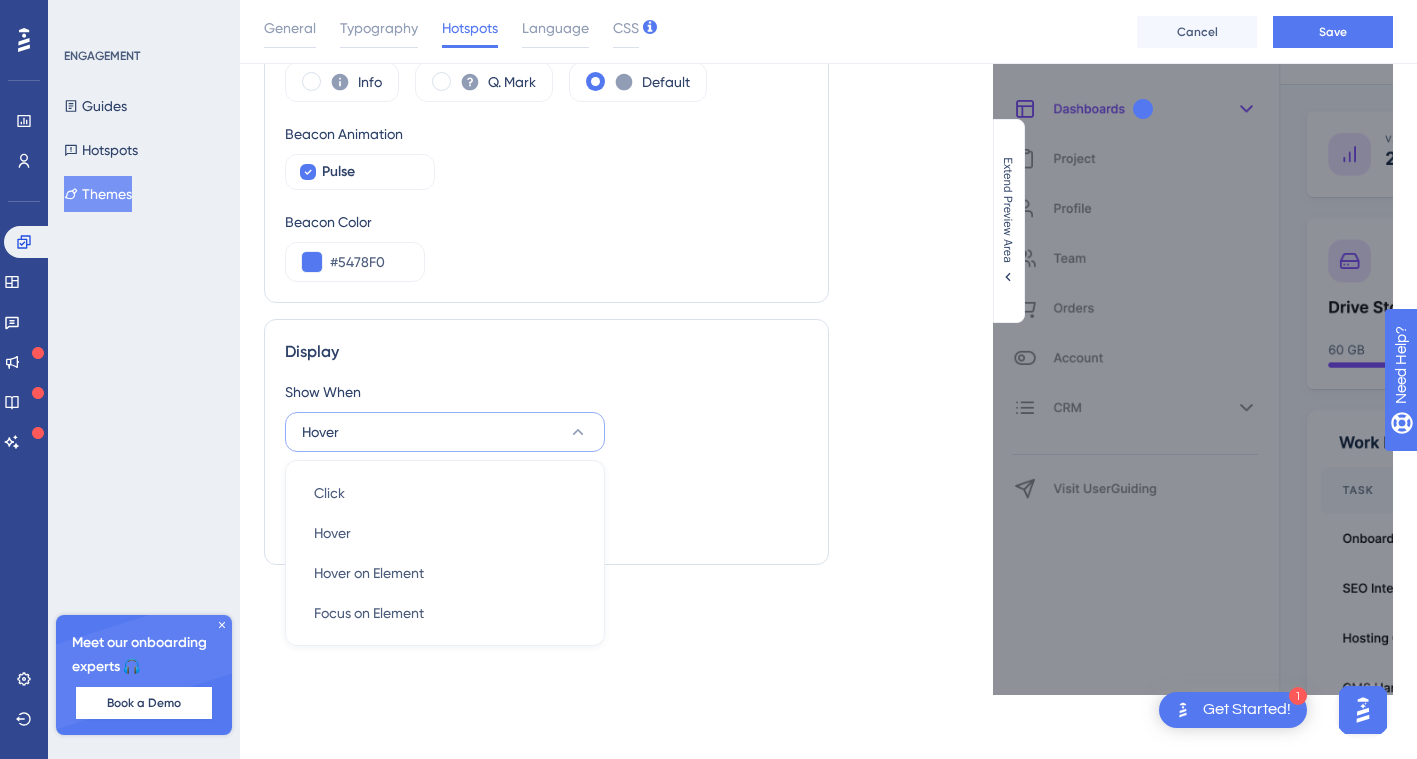click on "Hover" at bounding box center [445, 432] 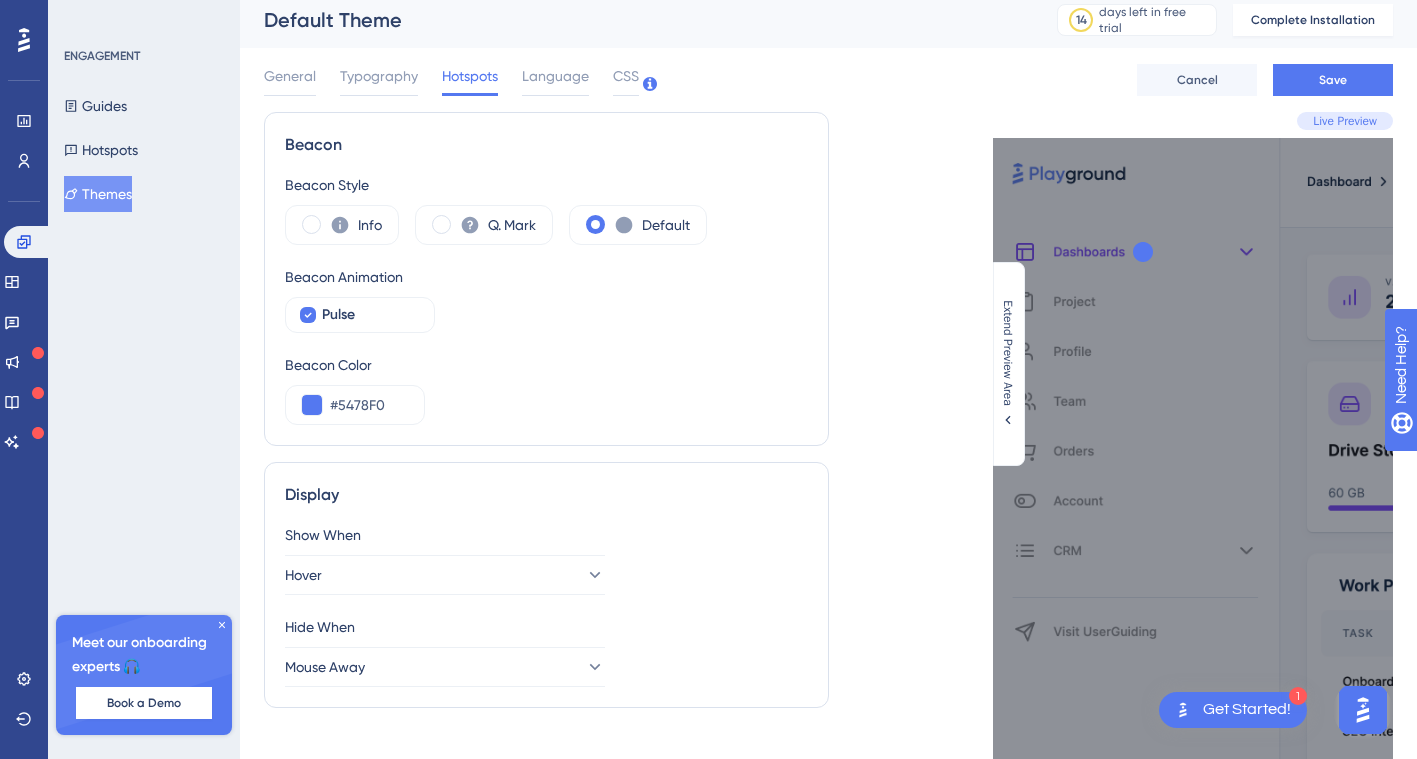 scroll, scrollTop: 0, scrollLeft: 0, axis: both 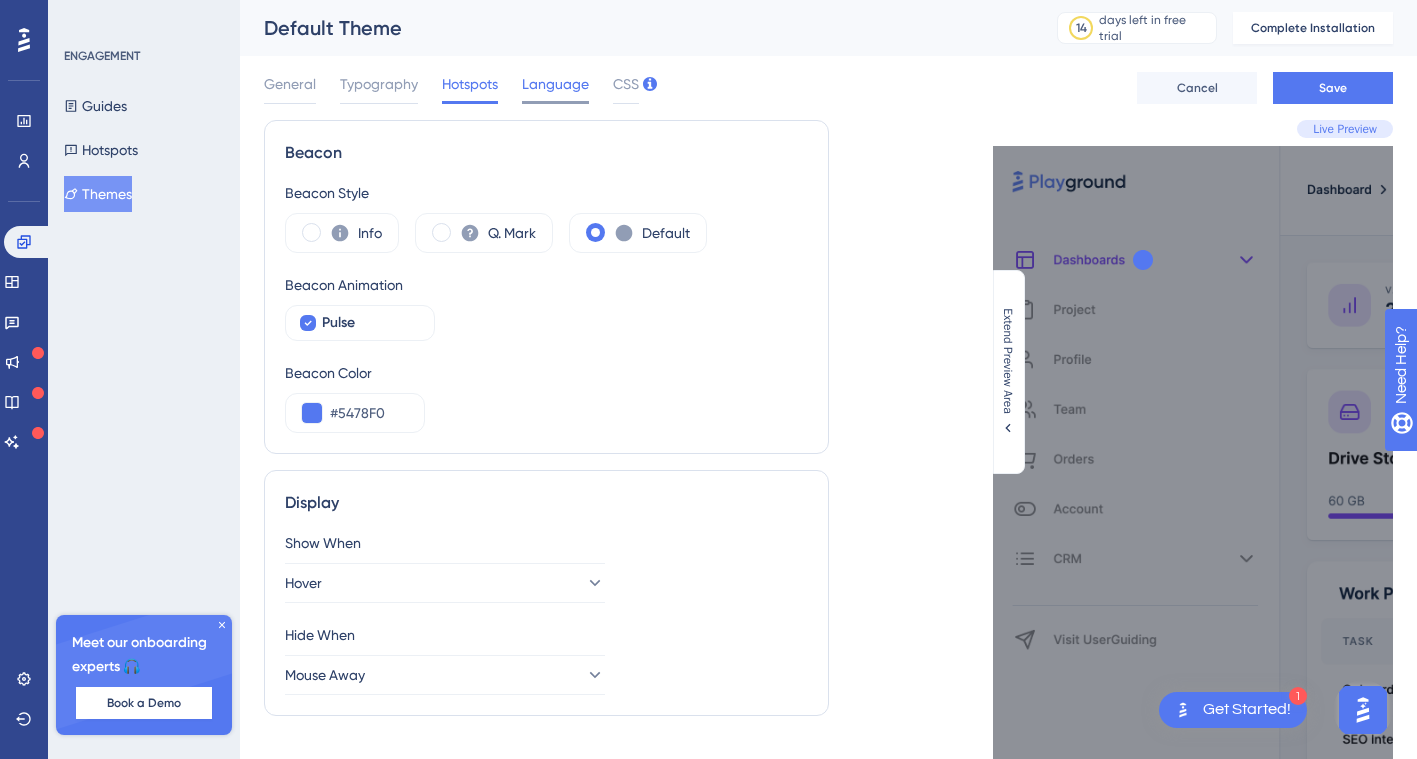 click on "Language" at bounding box center [555, 88] 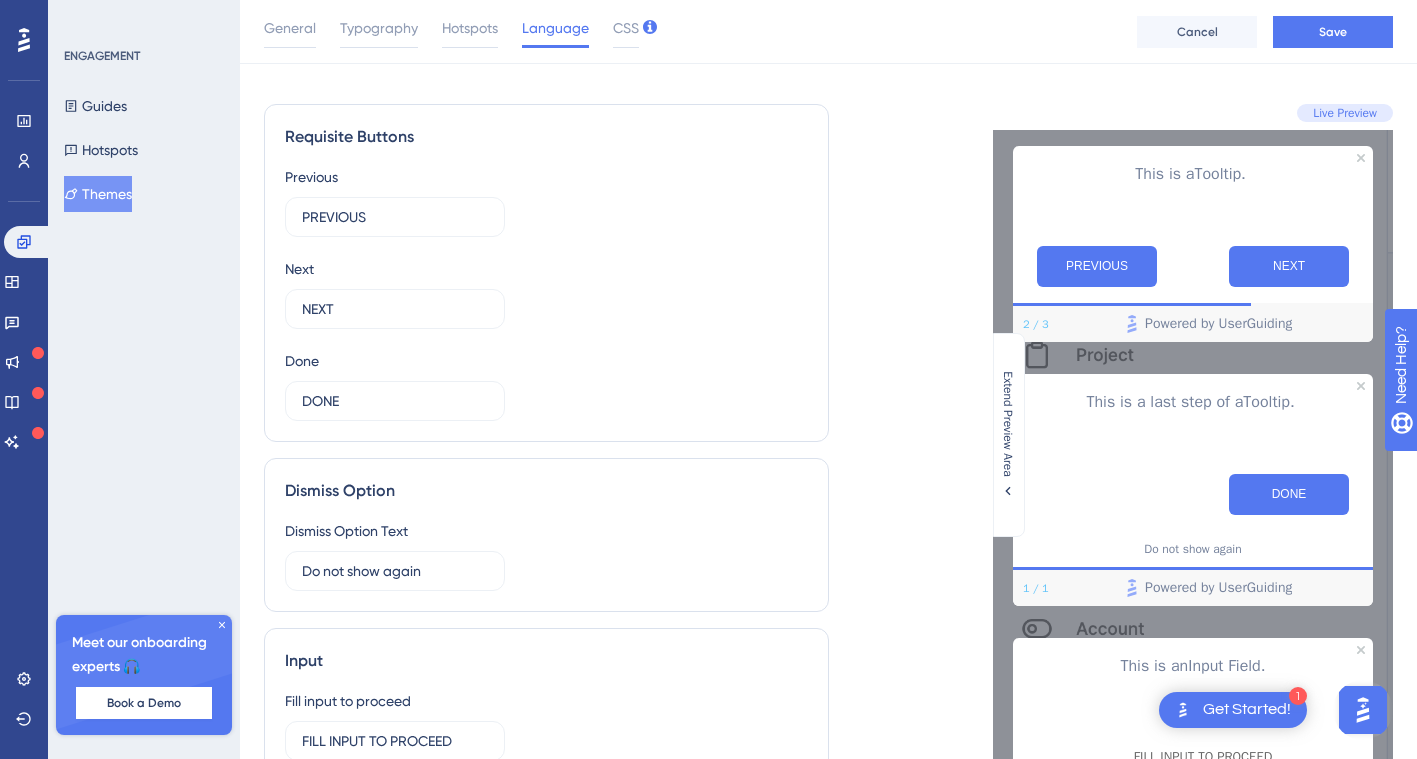 scroll, scrollTop: 0, scrollLeft: 0, axis: both 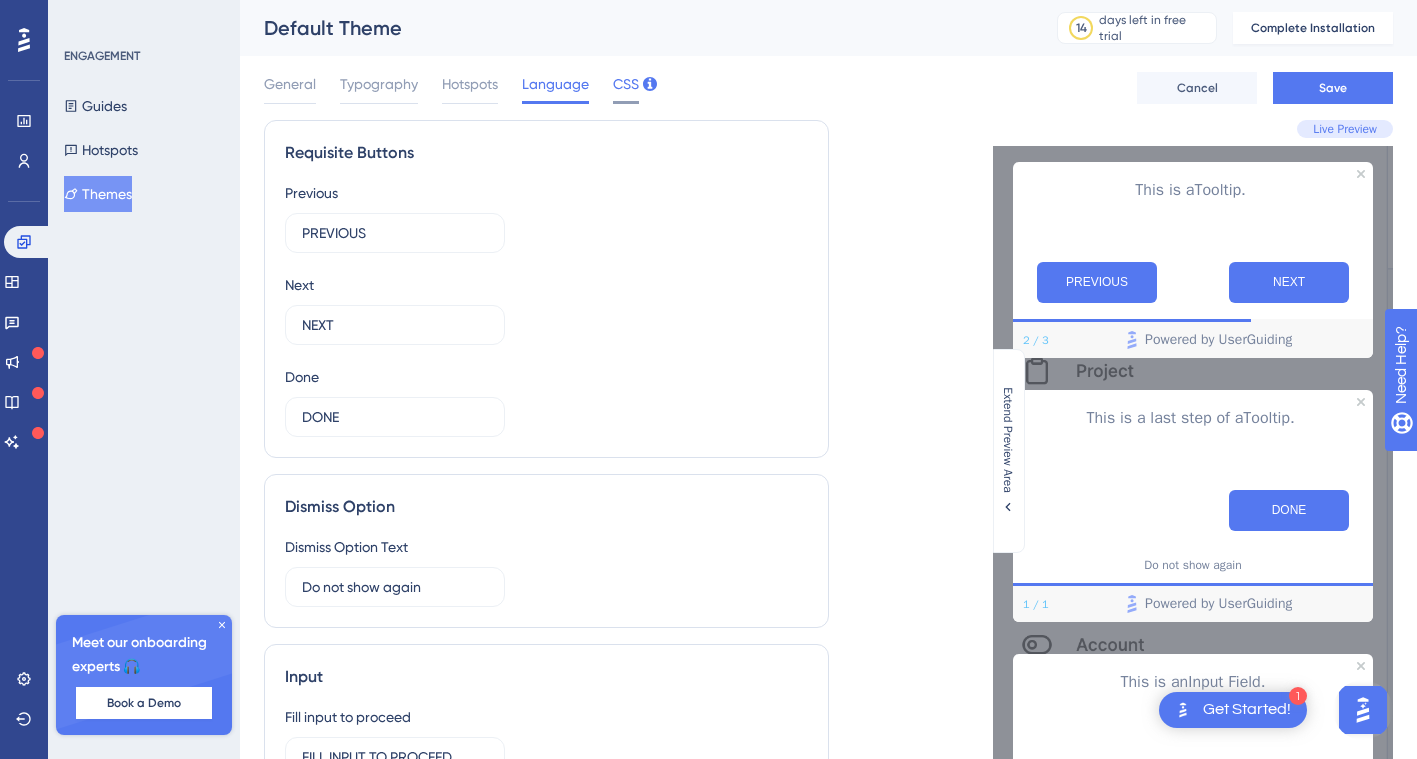 click on "CSS" at bounding box center [626, 84] 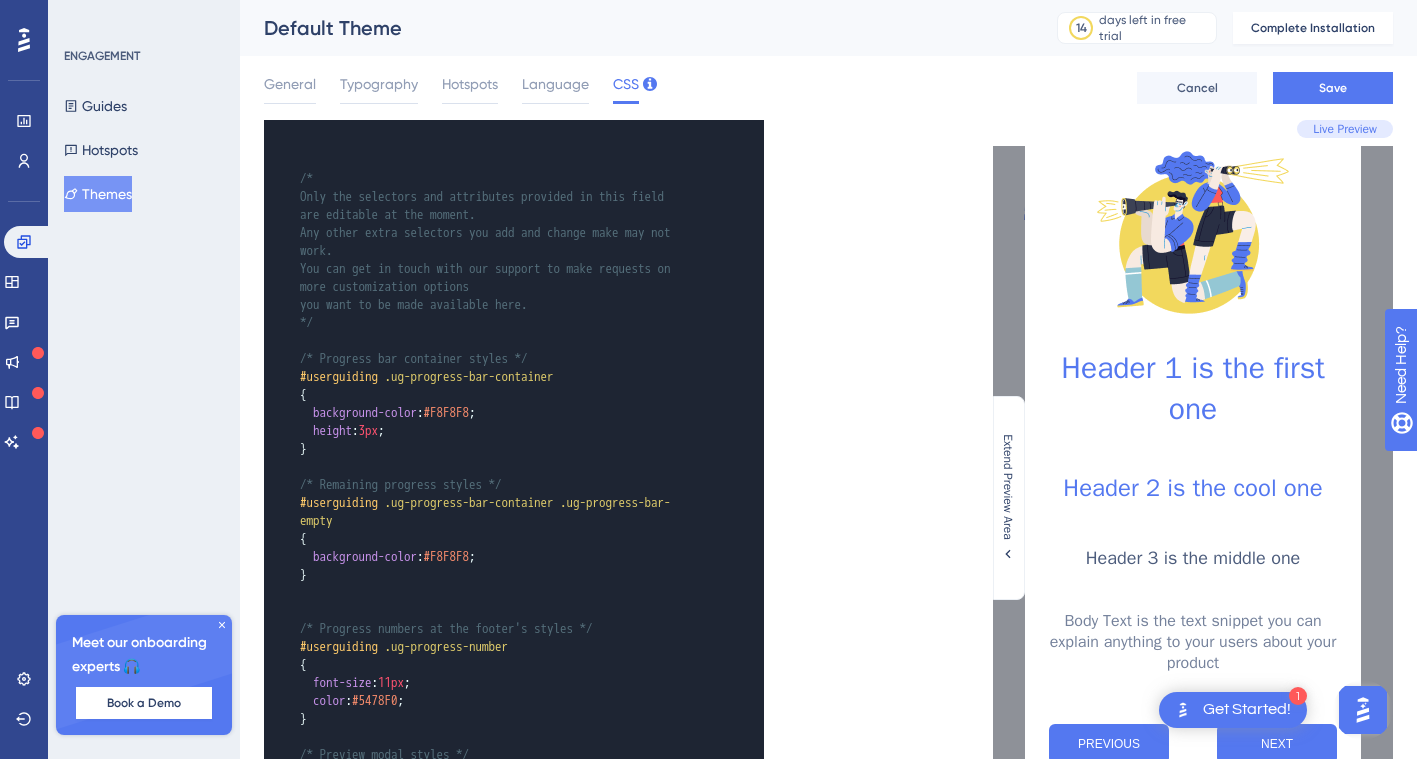 scroll, scrollTop: 0, scrollLeft: 0, axis: both 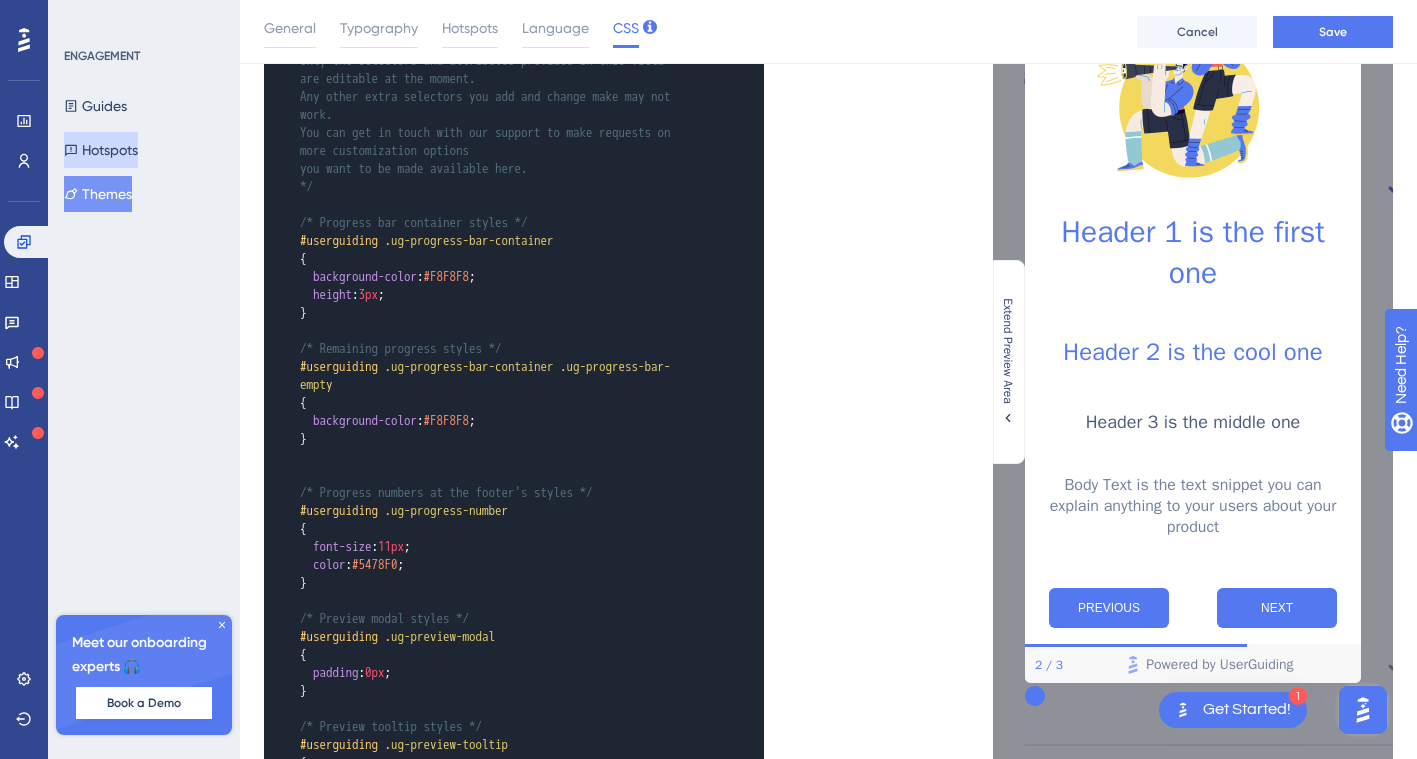 click on "Hotspots" at bounding box center (101, 150) 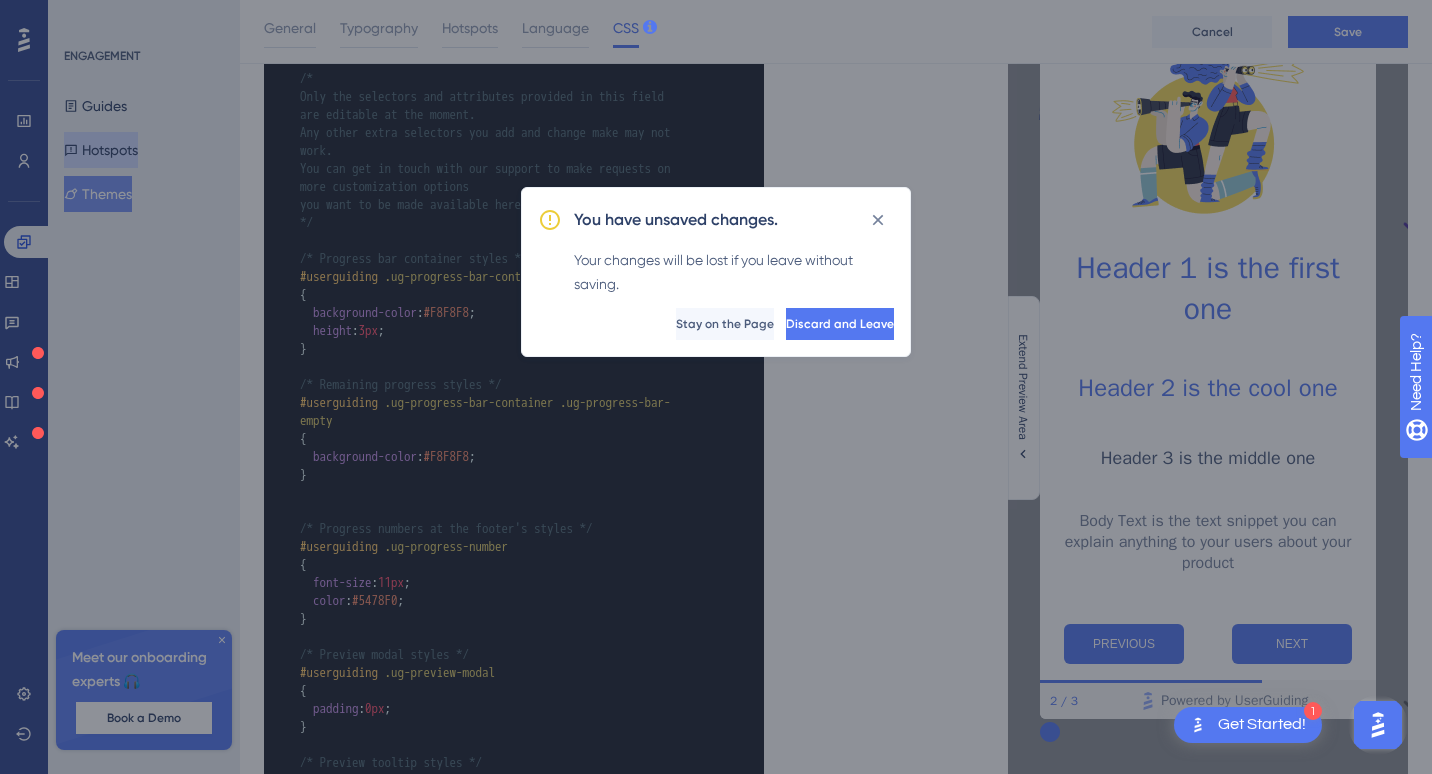 scroll, scrollTop: 92, scrollLeft: 0, axis: vertical 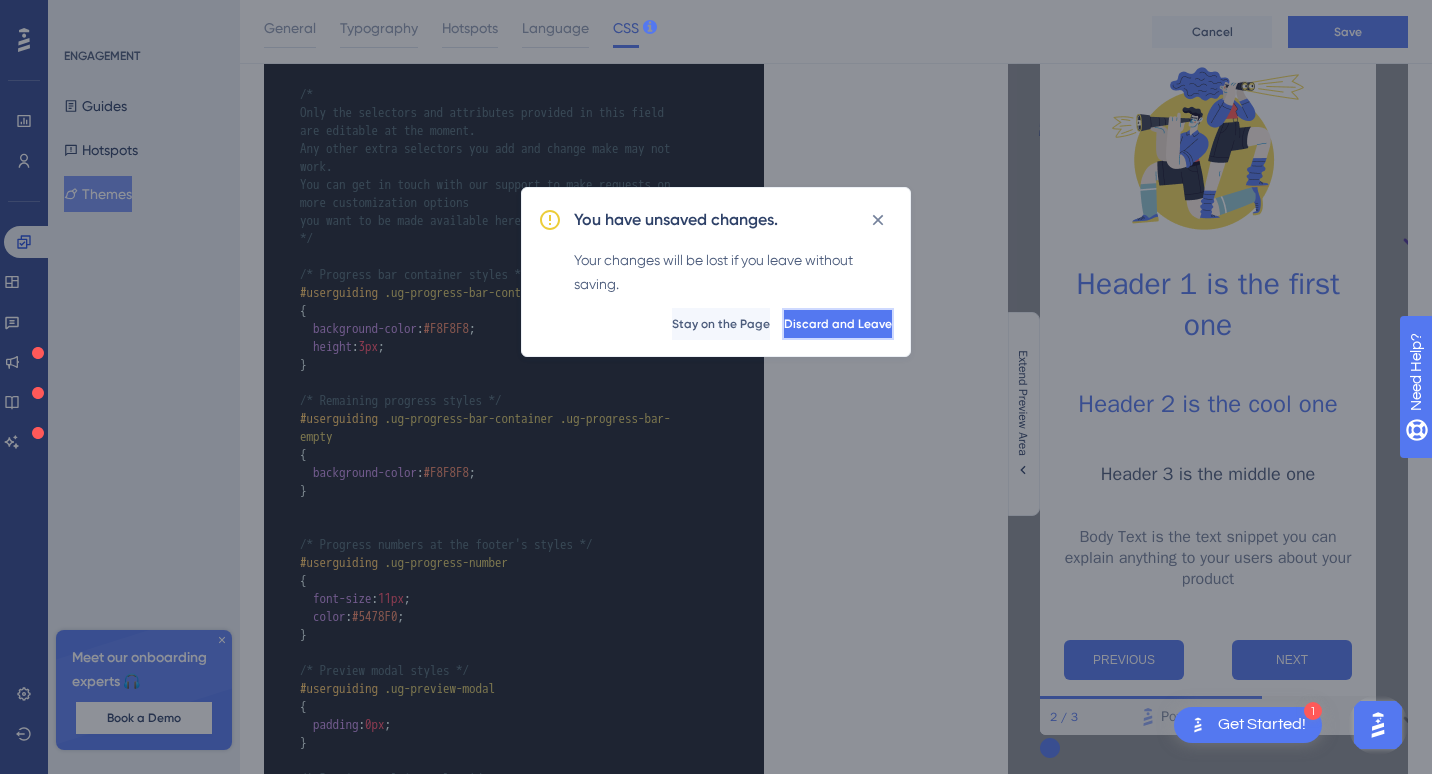 click on "Discard and Leave" at bounding box center [838, 324] 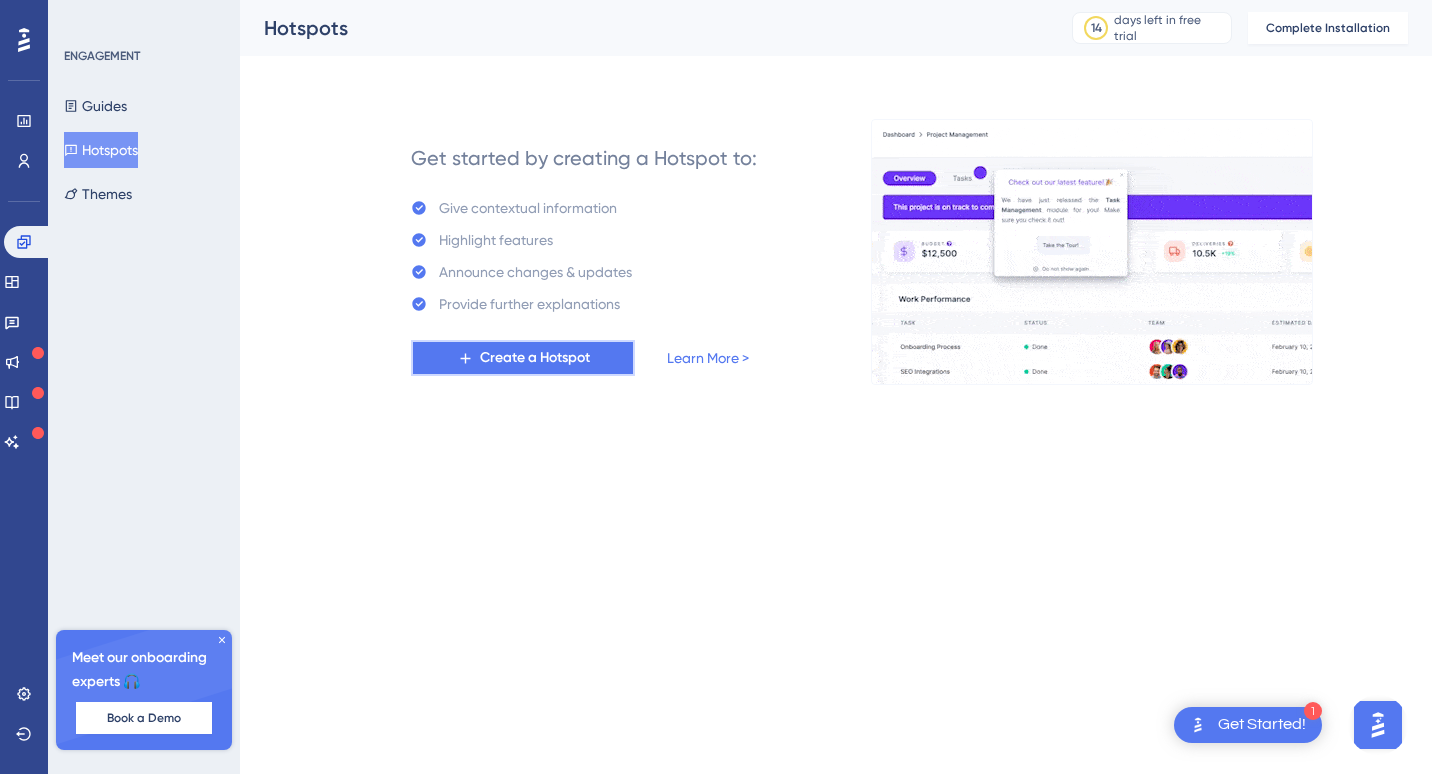 click on "Create a Hotspot" at bounding box center [535, 358] 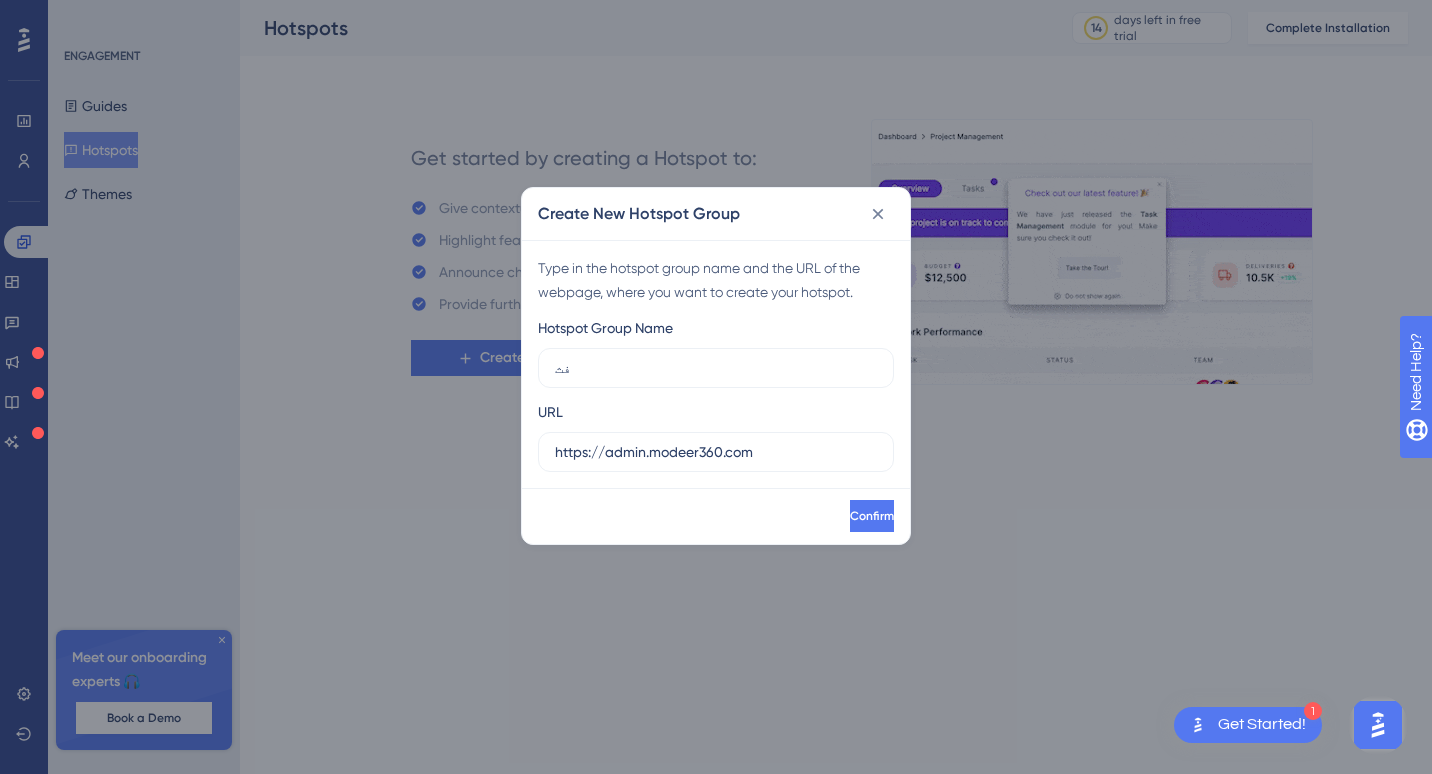 type on "ف" 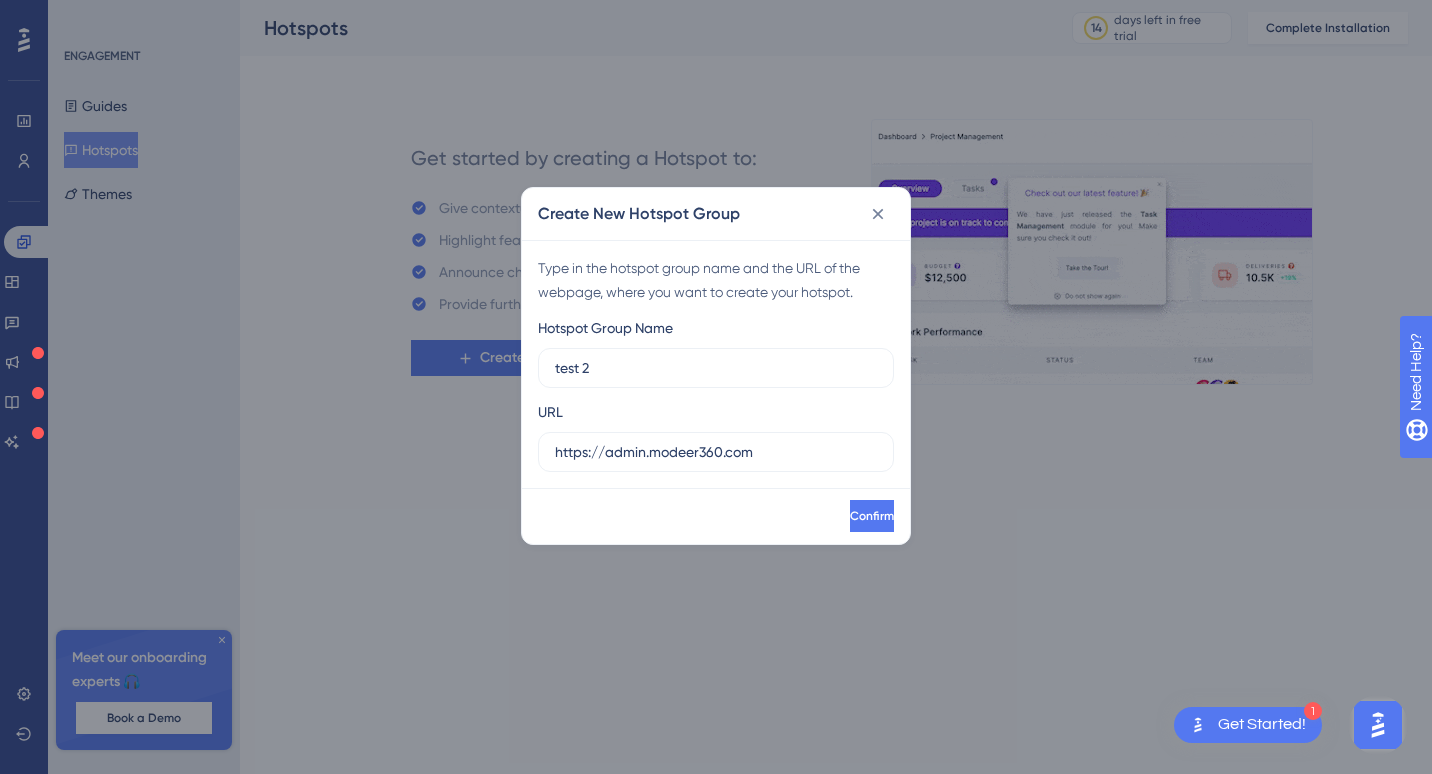 type on "test 2" 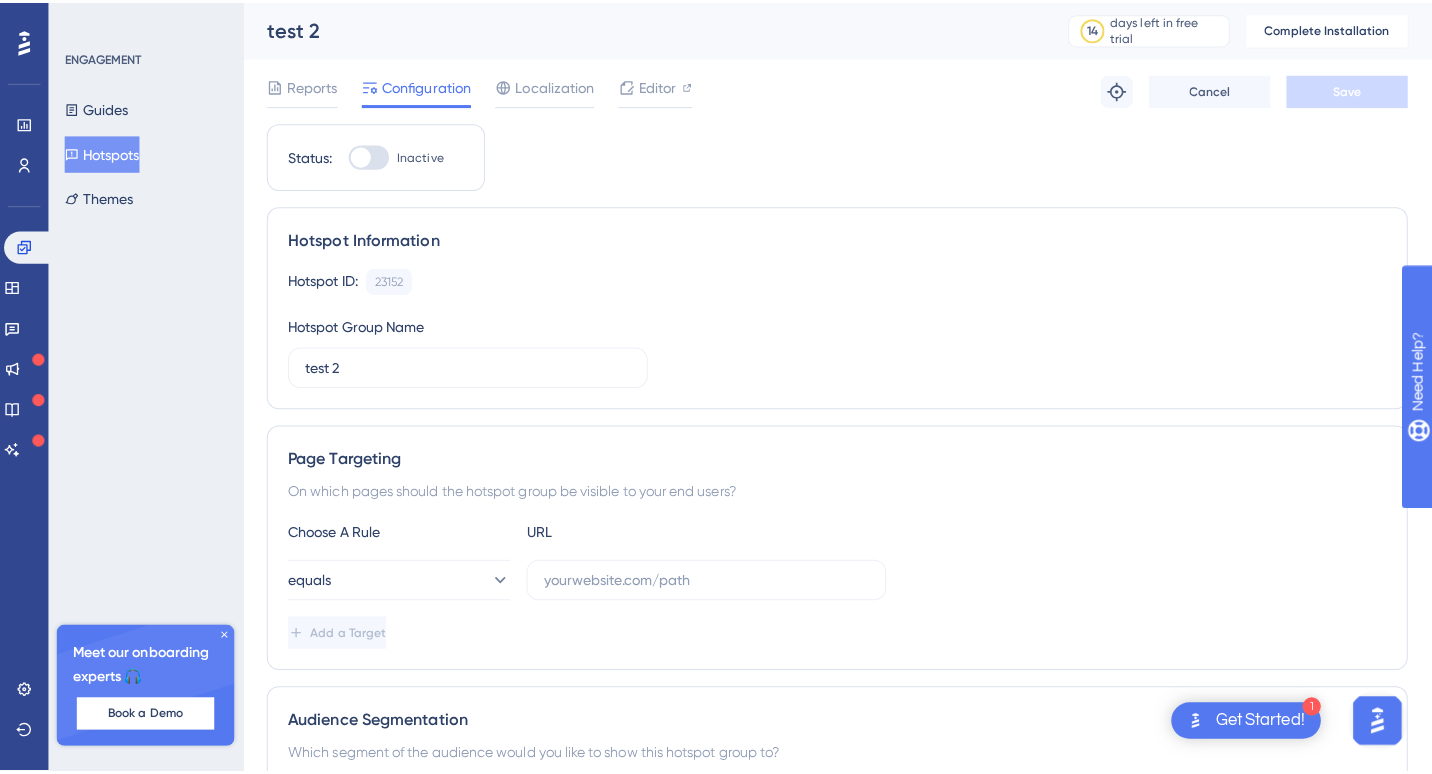 scroll, scrollTop: 0, scrollLeft: 0, axis: both 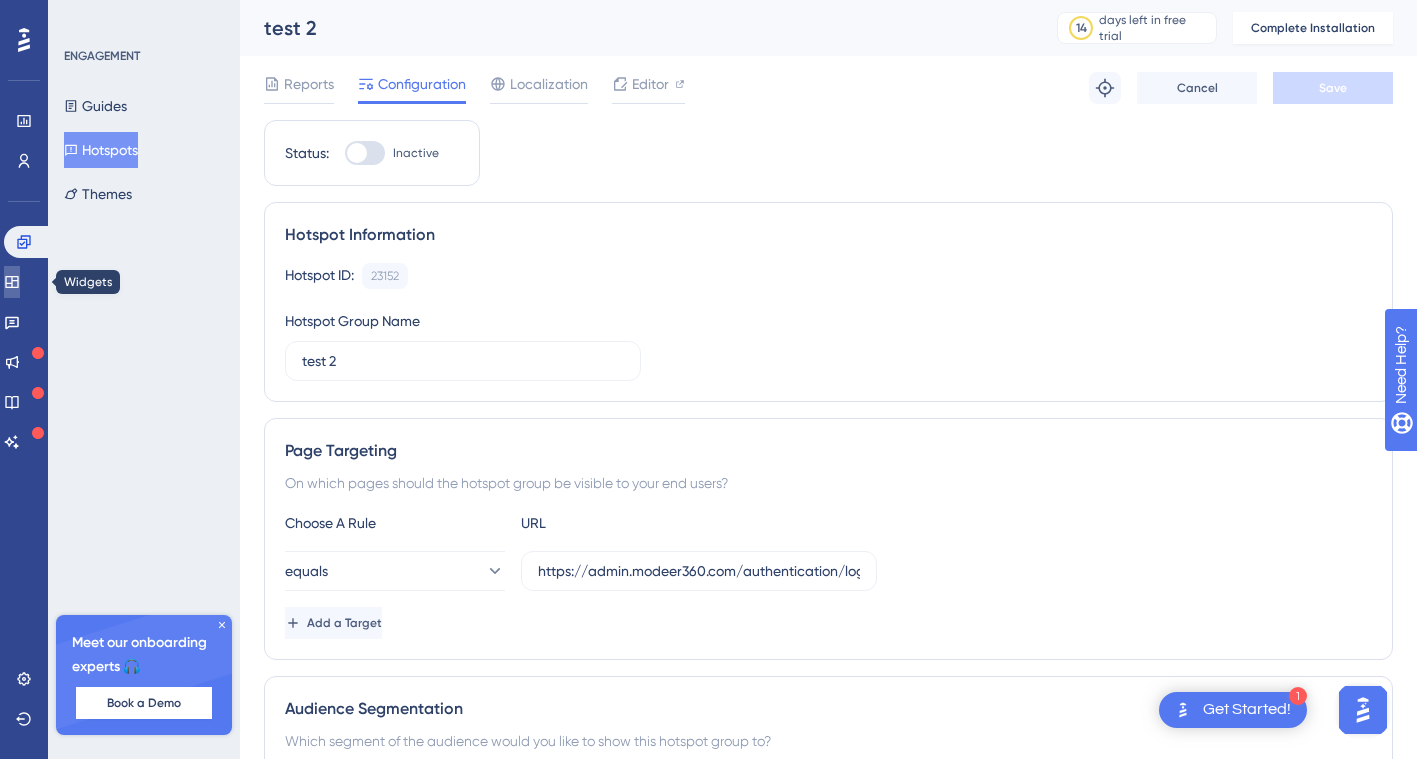 click at bounding box center [12, 282] 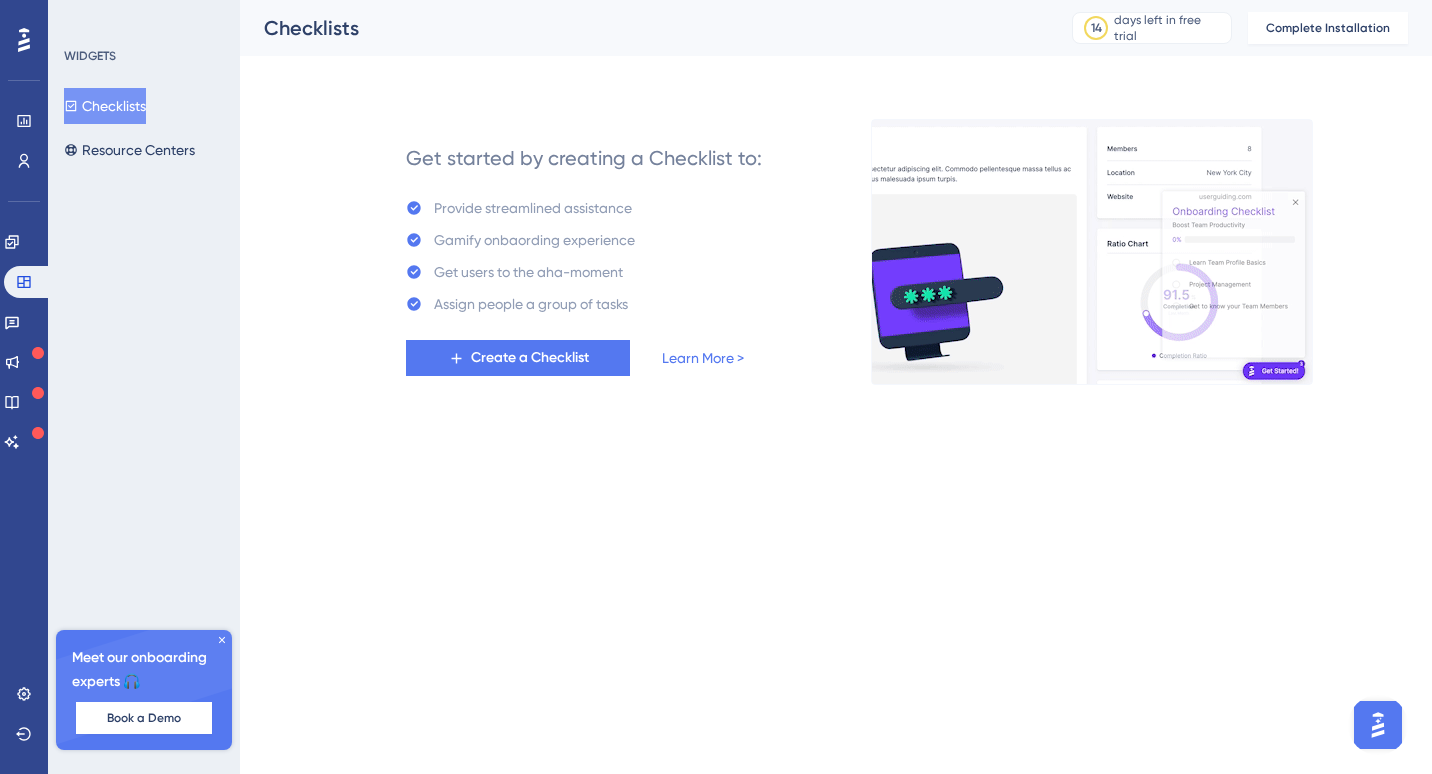 scroll, scrollTop: 0, scrollLeft: 0, axis: both 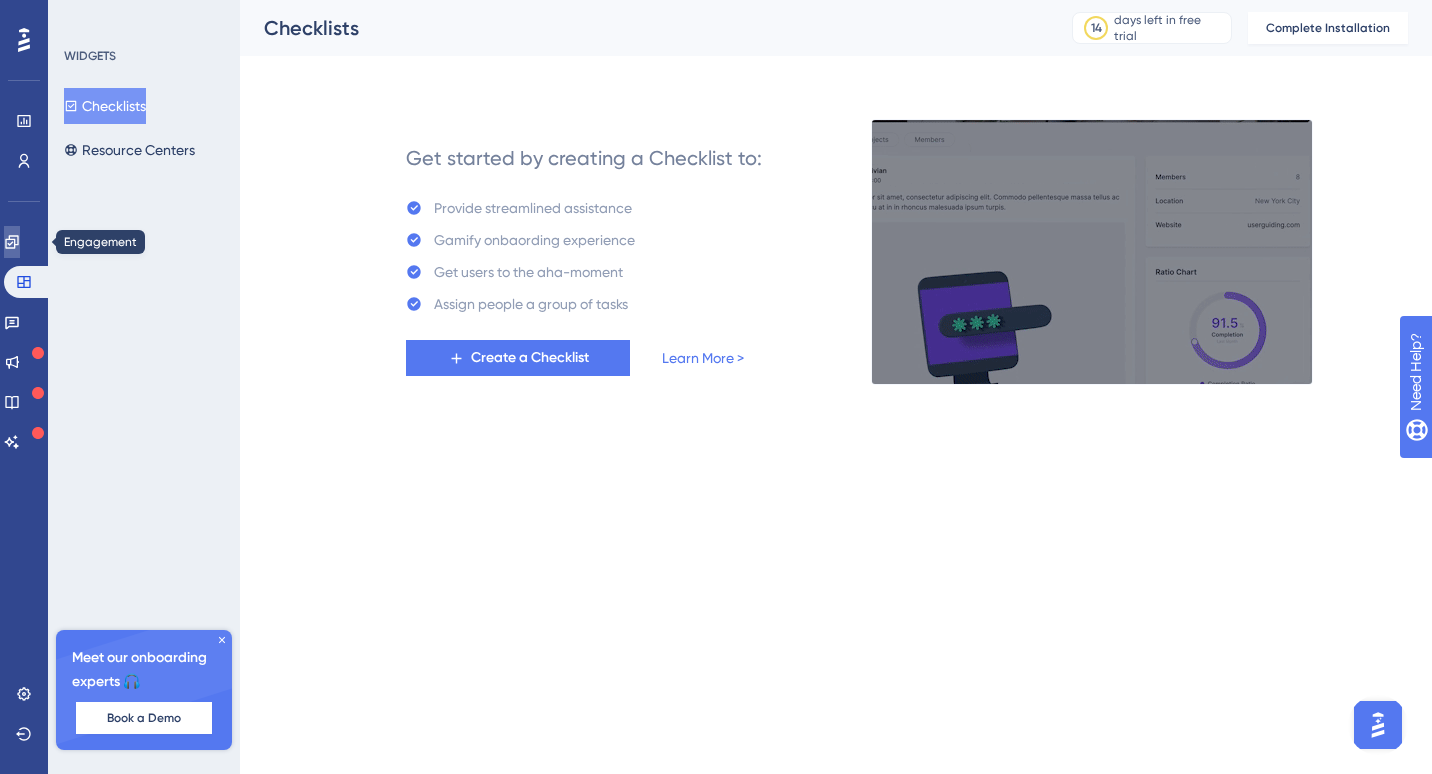 click at bounding box center [12, 242] 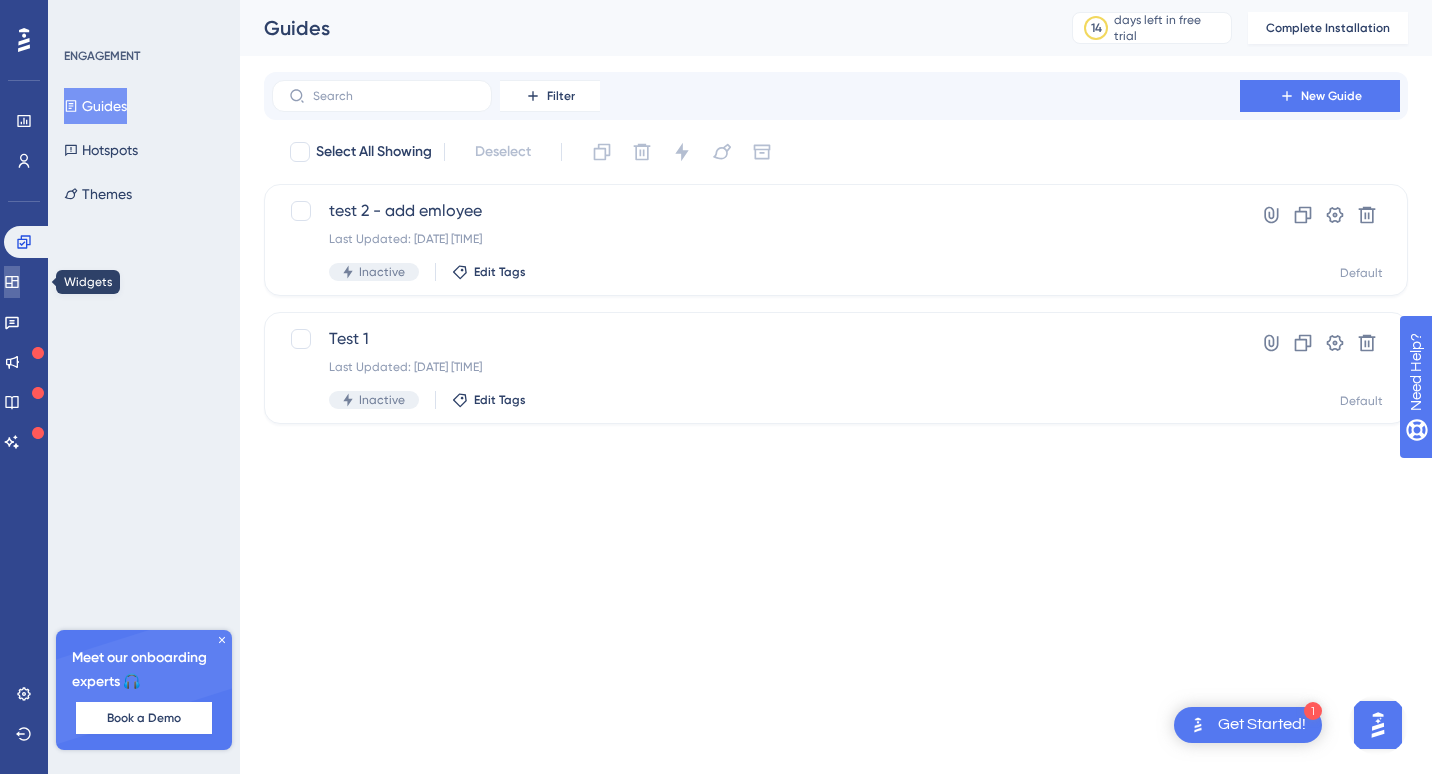 click 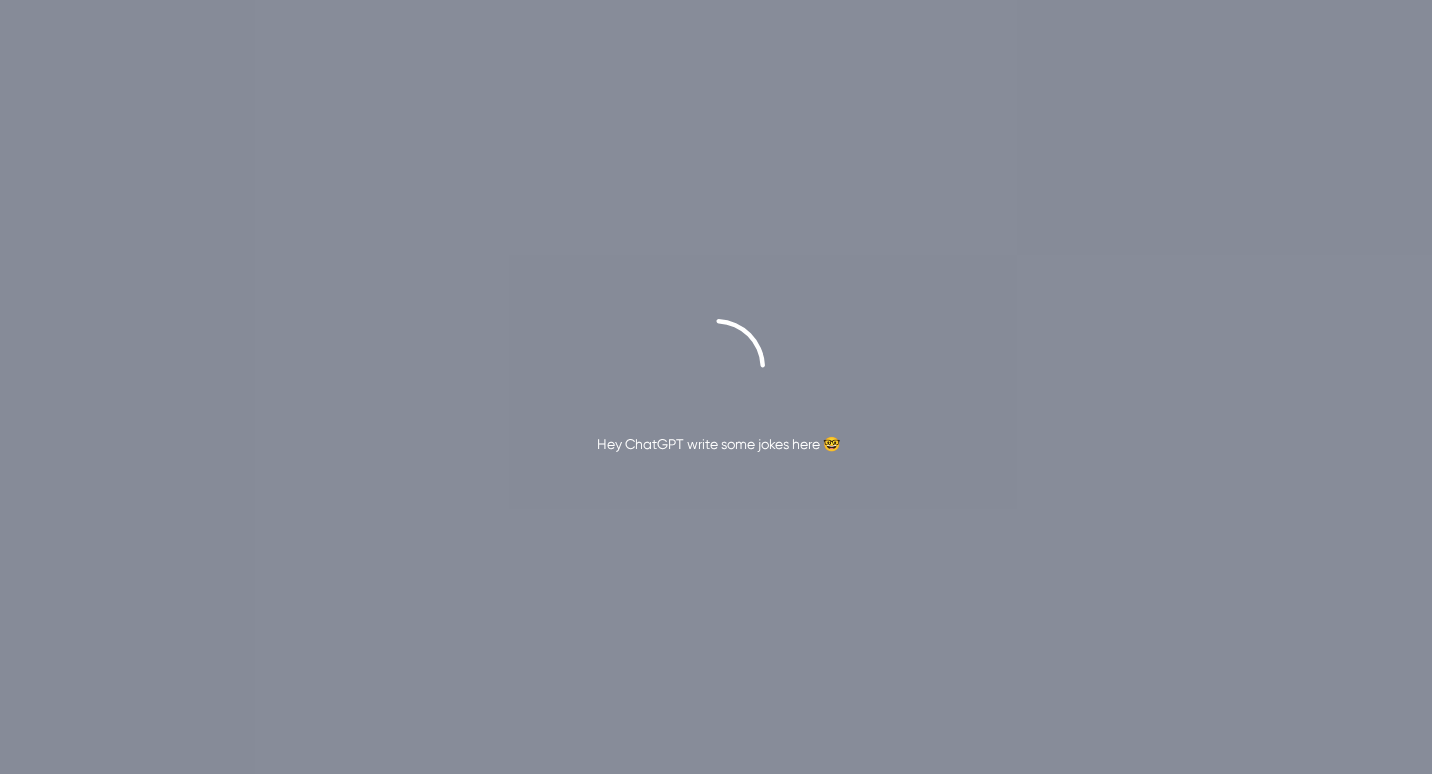 scroll, scrollTop: 0, scrollLeft: 0, axis: both 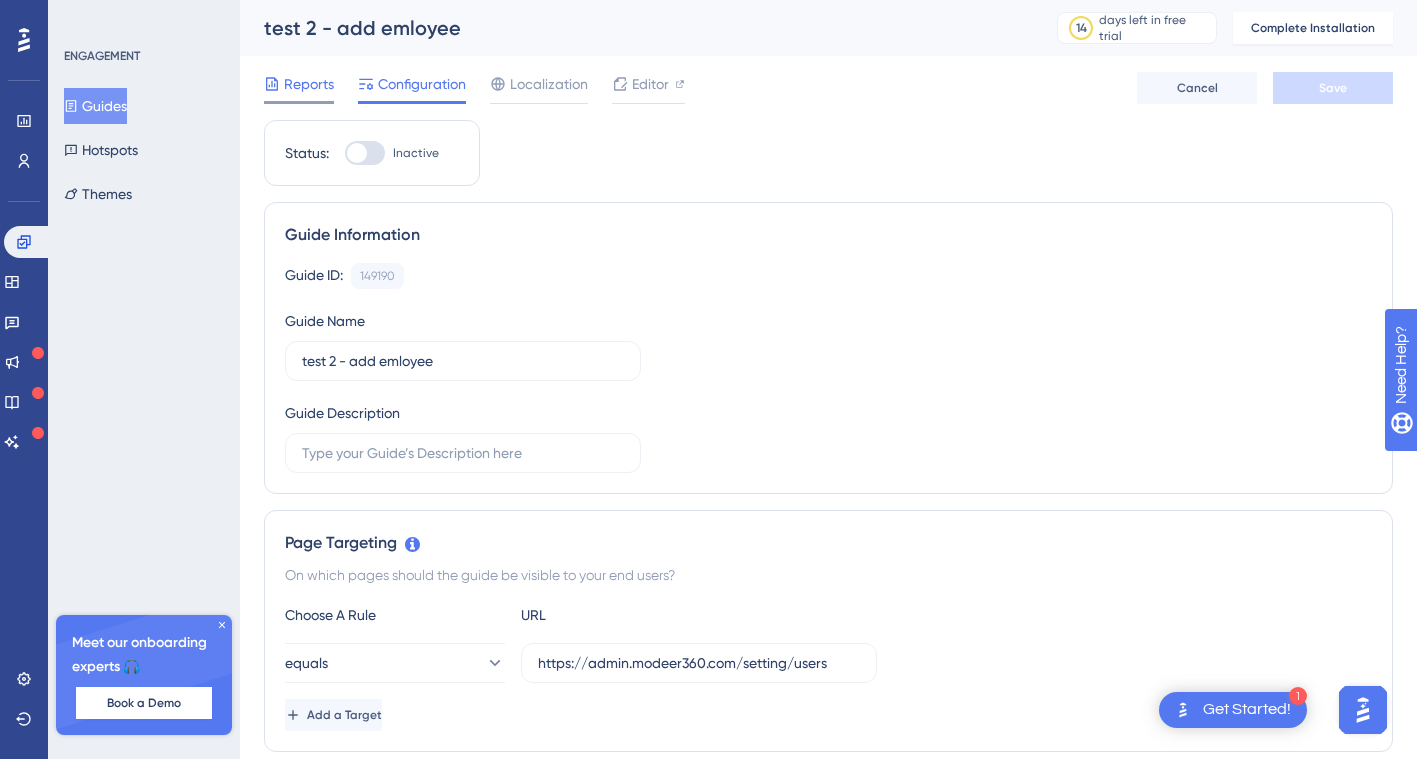 click on "Reports" at bounding box center [309, 84] 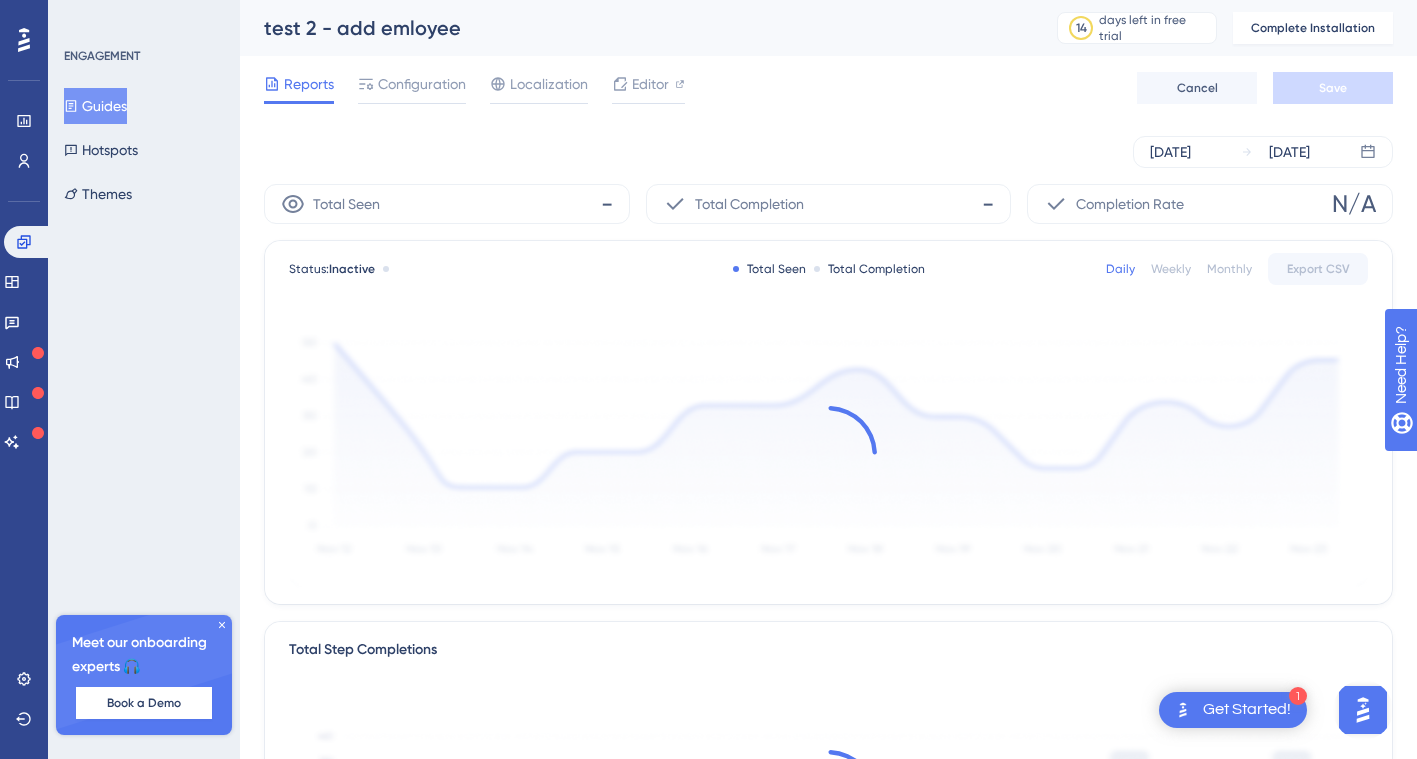 click on "Guides" at bounding box center [95, 106] 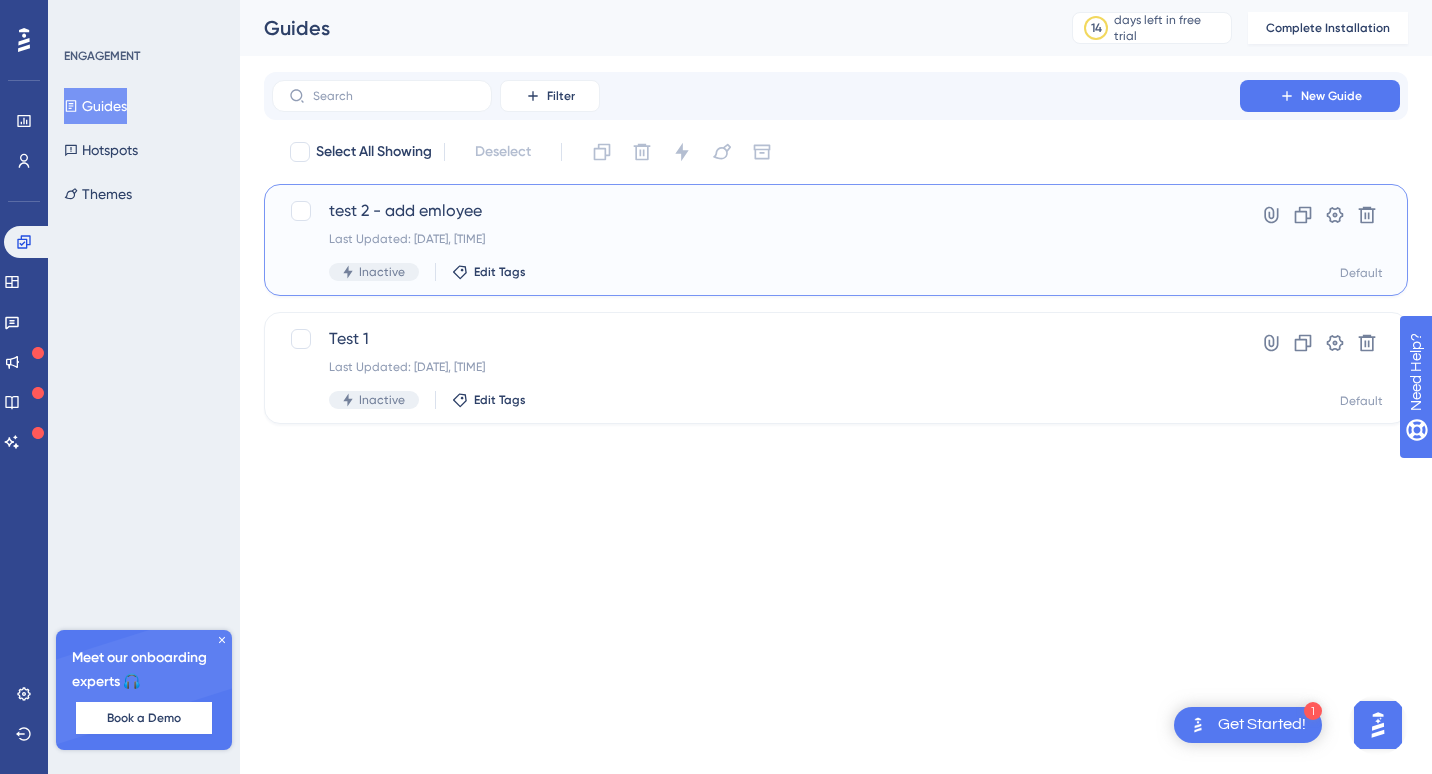 click on "test 2 - add emloyee" at bounding box center (756, 211) 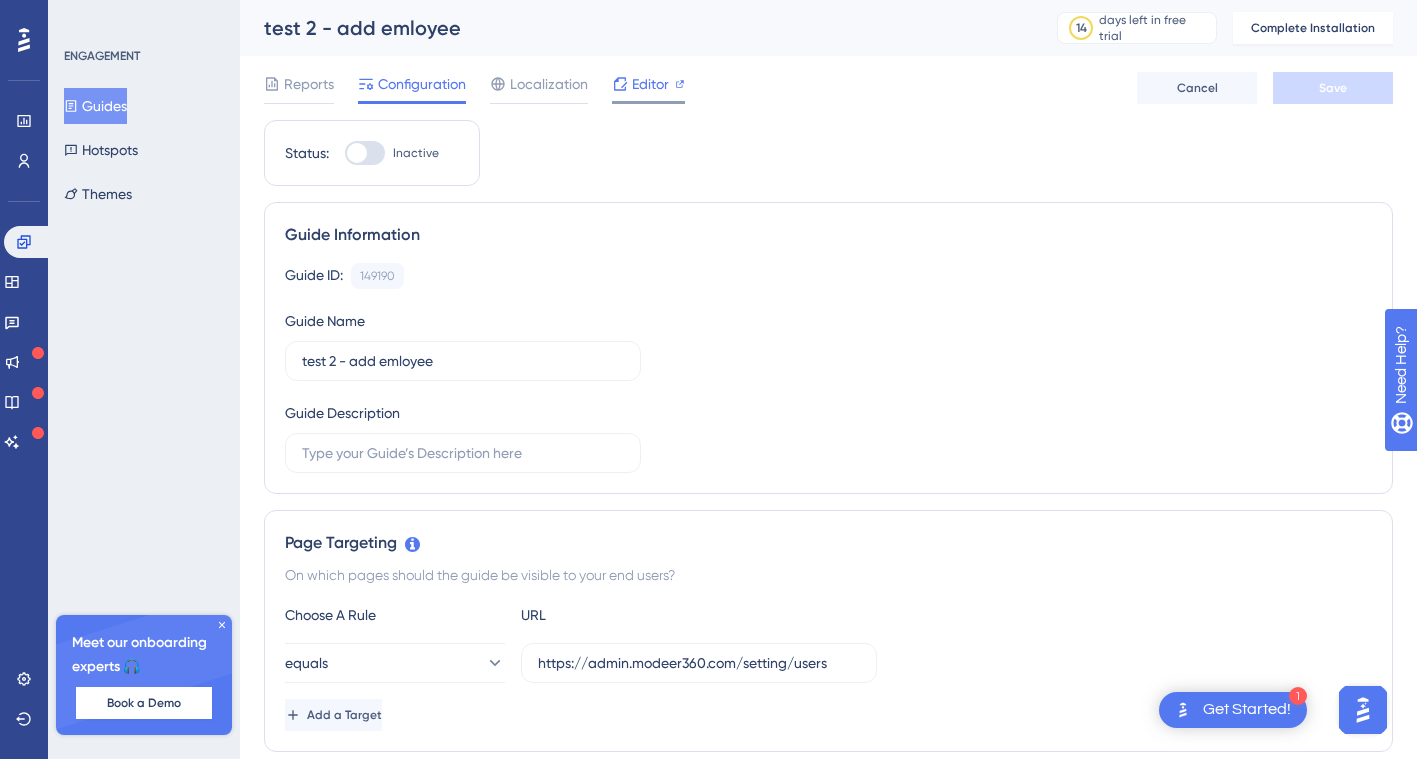 click on "Editor" at bounding box center [648, 84] 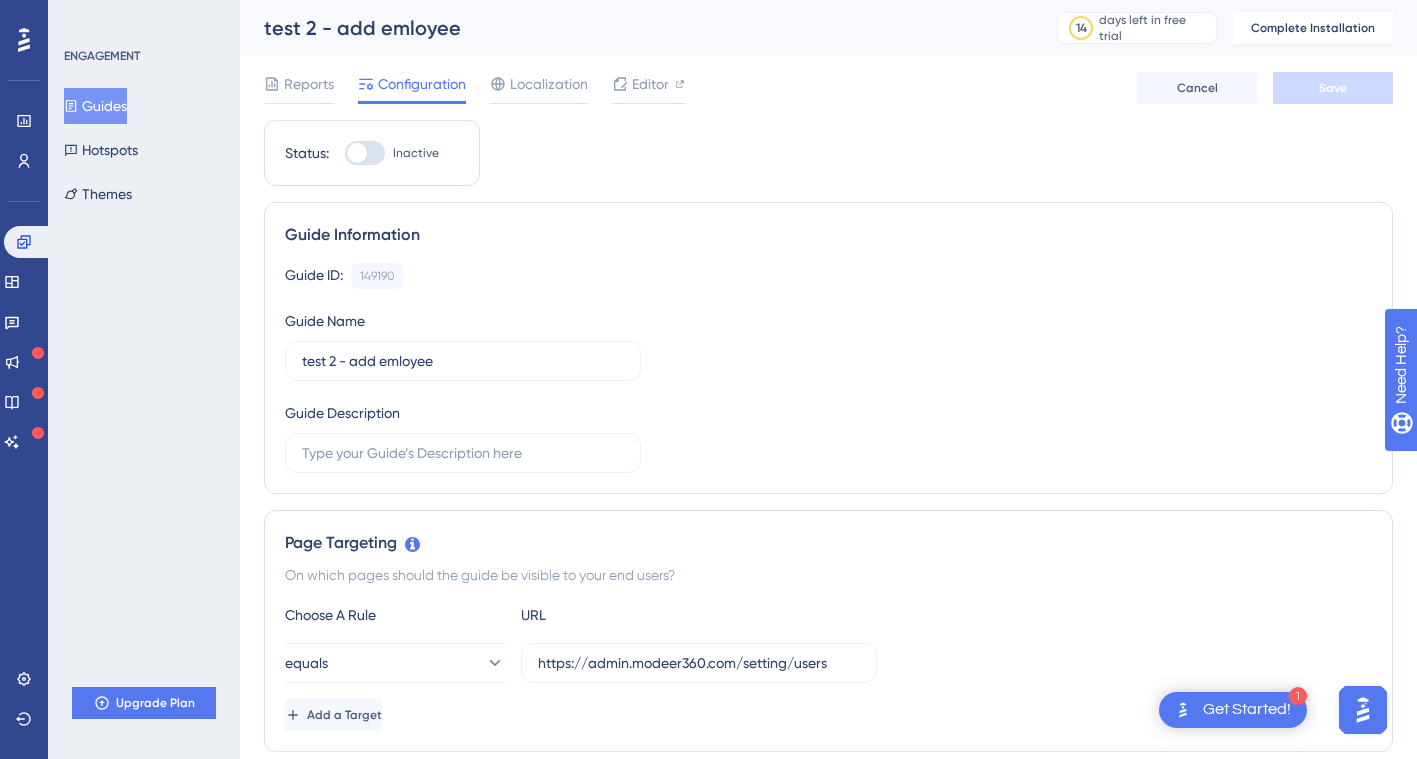 scroll, scrollTop: 0, scrollLeft: 0, axis: both 